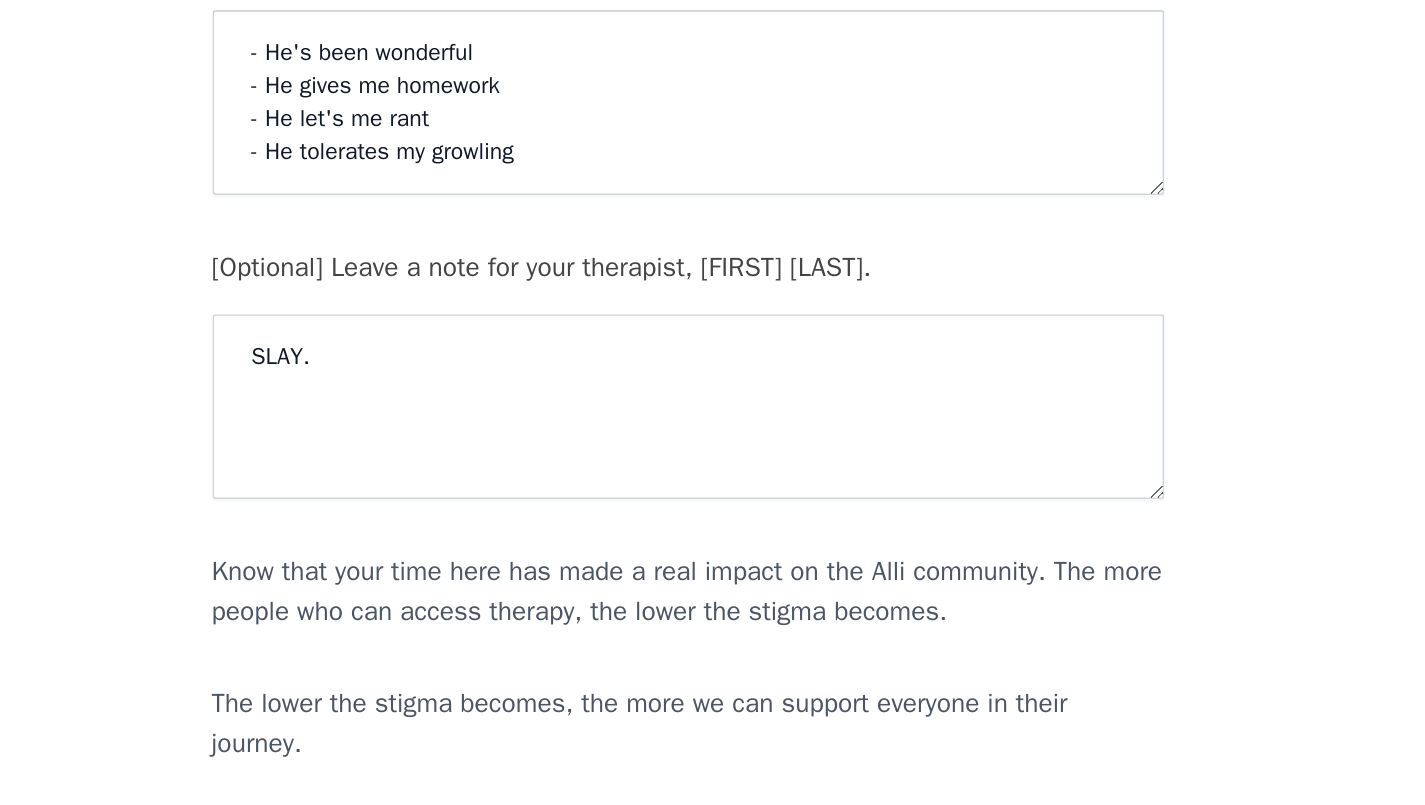 scroll, scrollTop: 214, scrollLeft: 0, axis: vertical 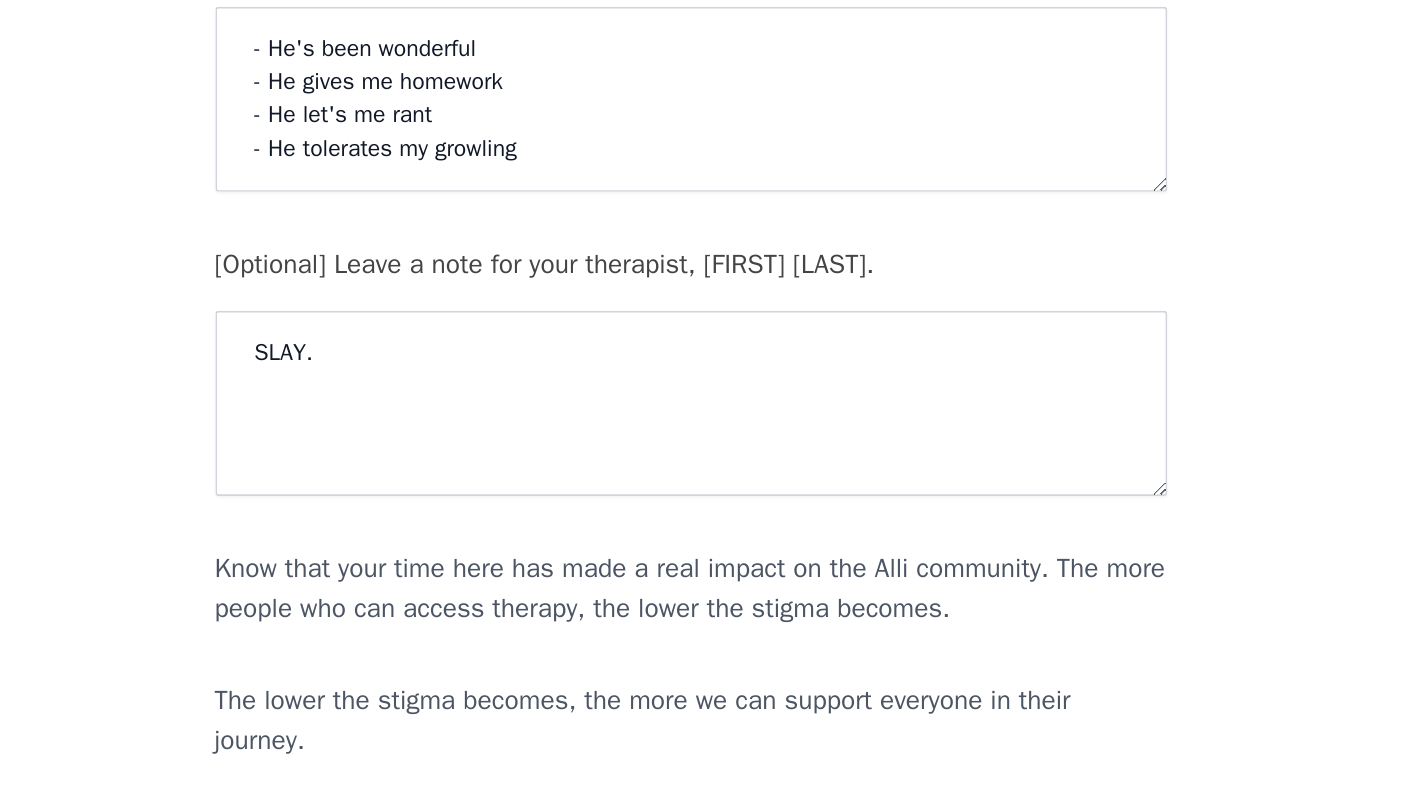 click on "- He's been wonderful
- He gives me homework
- He let's me rant
- He tolerates my growling" at bounding box center (713, 378) 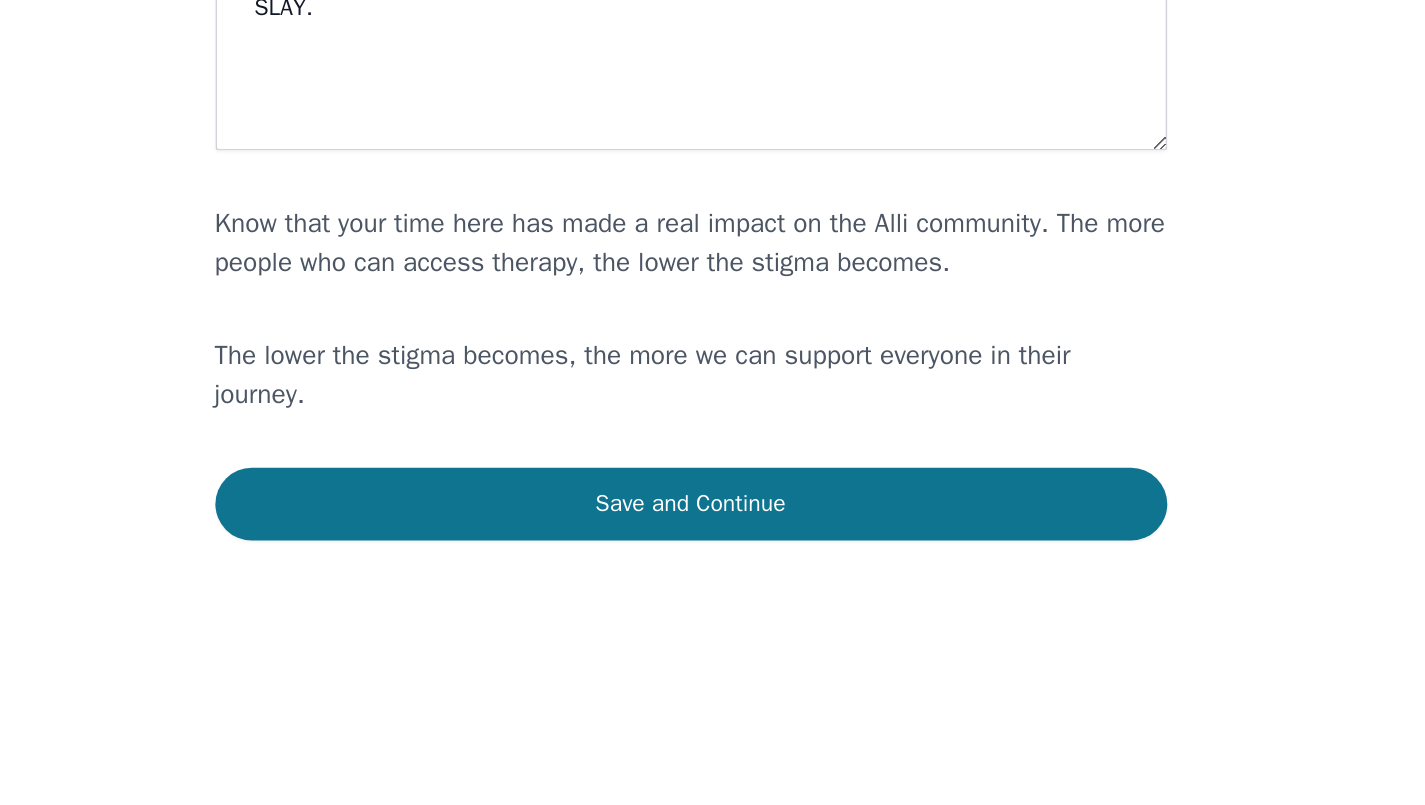 scroll, scrollTop: 423, scrollLeft: 0, axis: vertical 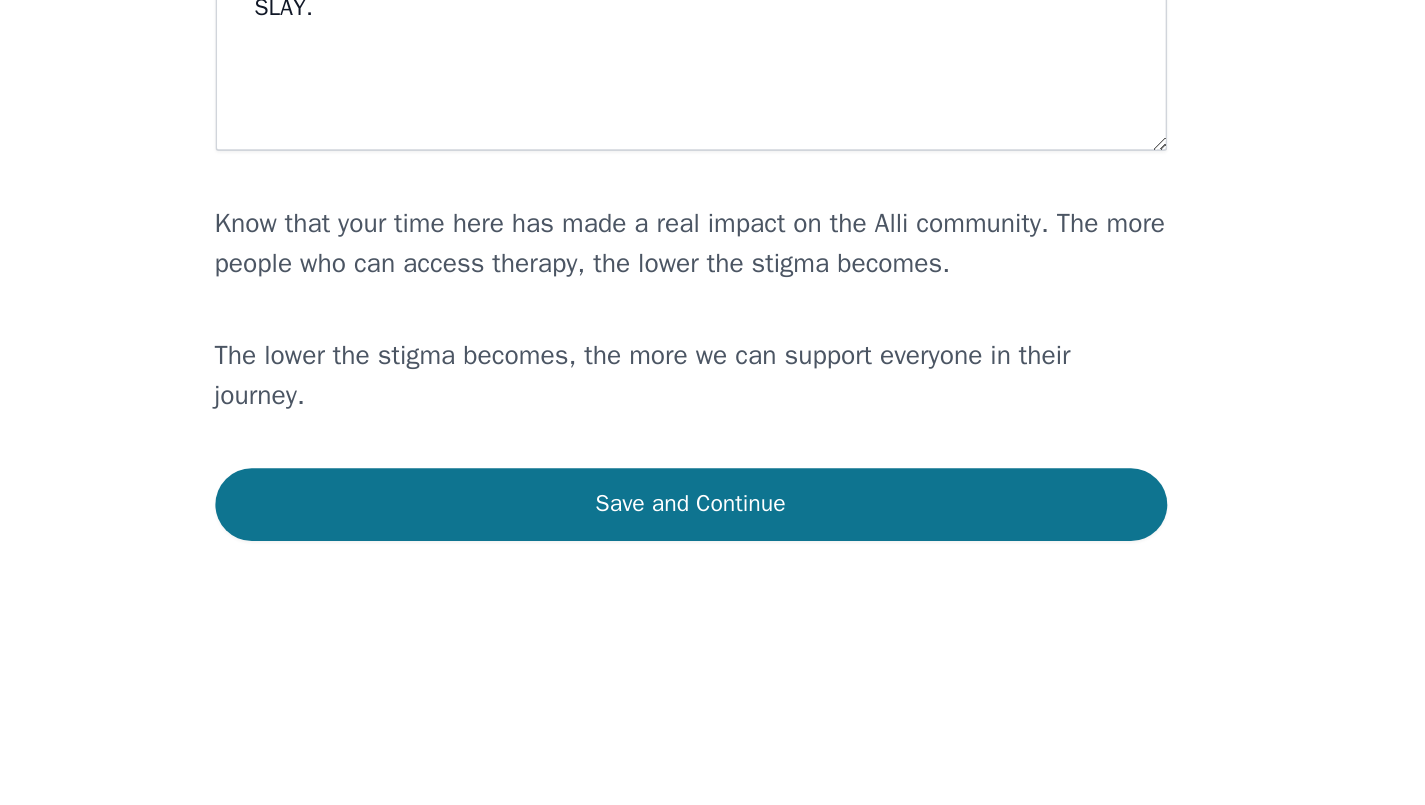 type on "- He's been wonderful
- He gives me homework
- He lets me rant
- He tolerates my growling" 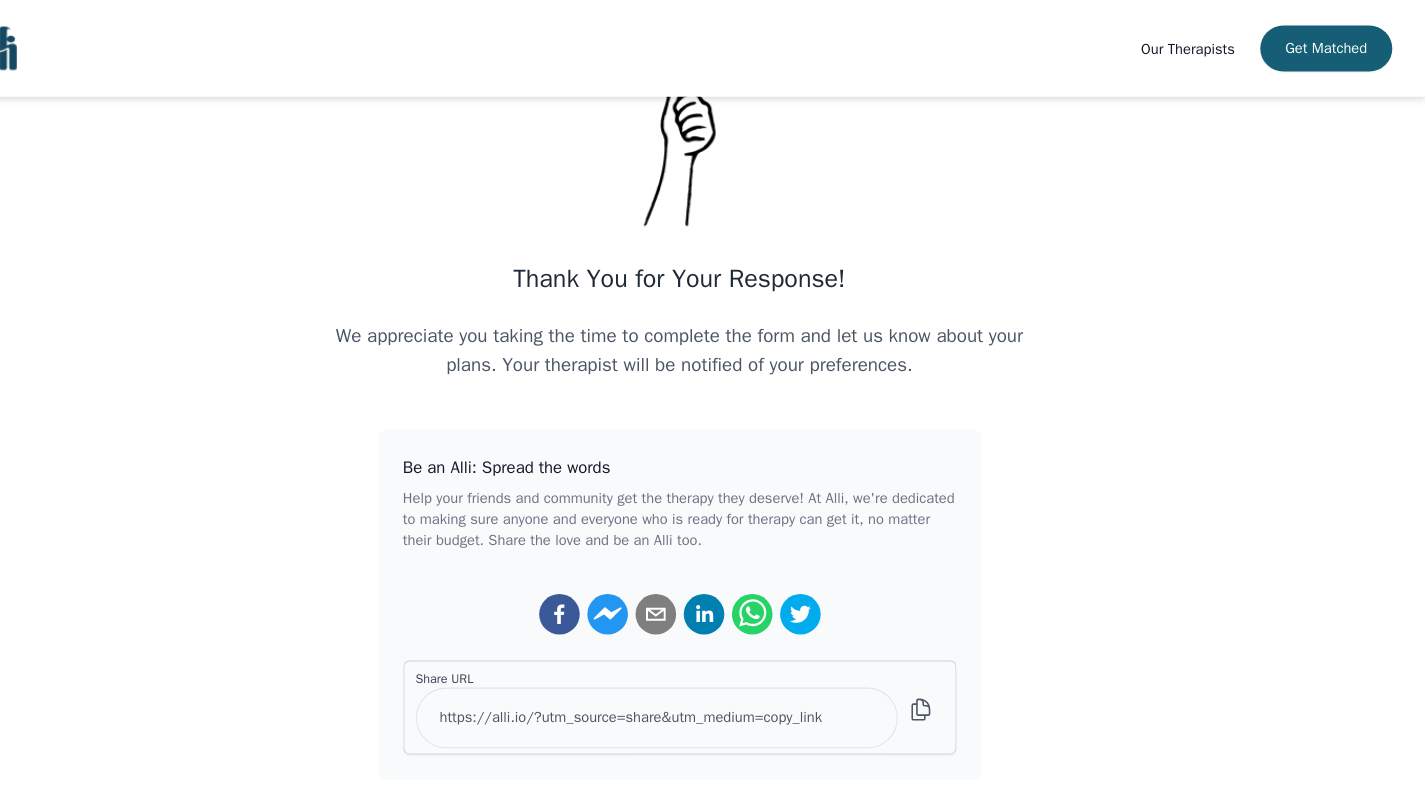 scroll, scrollTop: 91, scrollLeft: 0, axis: vertical 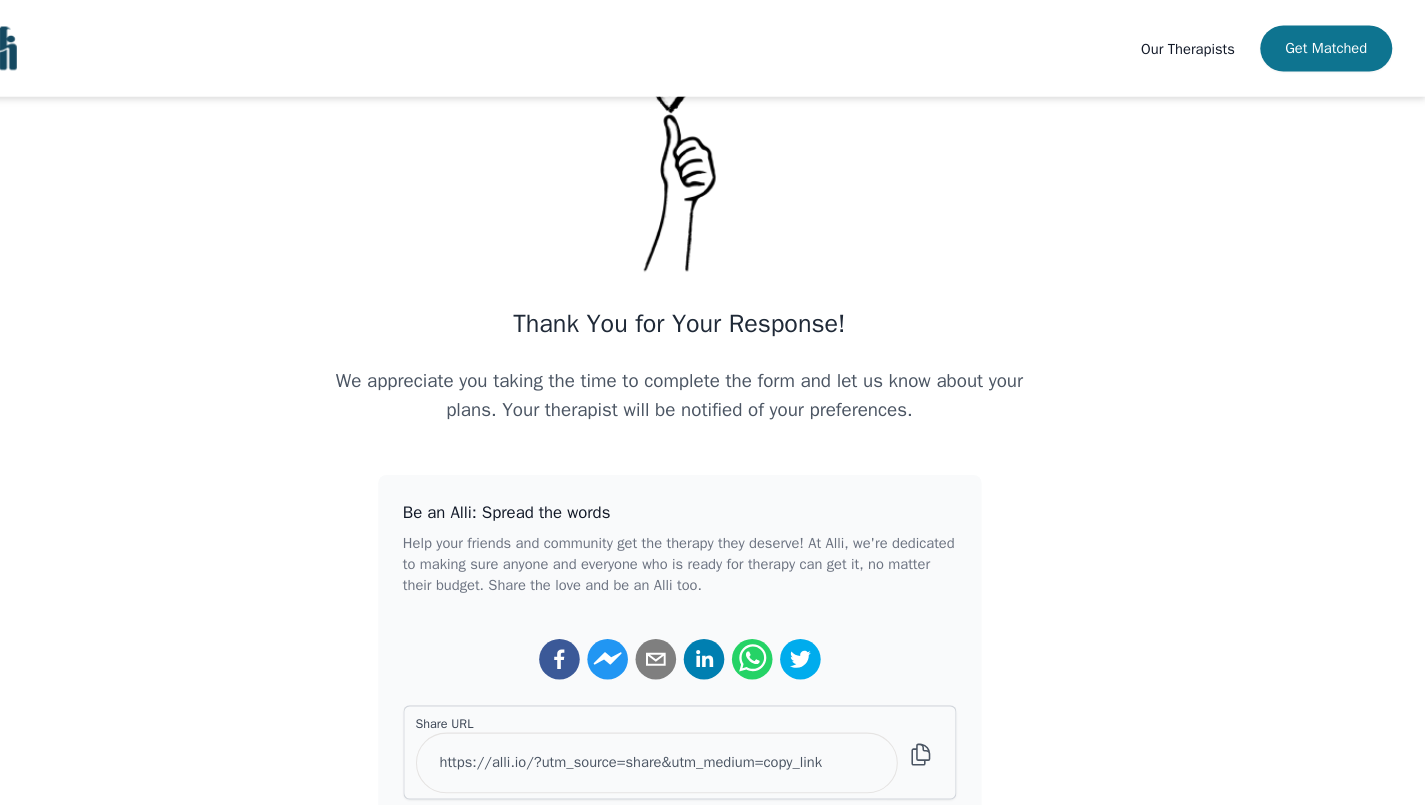 click on "Get Matched" at bounding box center (1330, 46) 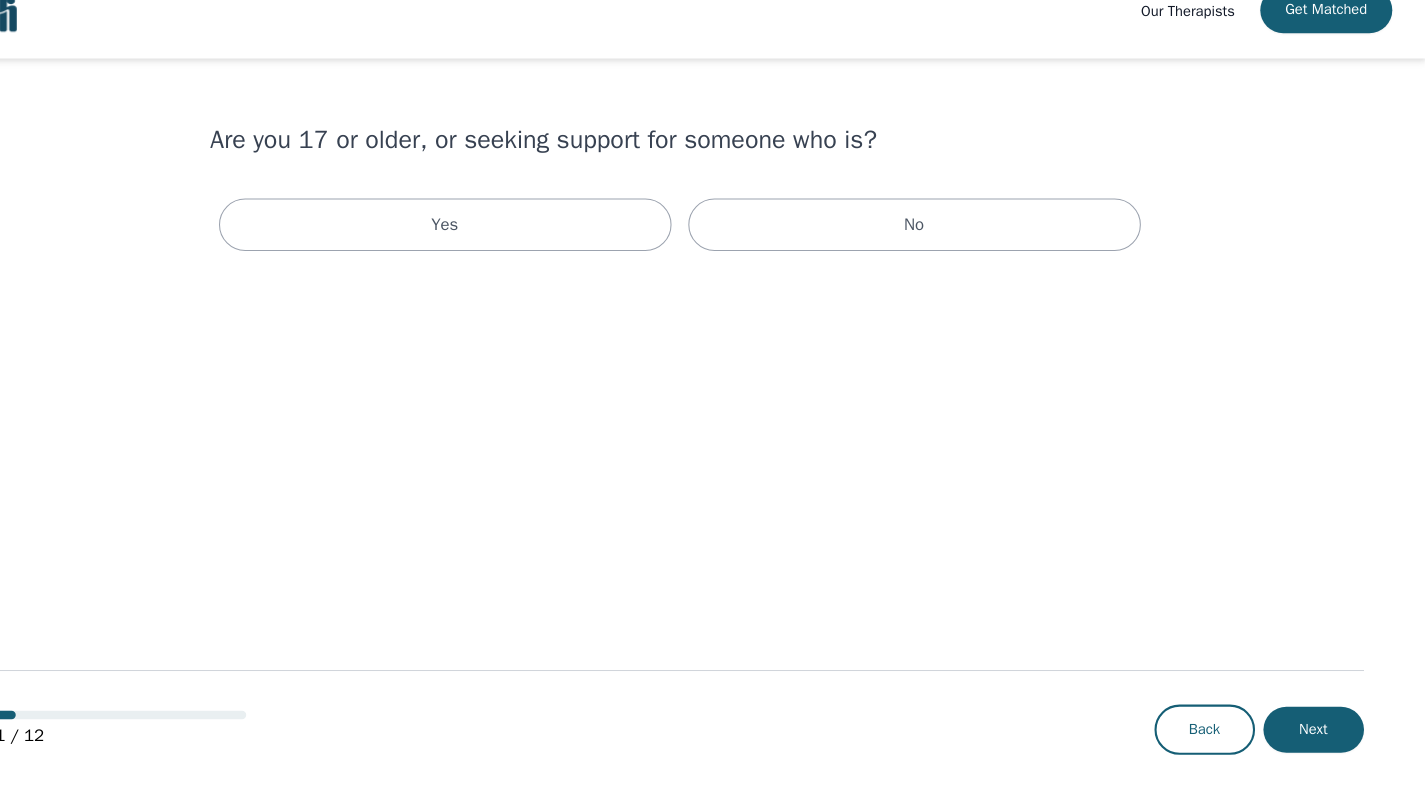 scroll, scrollTop: 0, scrollLeft: 0, axis: both 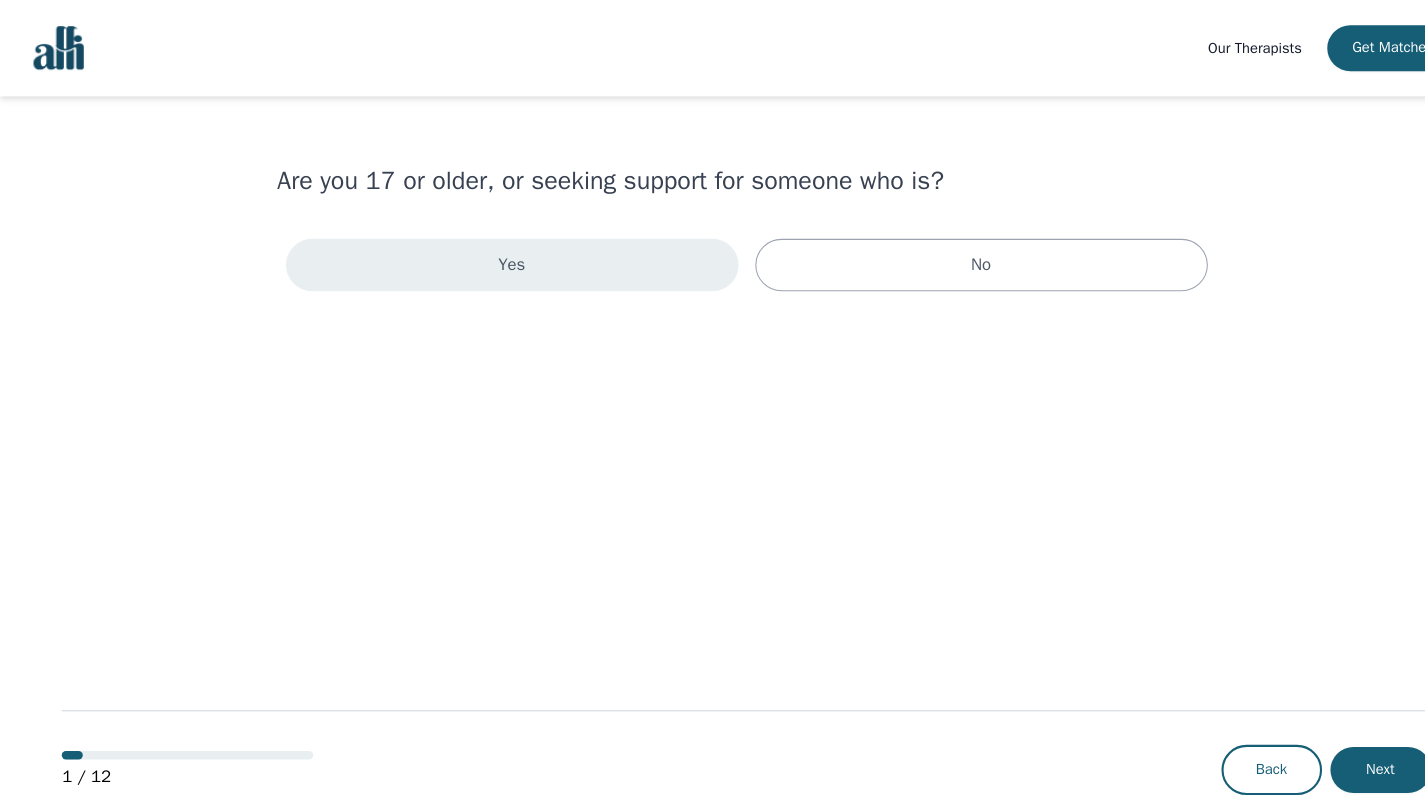 click on "Yes" at bounding box center [489, 253] 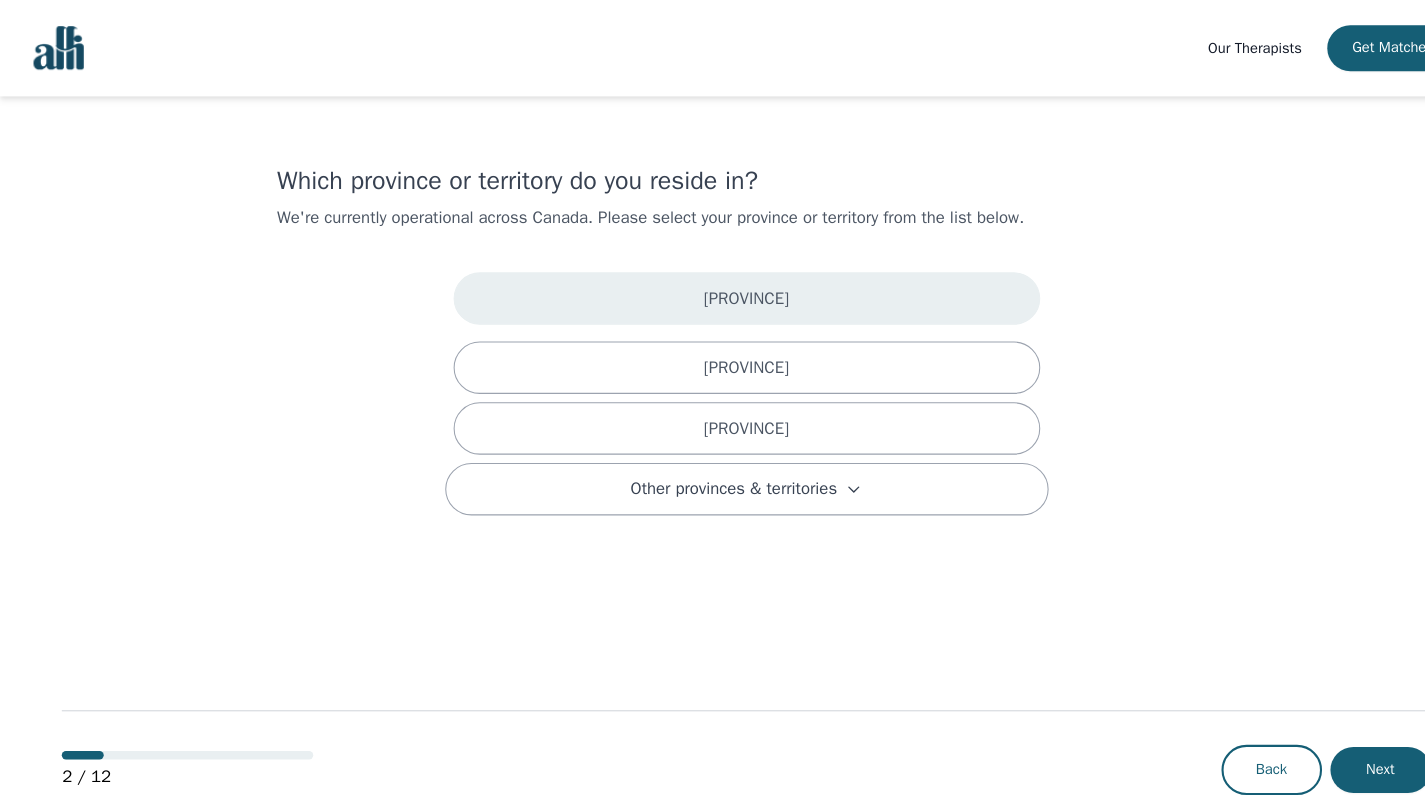 click on "[PROVINCE]" at bounding box center [713, 285] 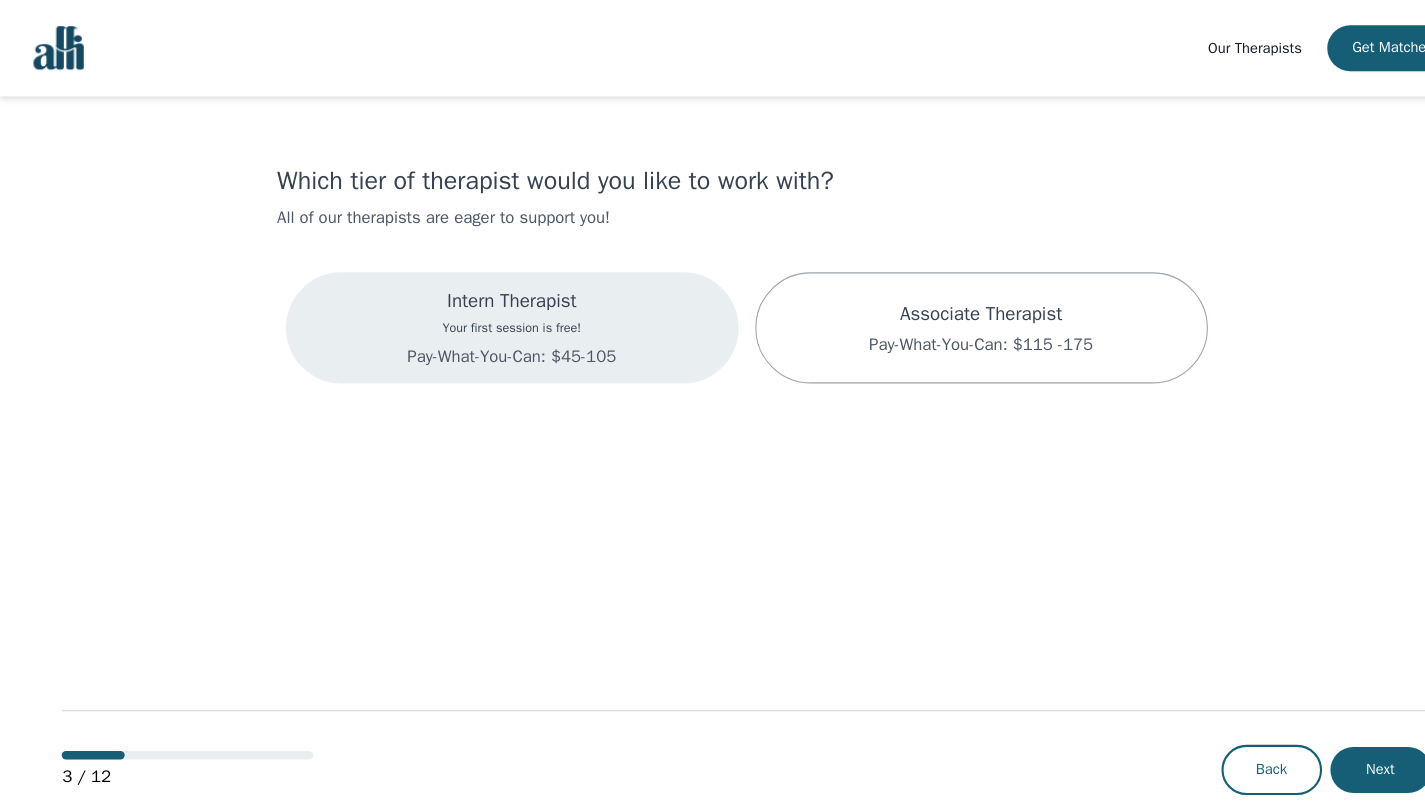 click on "Intern Therapist Your first session is free! Pay-What-You-Can: $45-105" at bounding box center (488, 313) 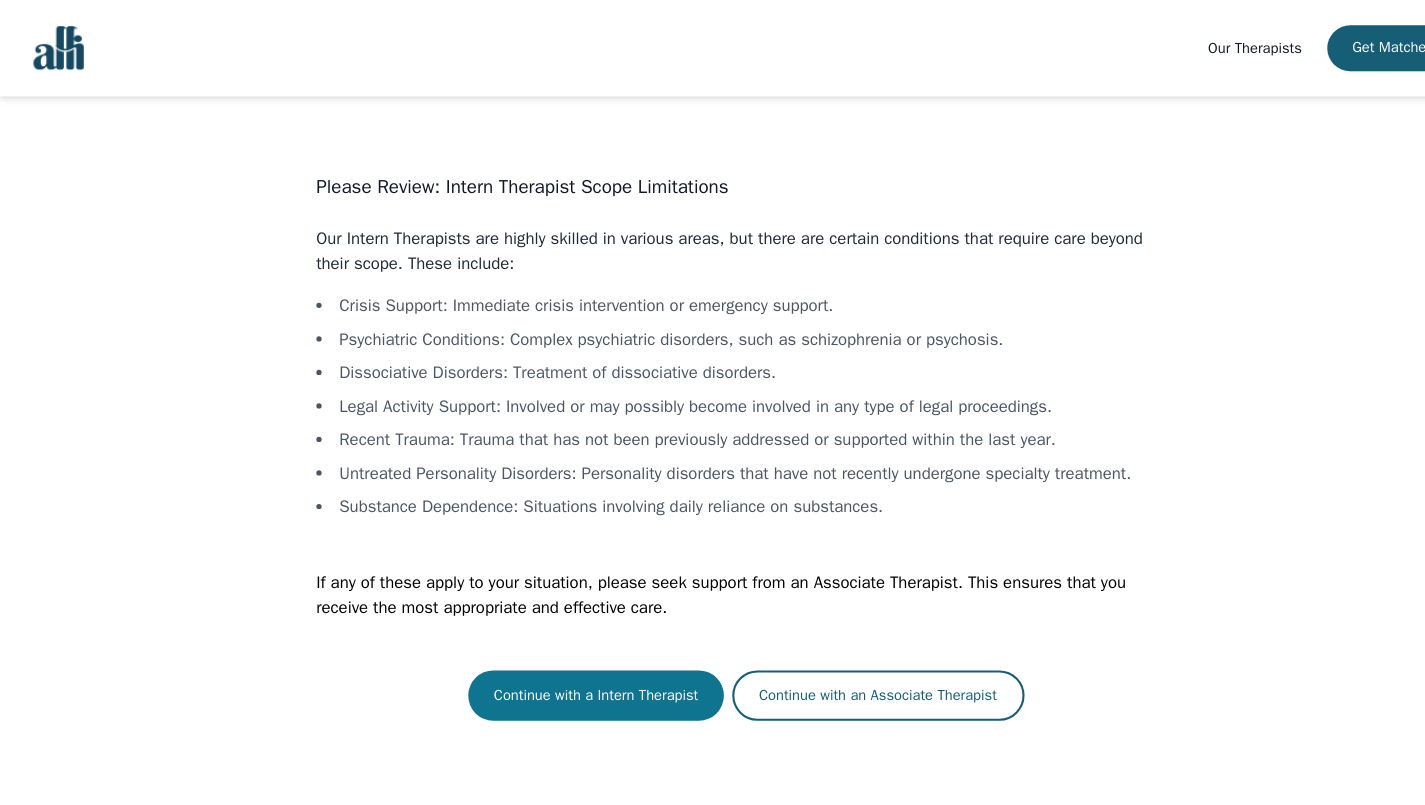 click on "Continue with a Intern Therapist" at bounding box center [568, 664] 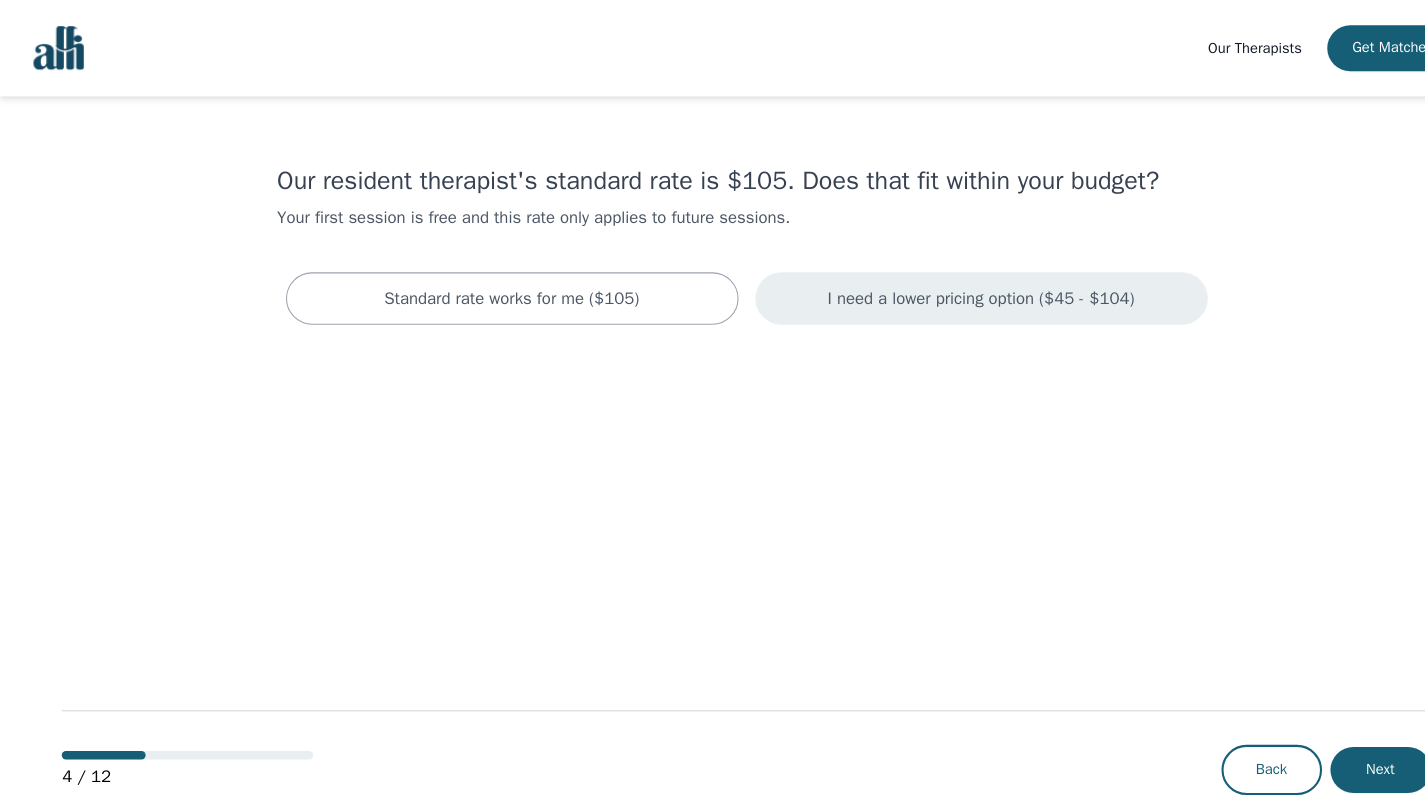 click on "I need a lower pricing option ($45 - $104)" at bounding box center [936, 285] 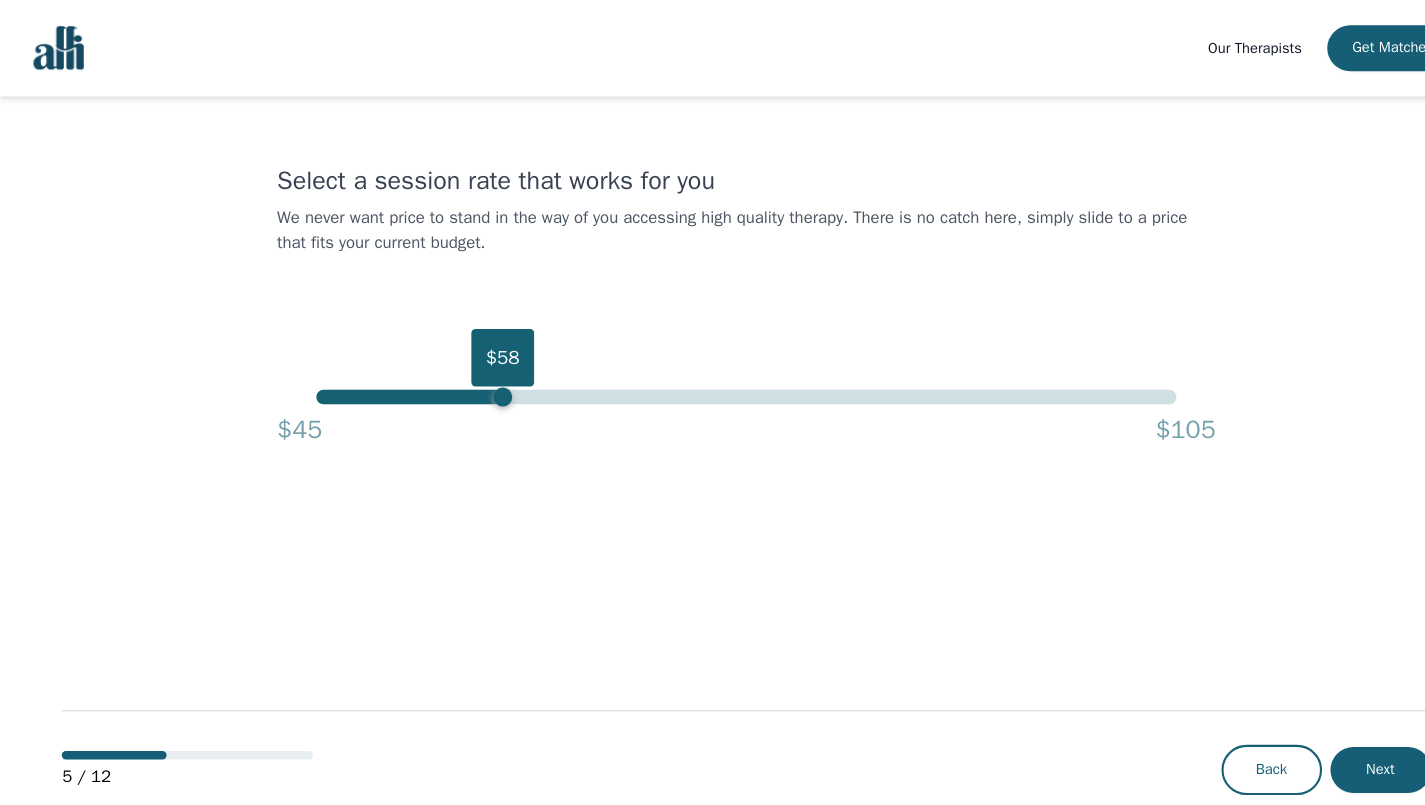 click on "$58" at bounding box center [712, 379] 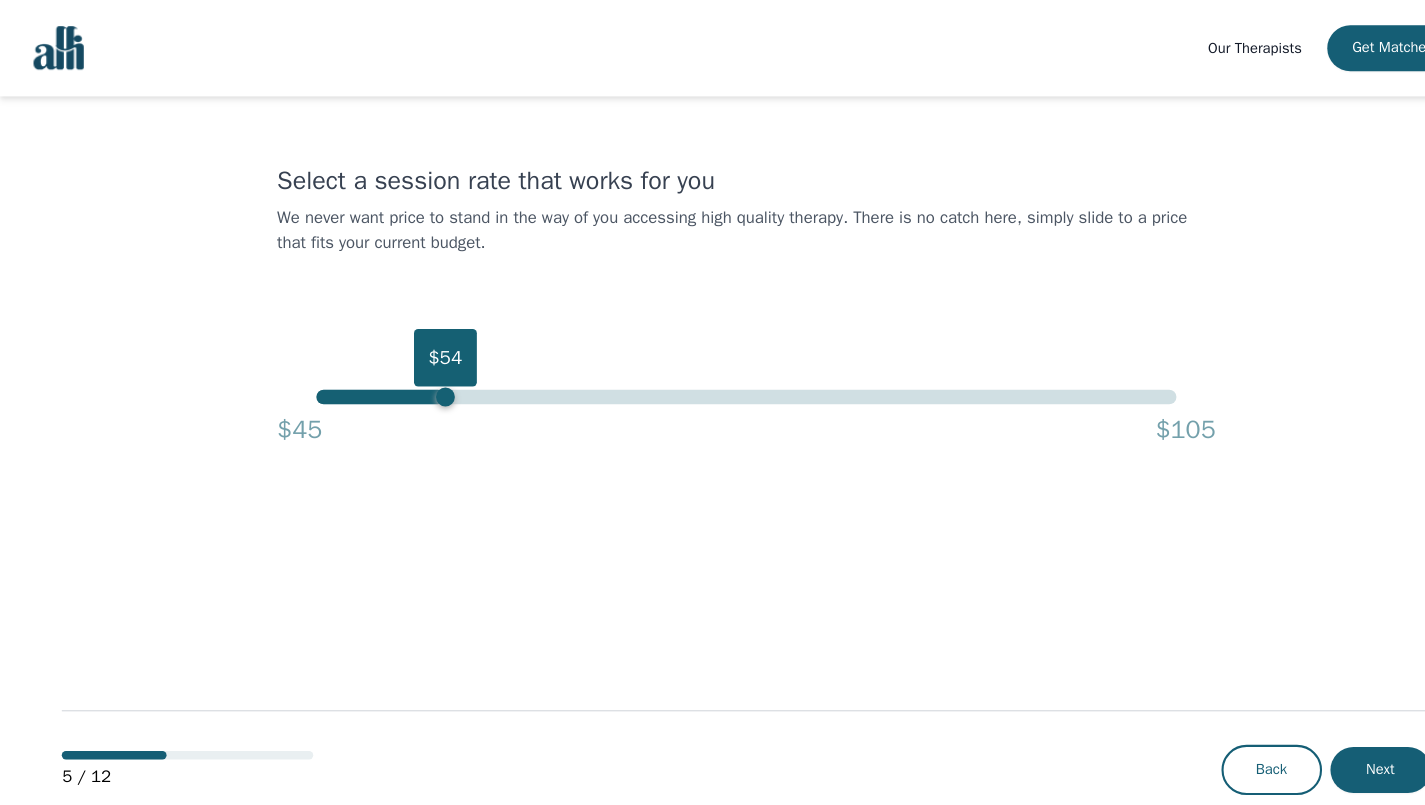 click on "$54" at bounding box center [712, 379] 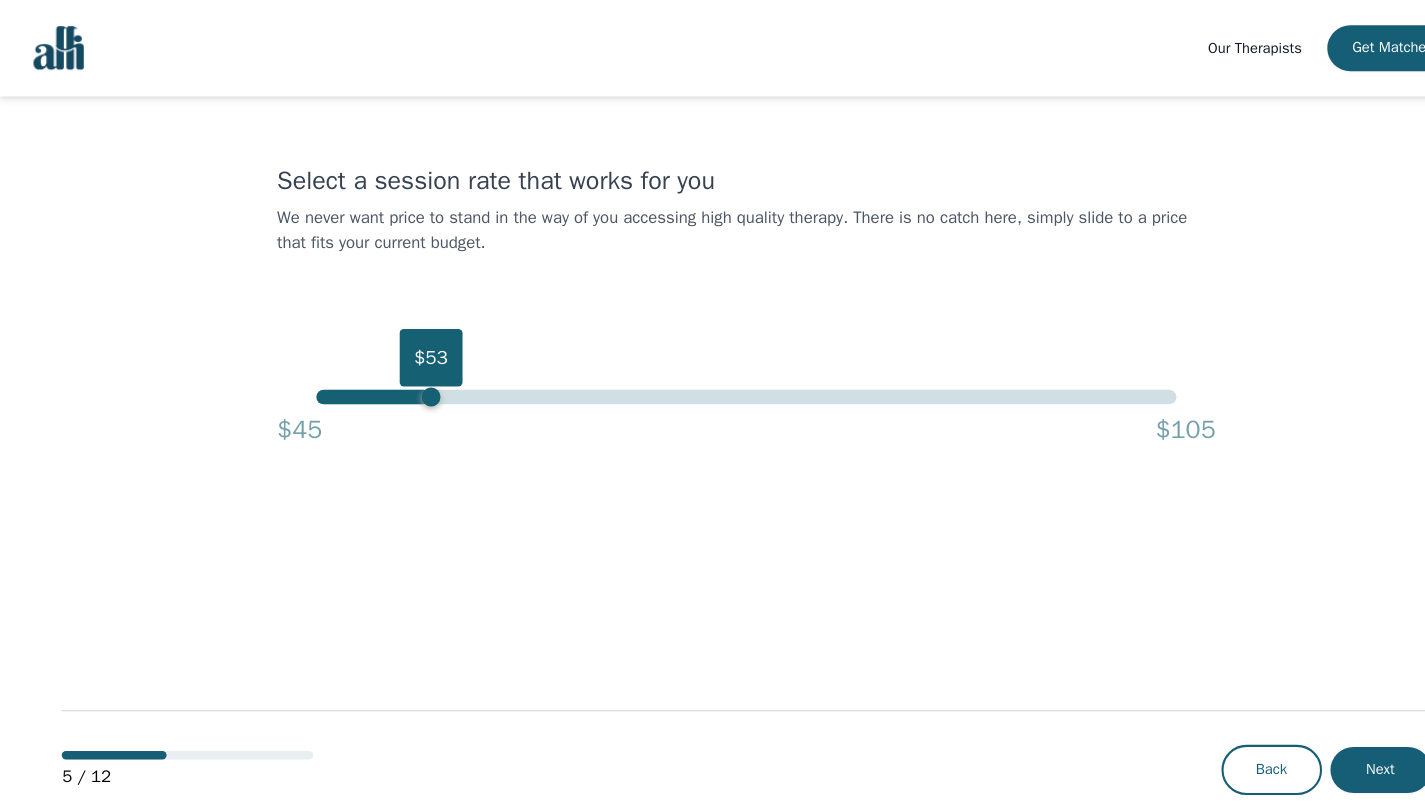 click on "$53" at bounding box center [712, 379] 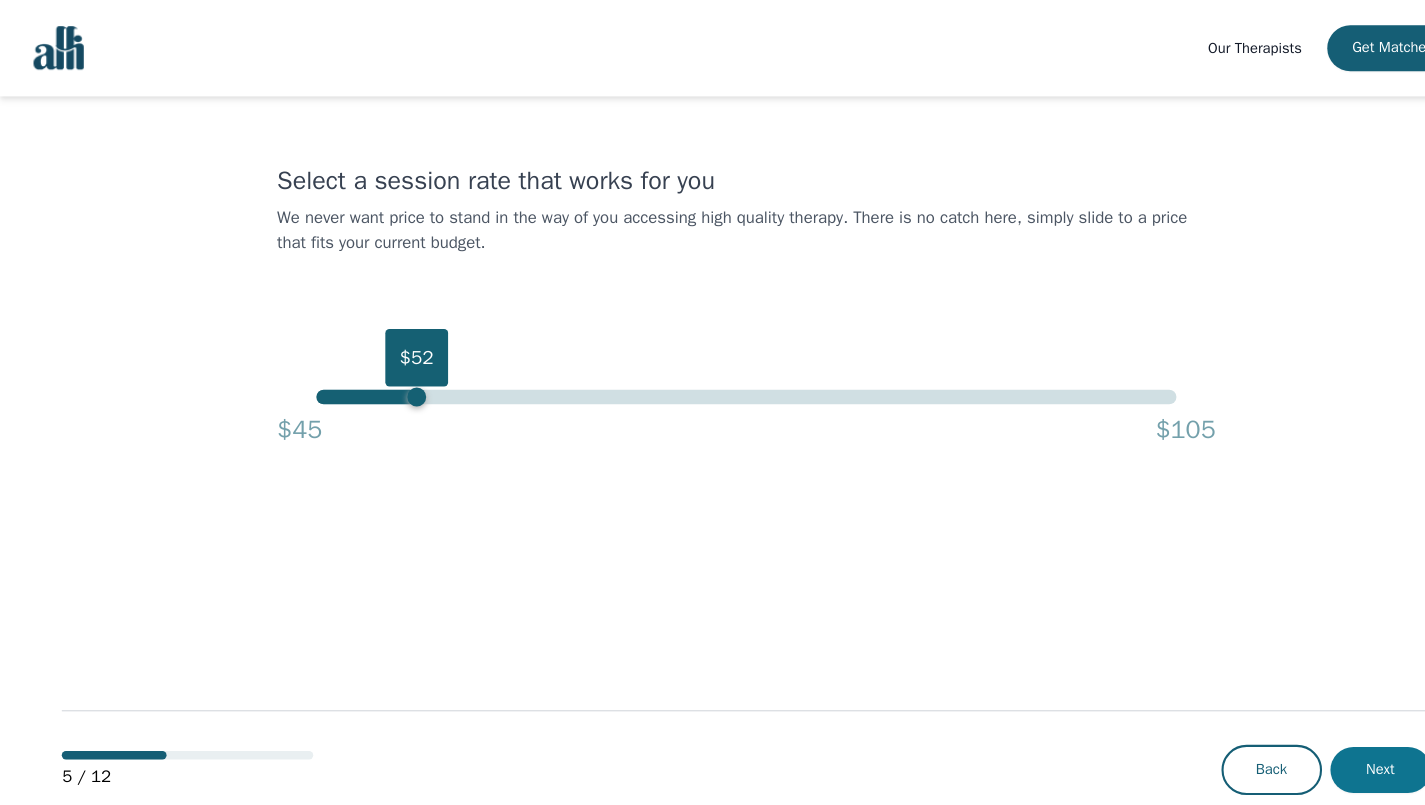 click on "Next" at bounding box center (1318, 735) 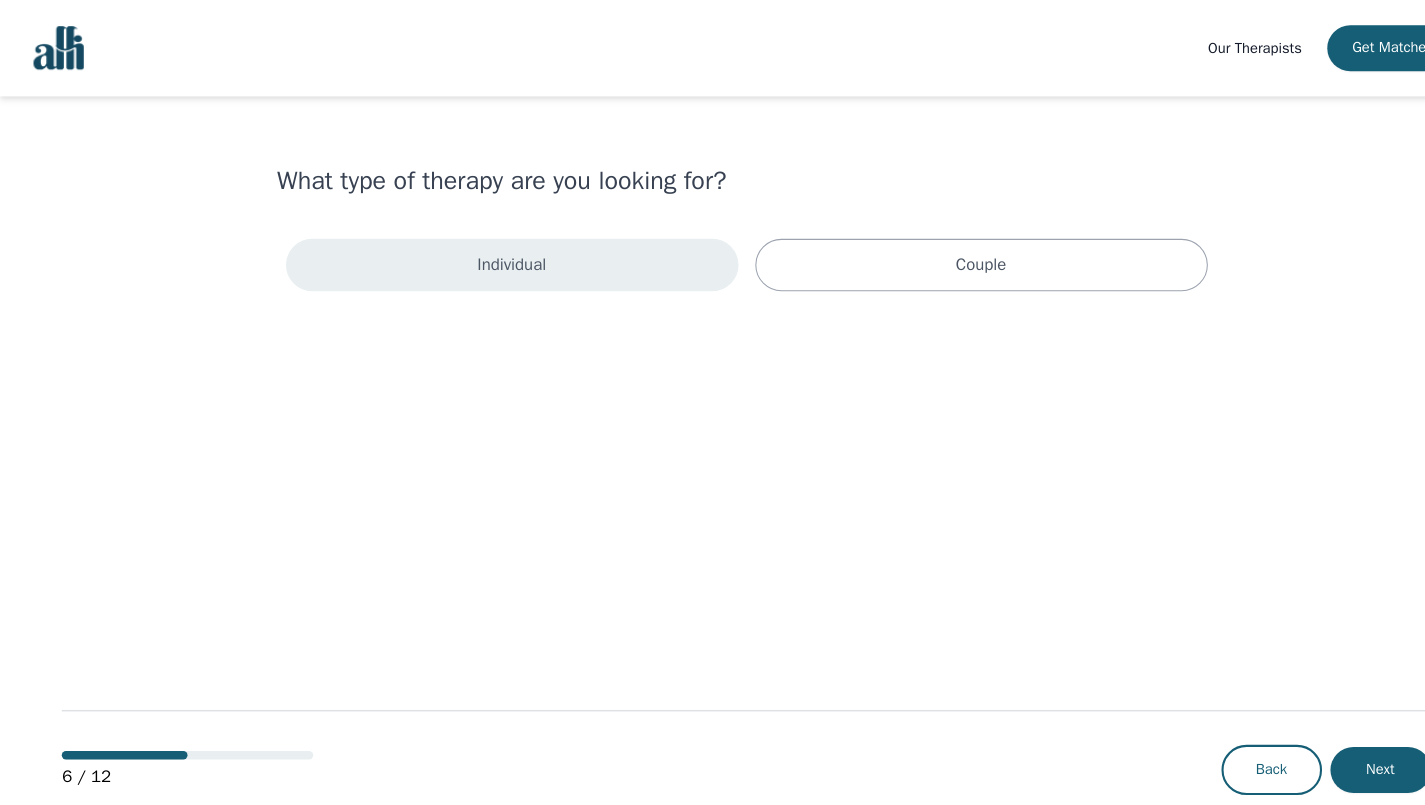 click on "Individual" at bounding box center [489, 253] 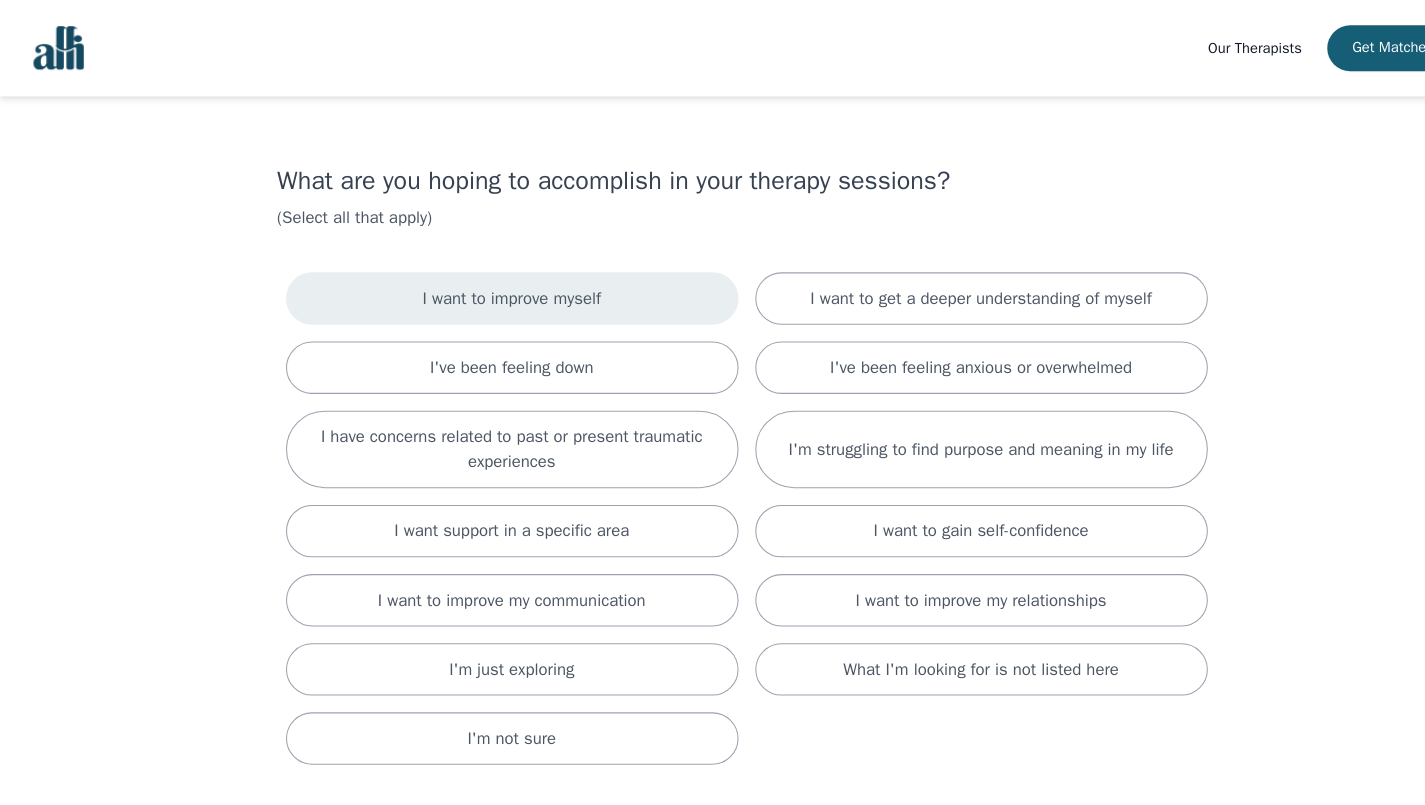 click on "I want to improve myself" at bounding box center (489, 285) 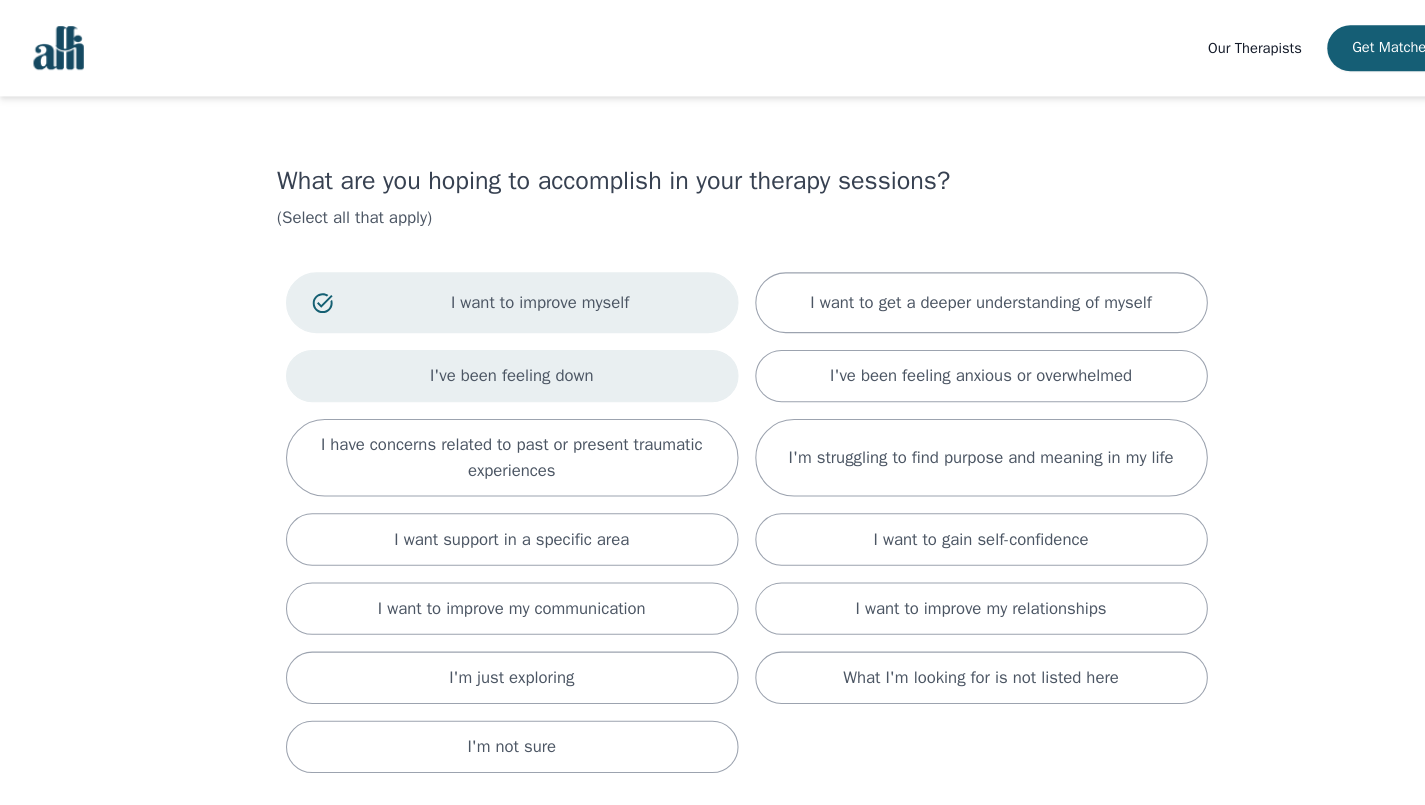 click on "I've been feeling down" at bounding box center [489, 359] 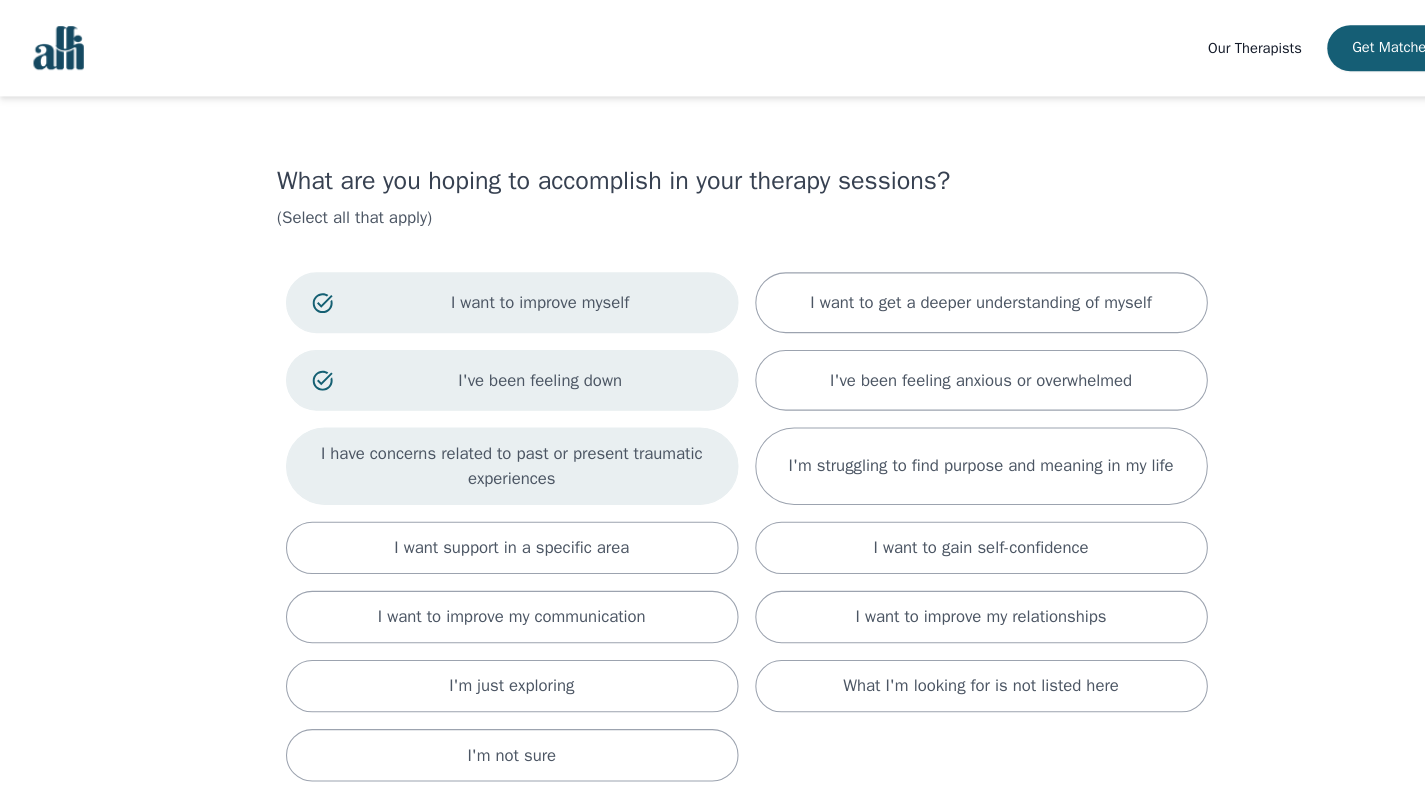 click on "I have concerns related to past or present traumatic experiences" at bounding box center (489, 445) 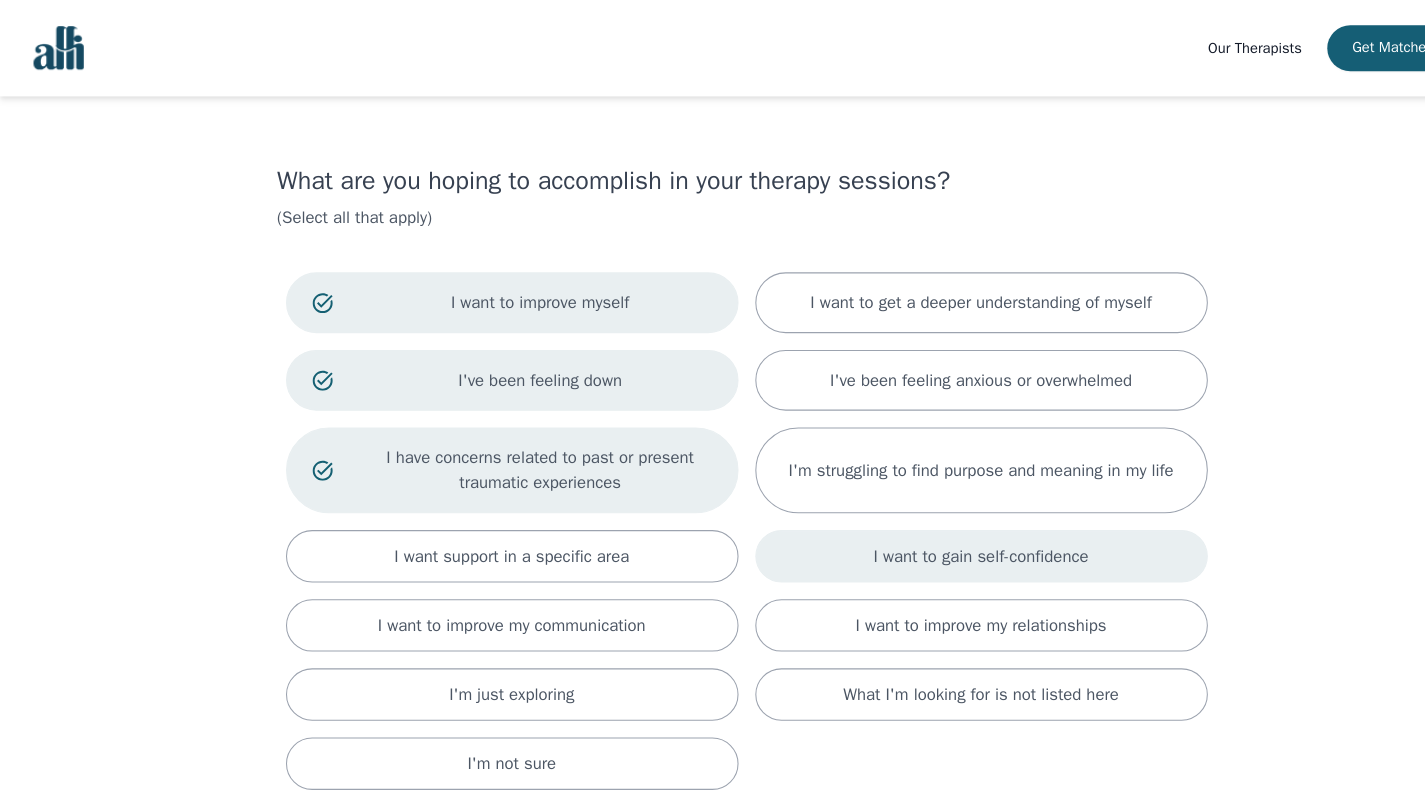 click on "I want to gain self-confidence" at bounding box center (937, 531) 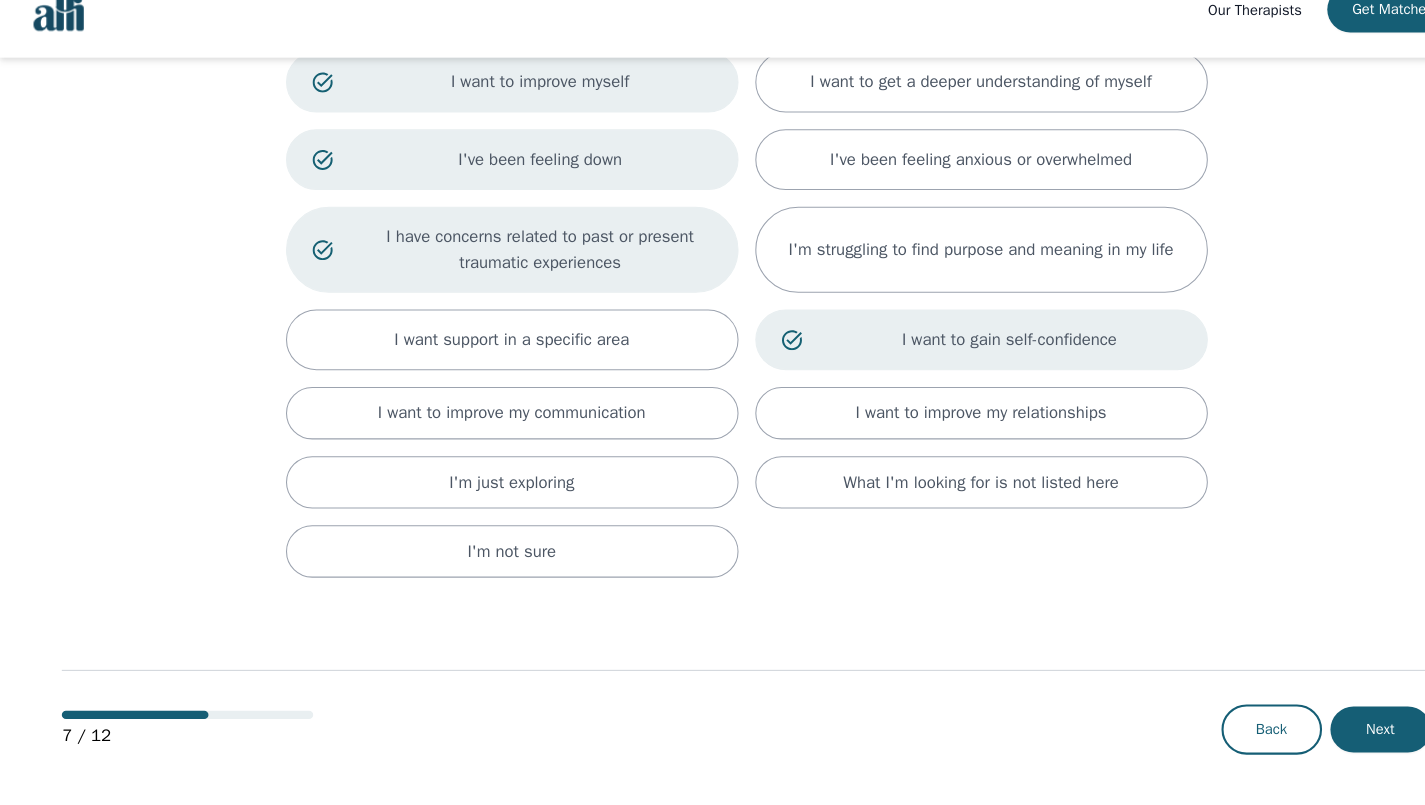 scroll, scrollTop: 174, scrollLeft: 0, axis: vertical 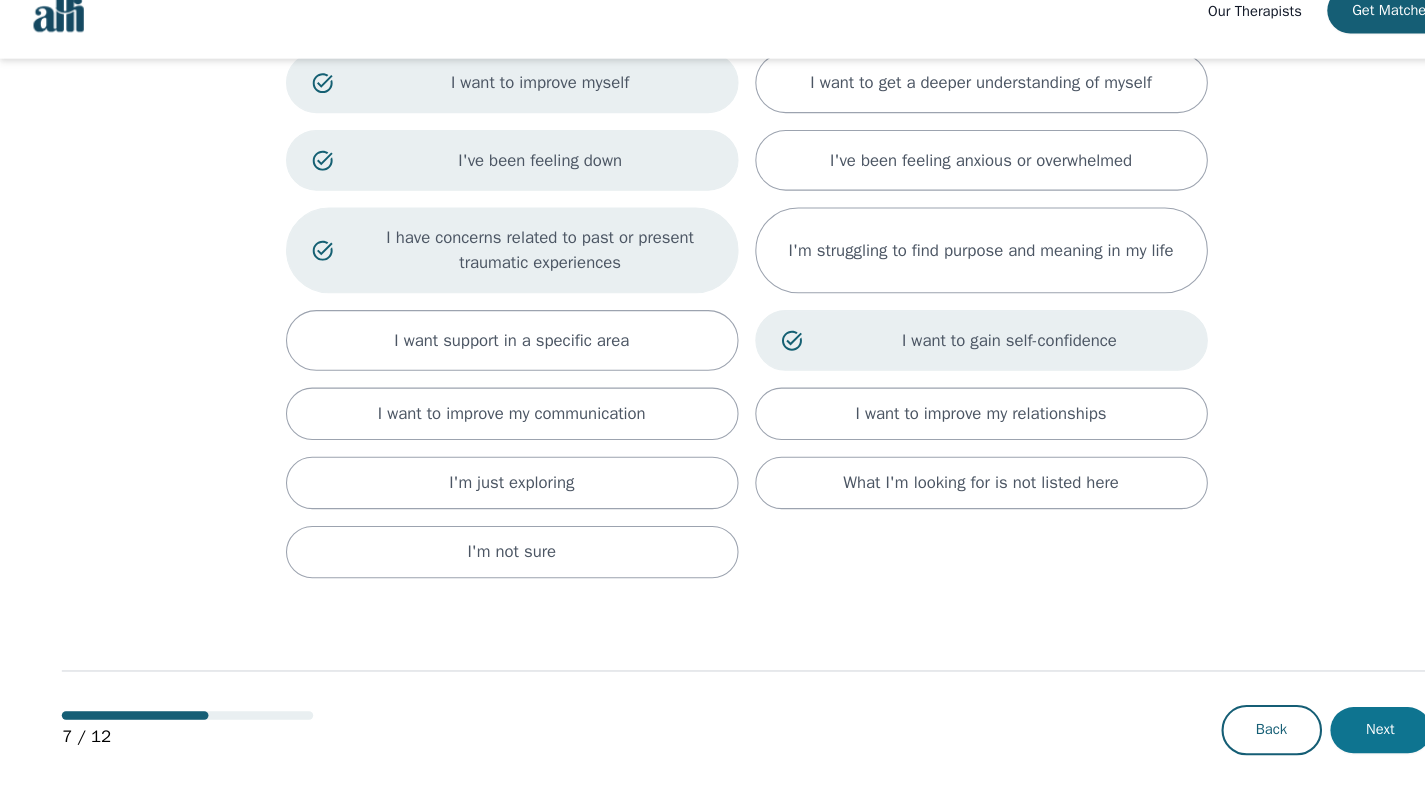 click on "Next" at bounding box center (1318, 733) 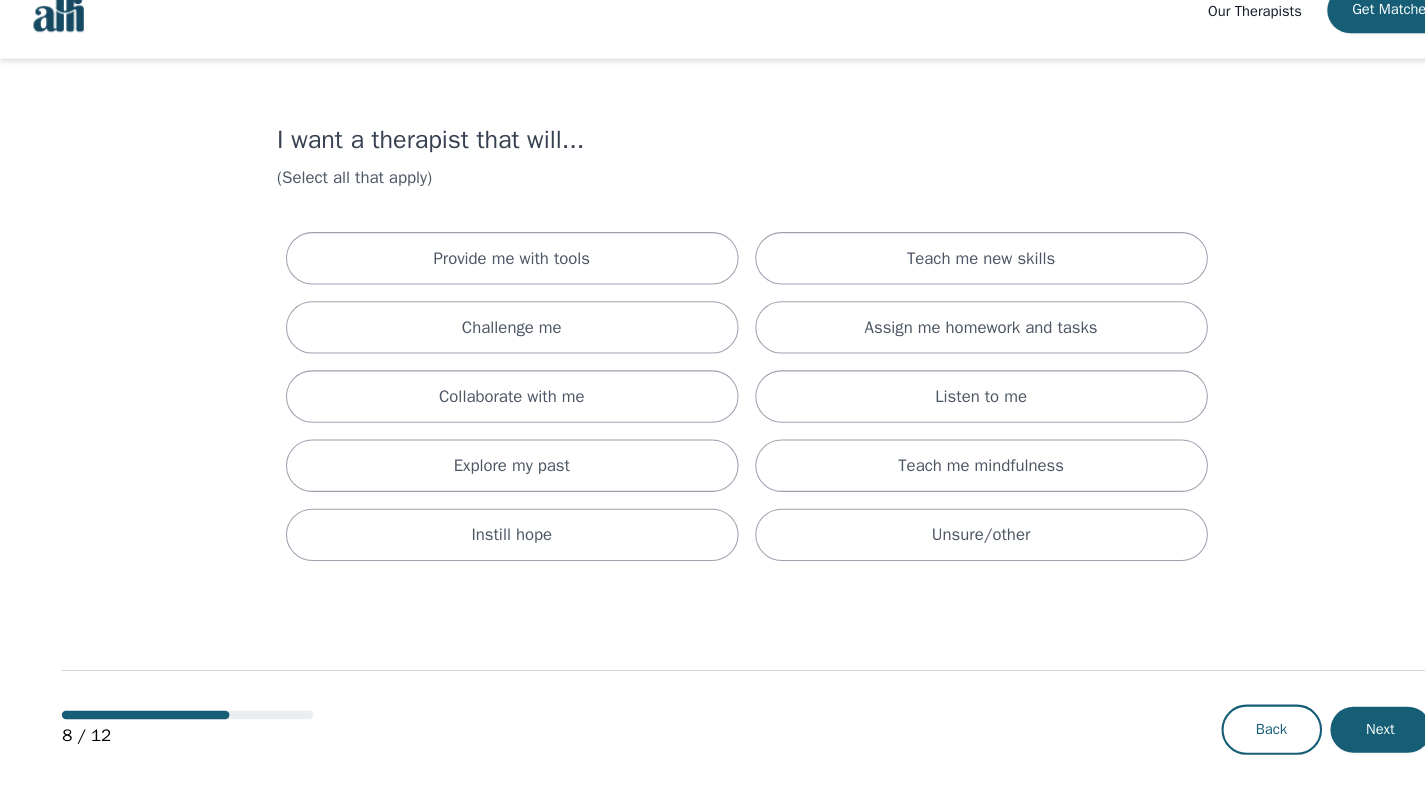 scroll, scrollTop: 0, scrollLeft: 0, axis: both 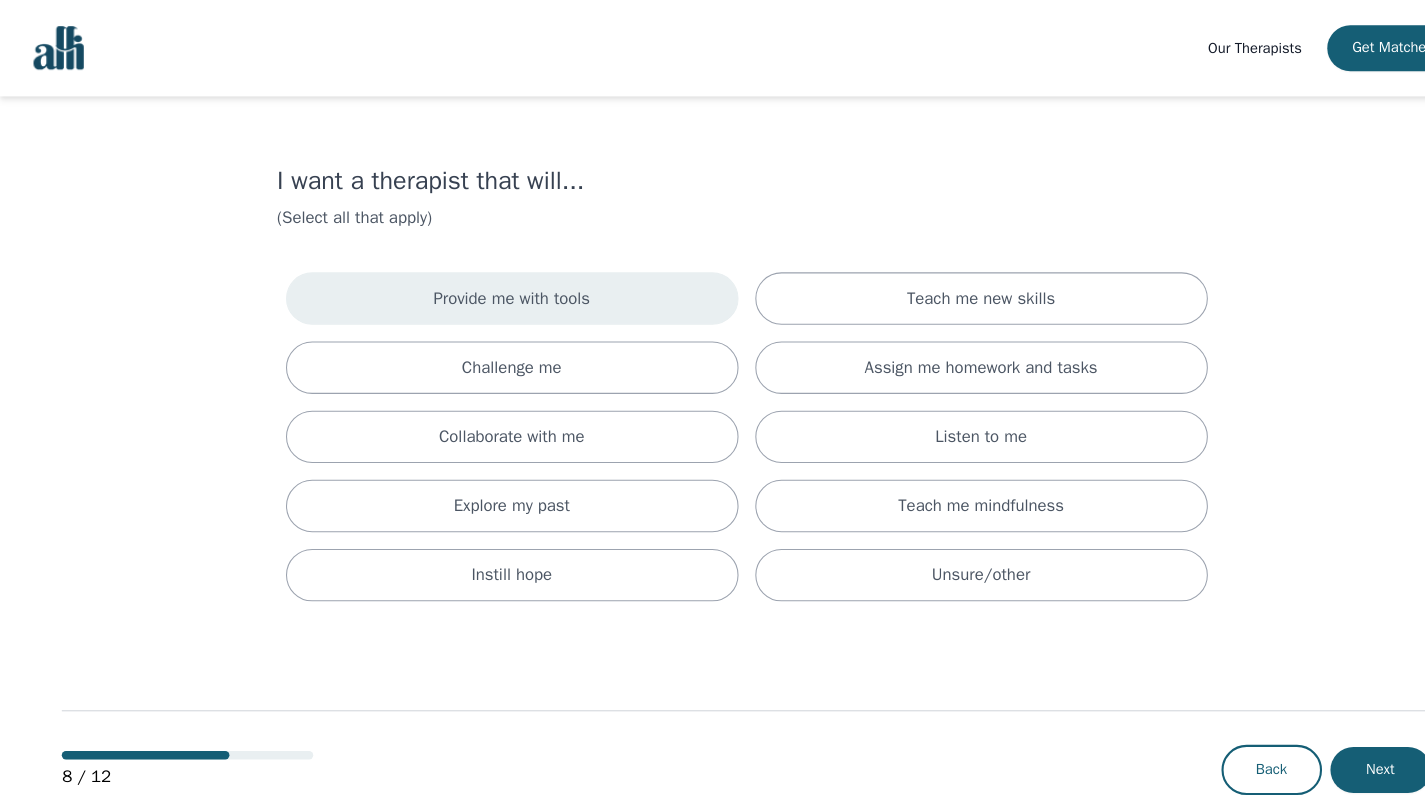 click on "Provide me with tools" at bounding box center (489, 285) 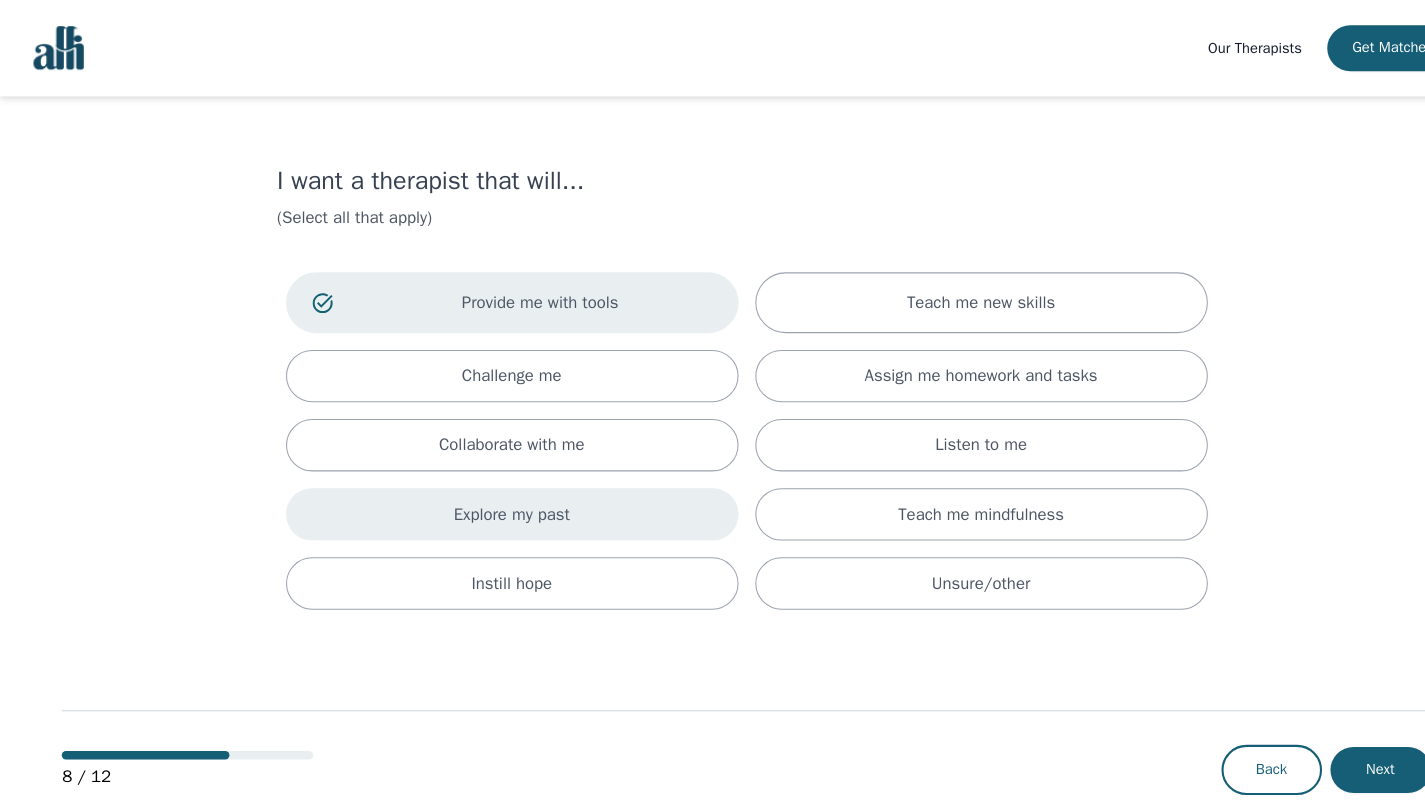 click on "Explore my past" at bounding box center (489, 491) 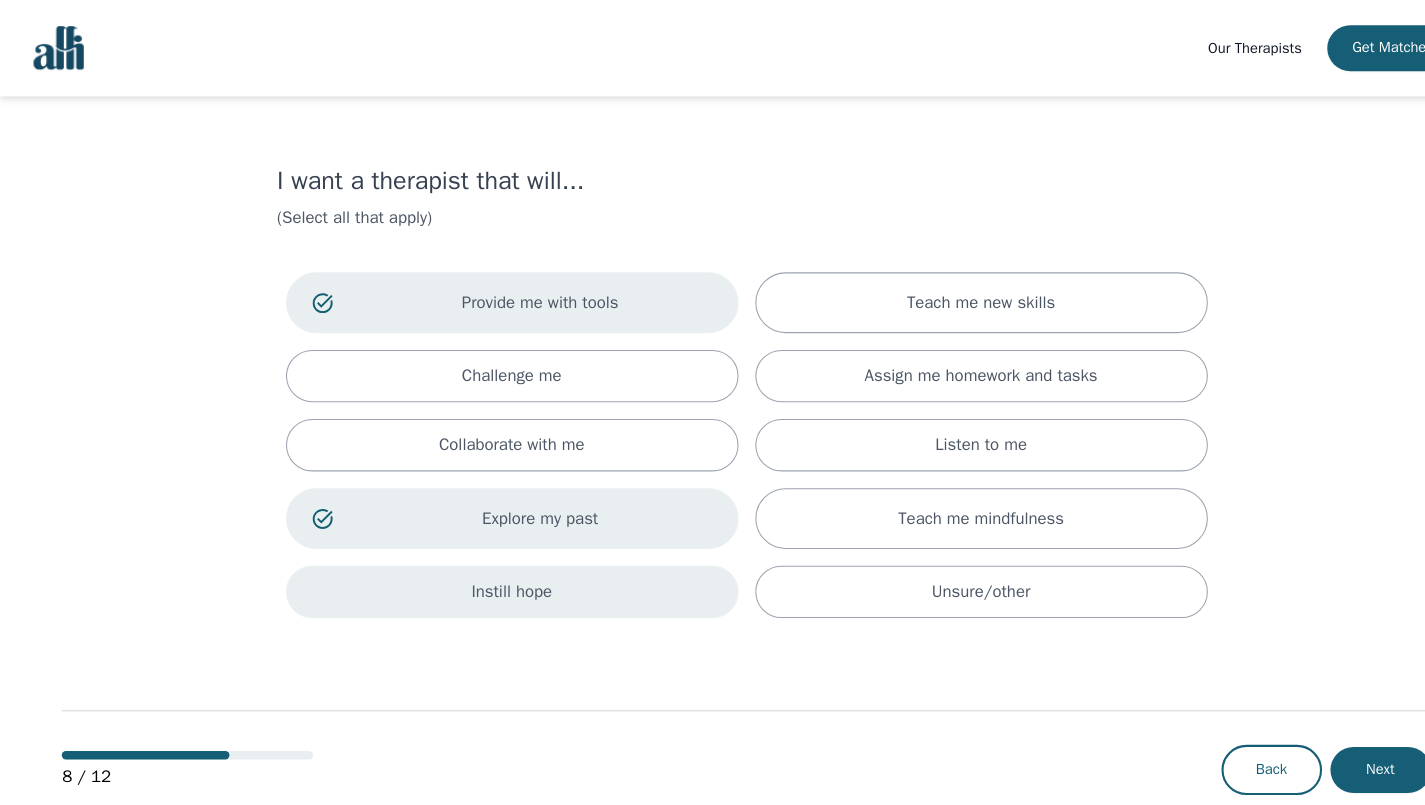 click on "Instill hope" at bounding box center (489, 565) 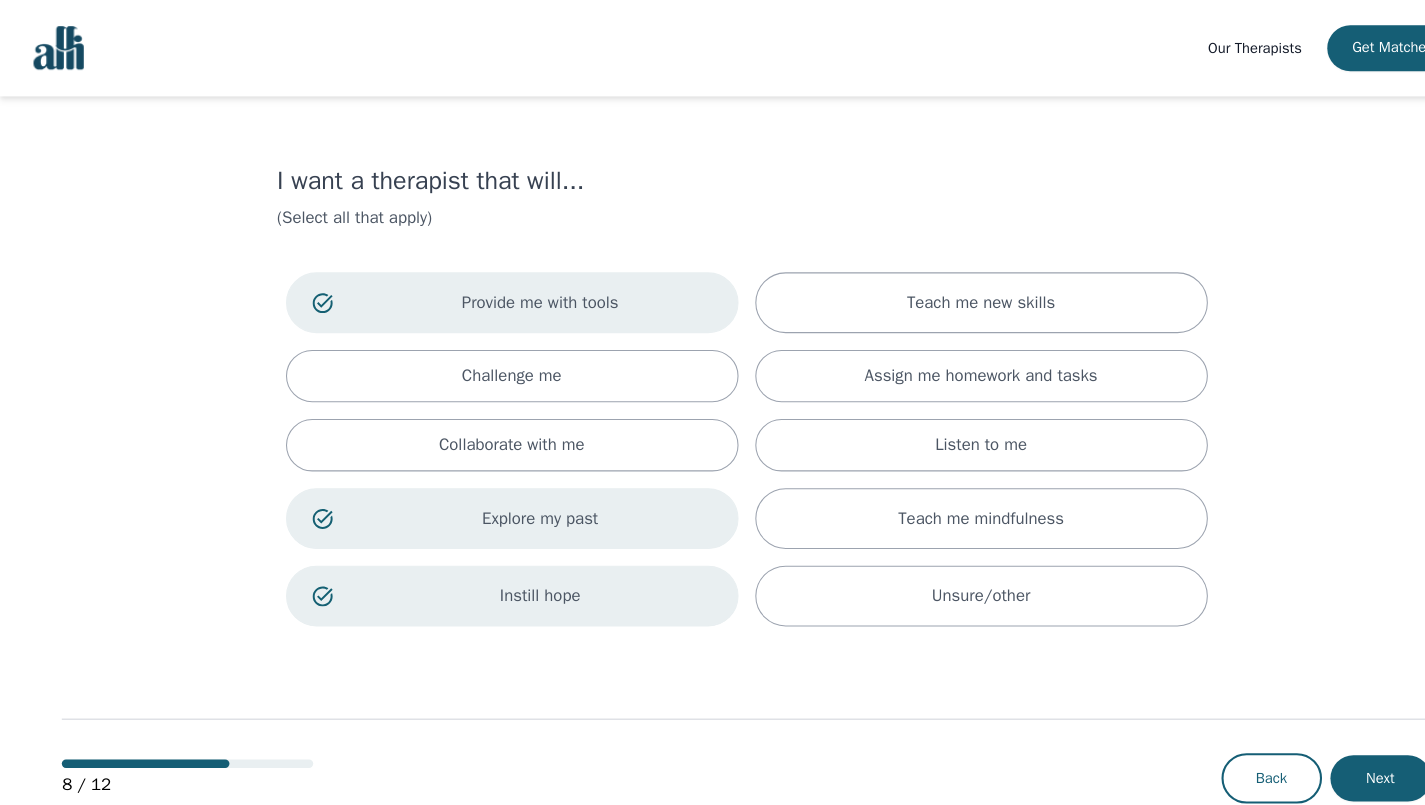 click on "Provide me with tools" at bounding box center [516, 289] 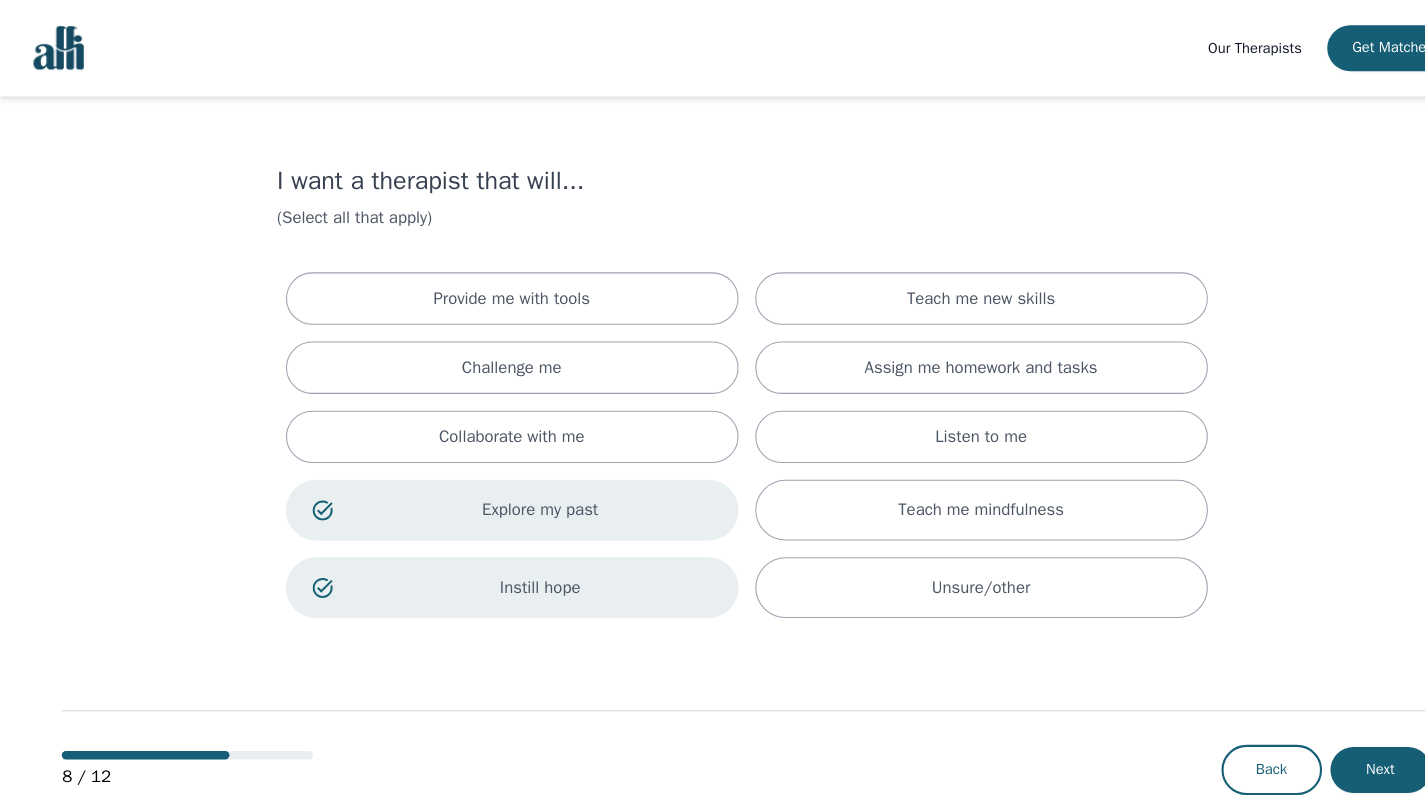 click on "Explore my past" at bounding box center [489, 487] 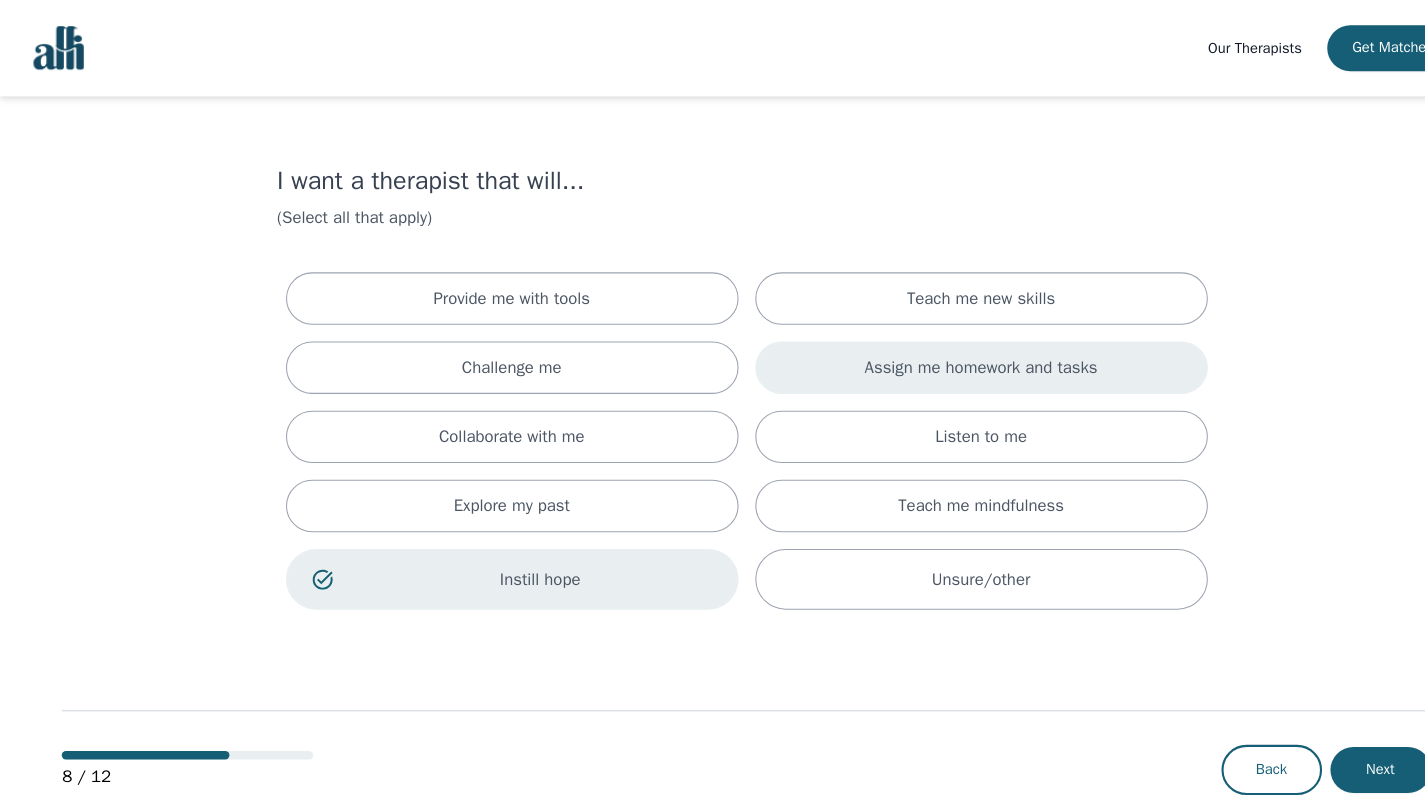 click on "Assign me homework and tasks" at bounding box center [937, 351] 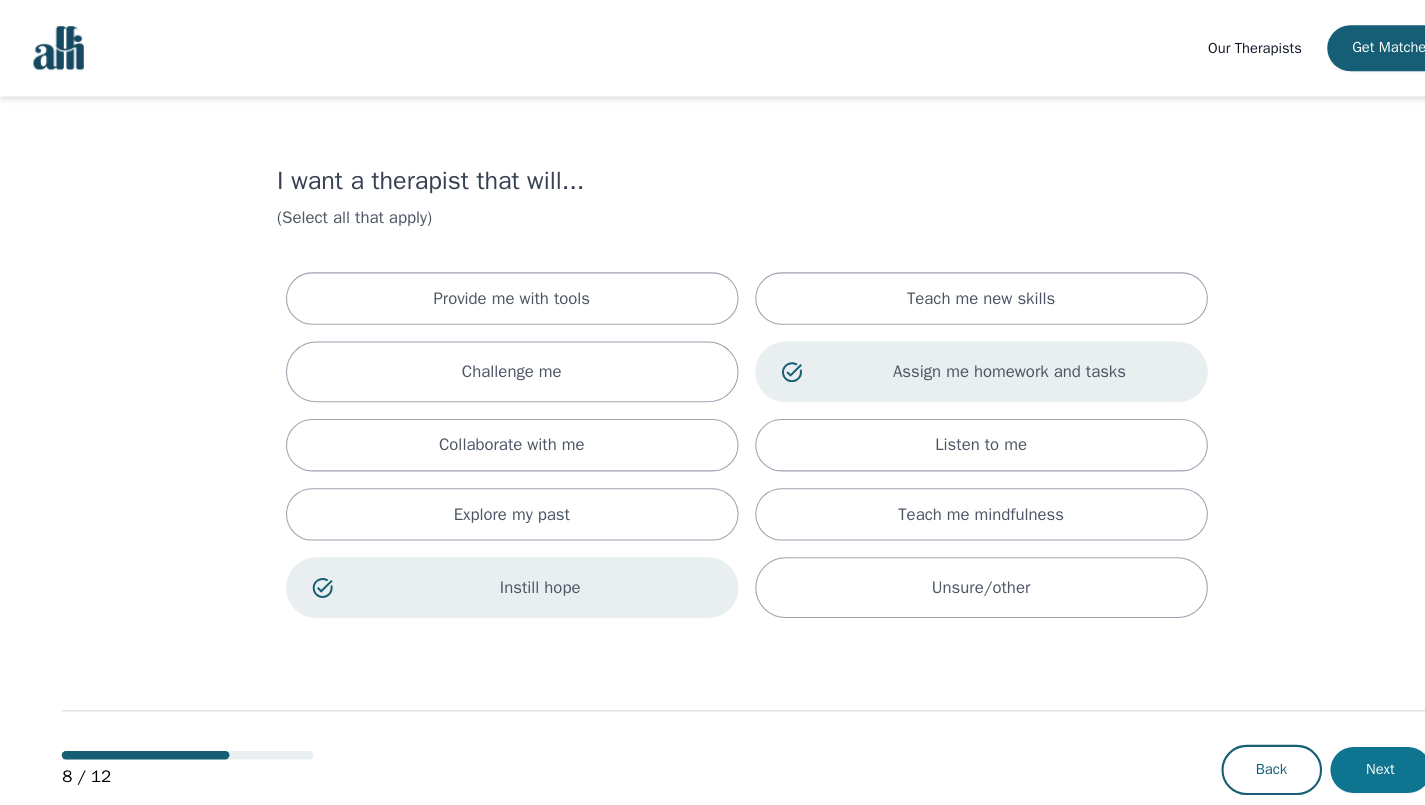 click on "Next" at bounding box center [1318, 735] 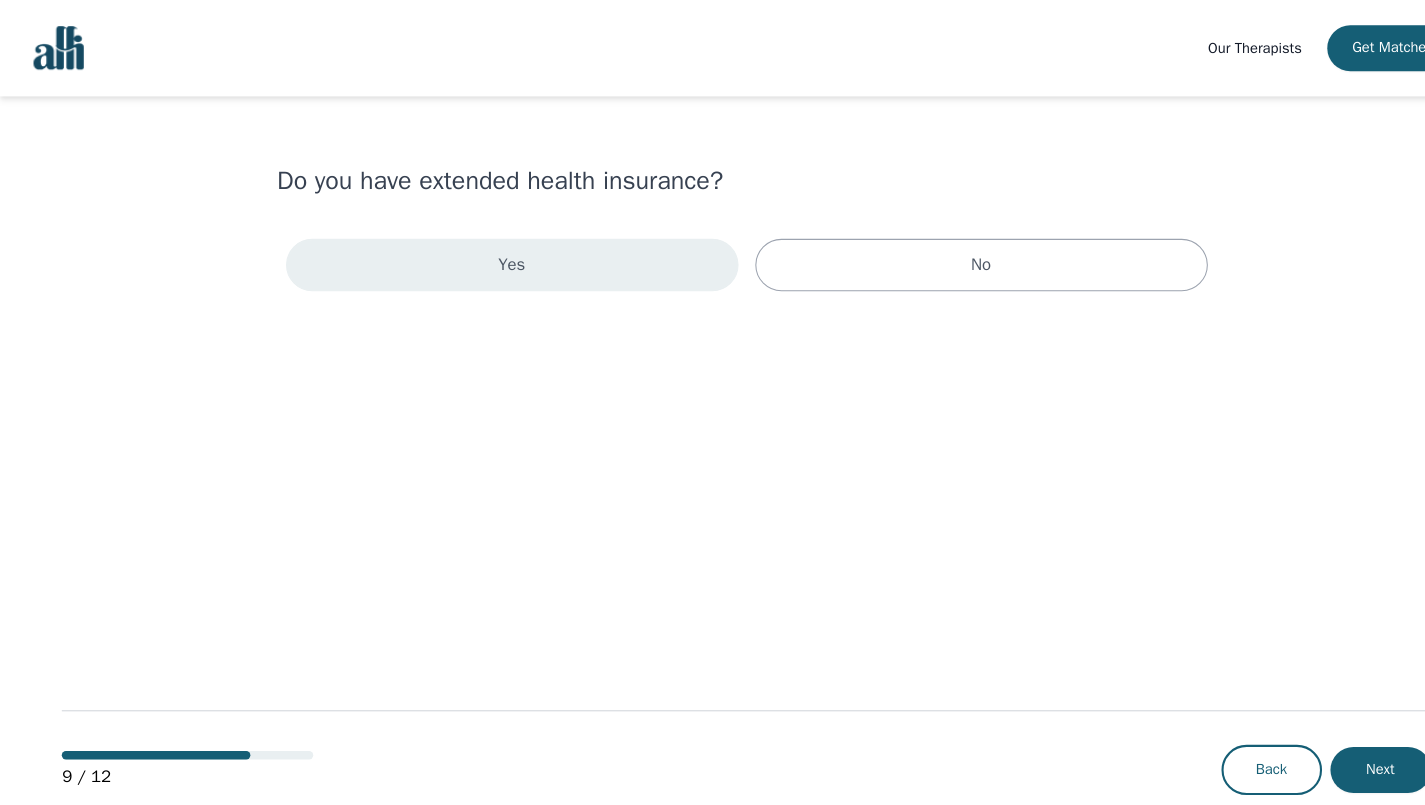 click on "Yes" at bounding box center (489, 253) 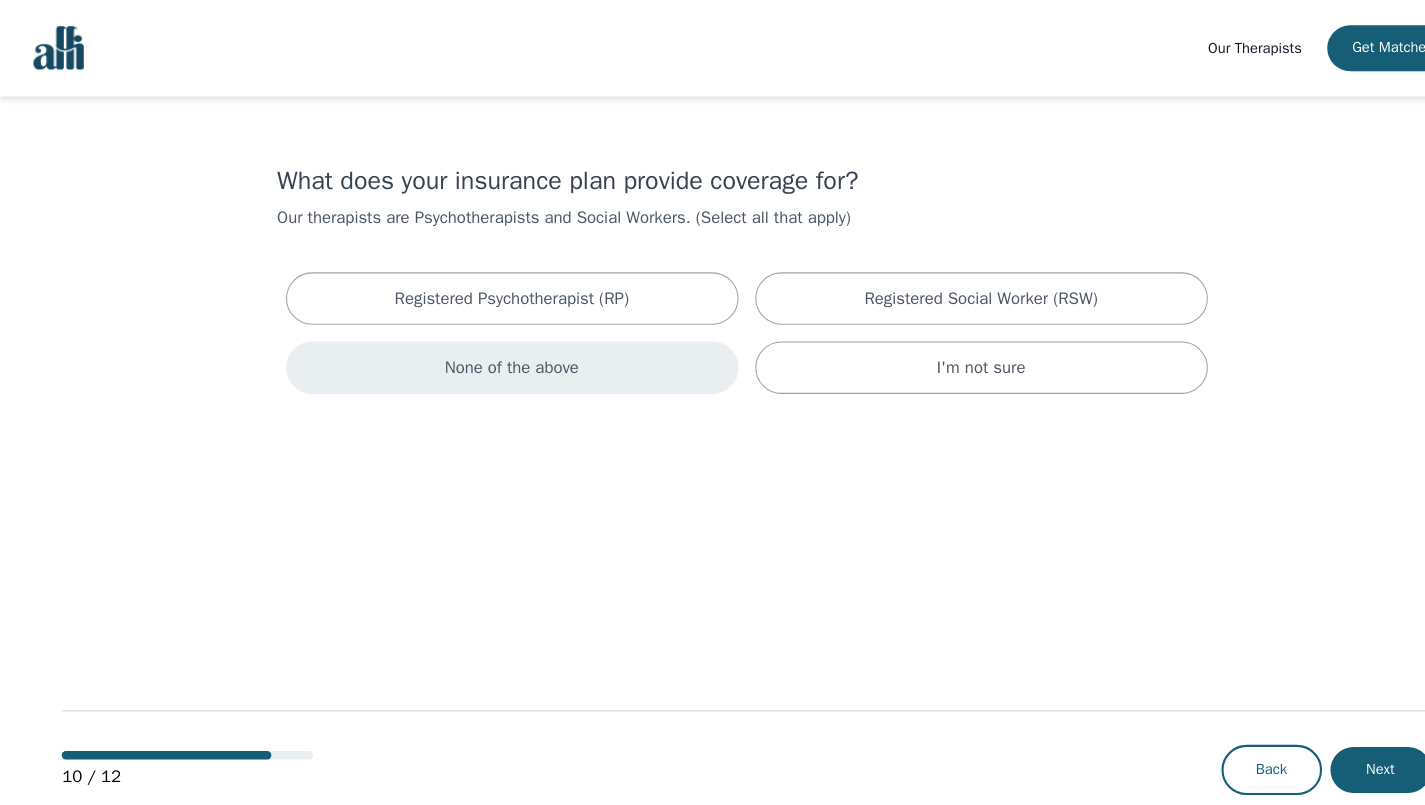 click on "None of the above" at bounding box center [488, 351] 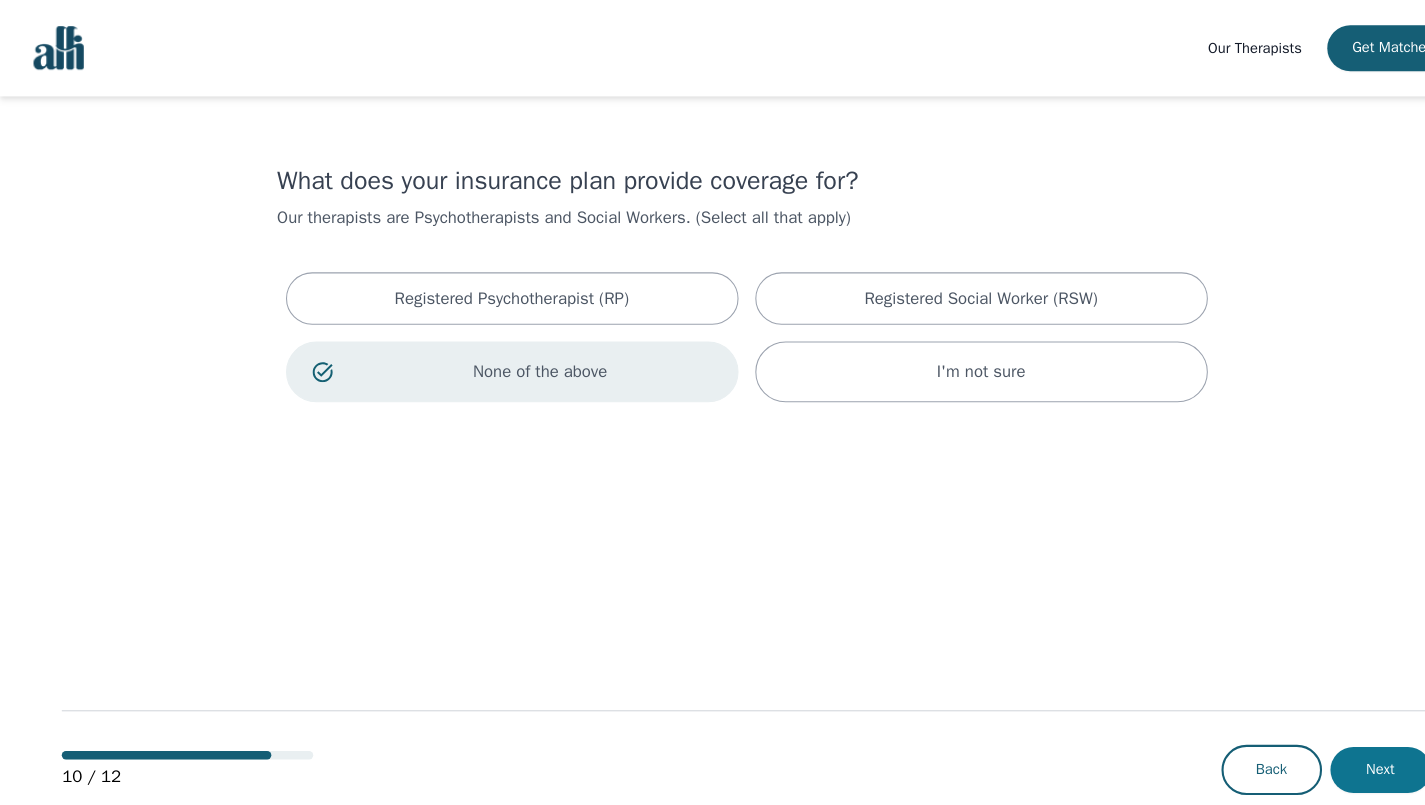 click on "Next" at bounding box center (1318, 735) 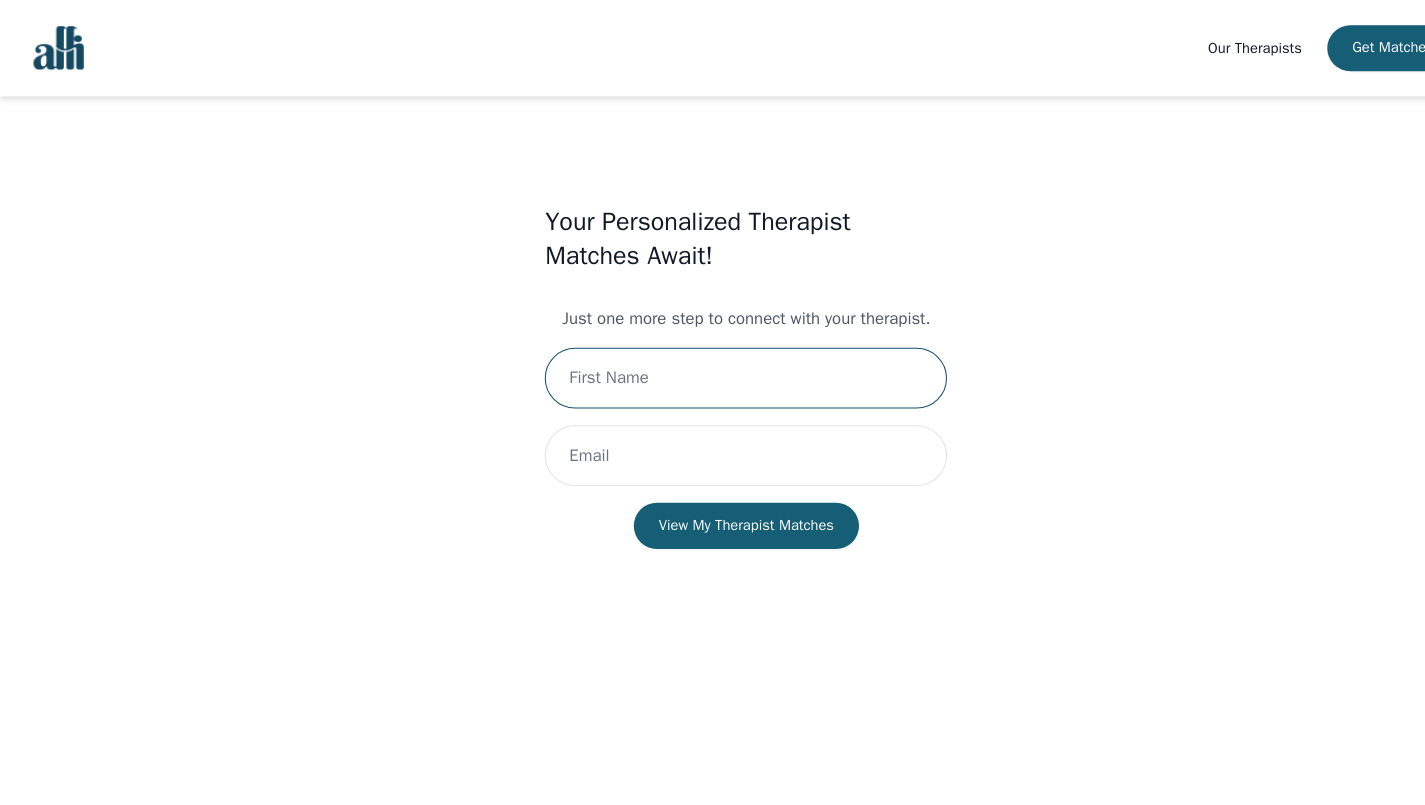 click at bounding box center [712, 361] 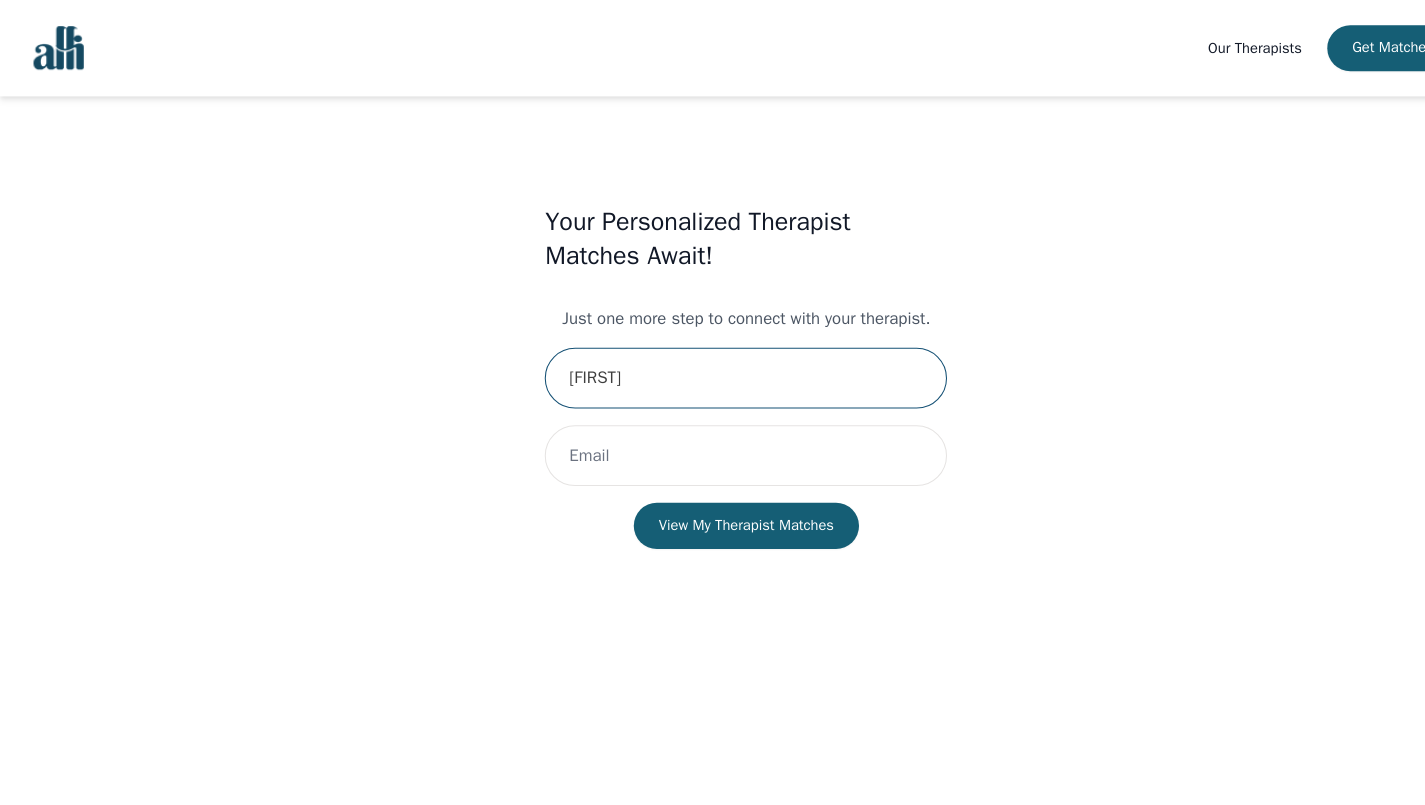 type on "[FIRST]" 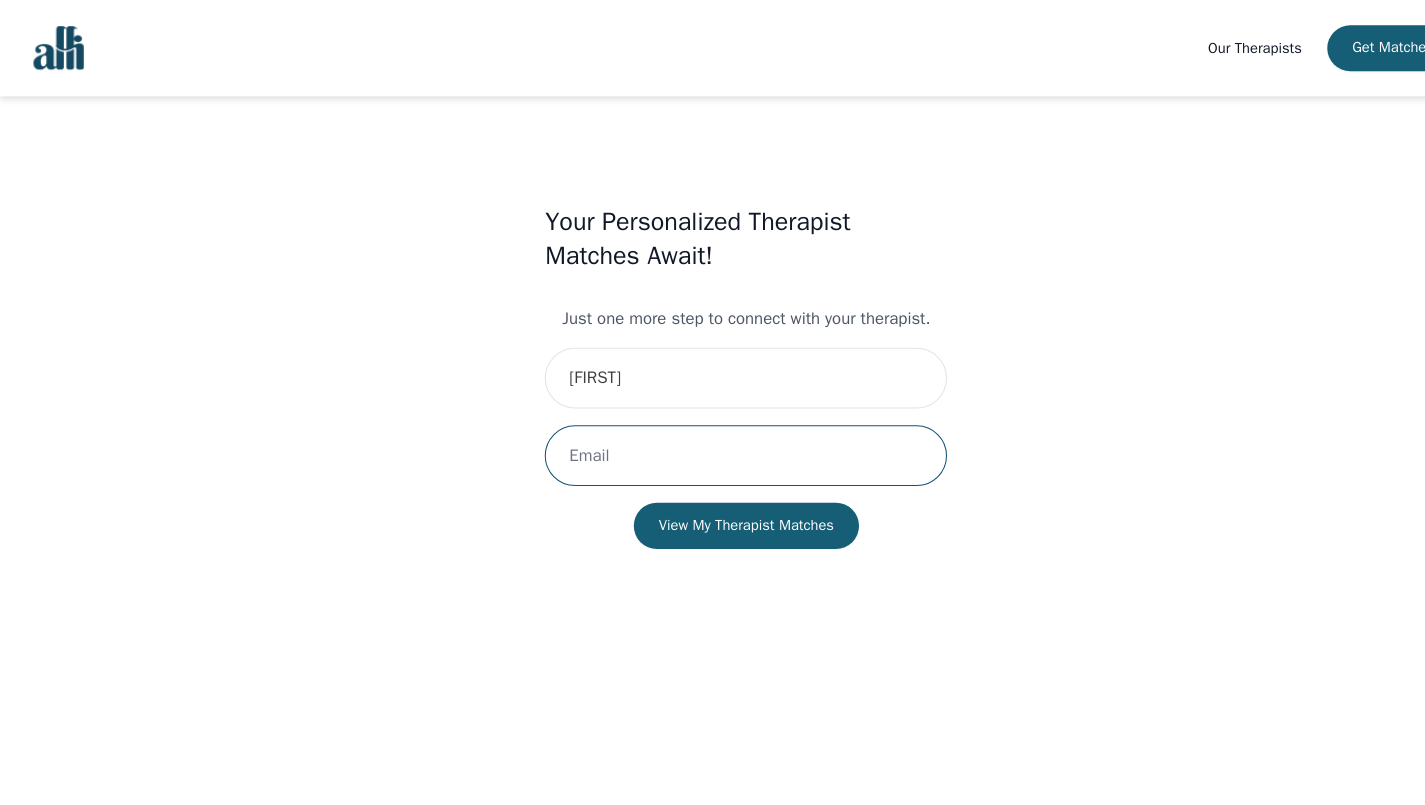 click at bounding box center [712, 435] 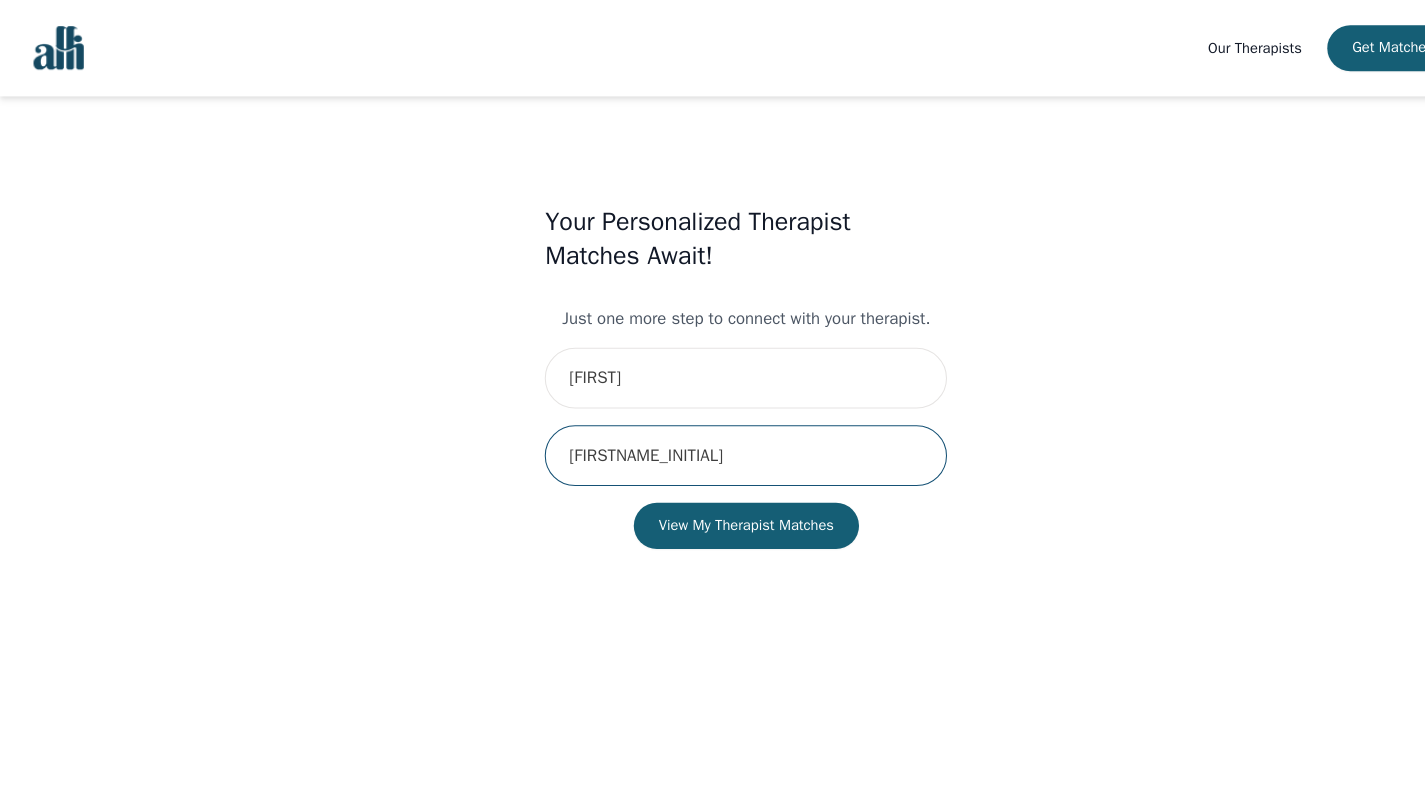 type on "J" 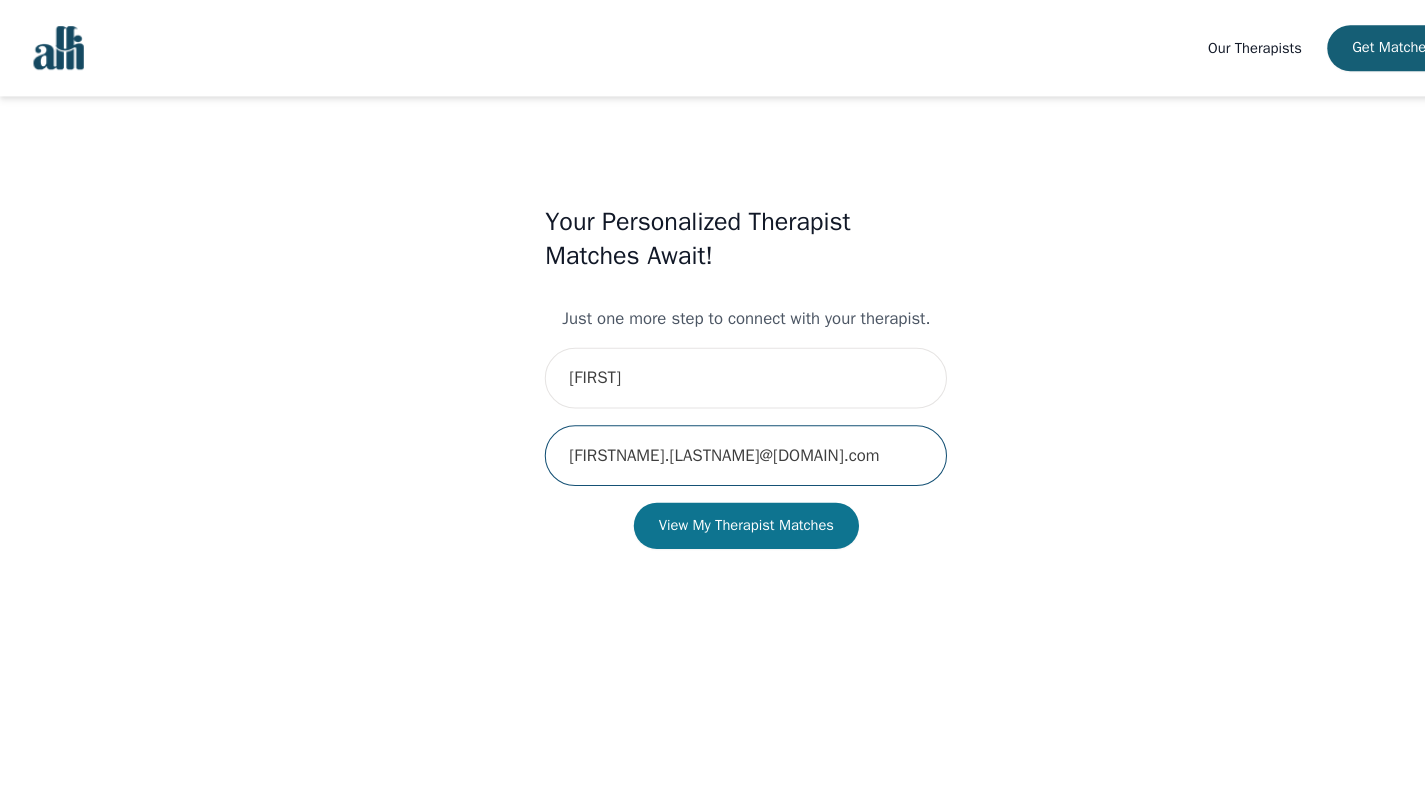 type on "[FIRSTNAME].[LASTNAME]@[DOMAIN].com" 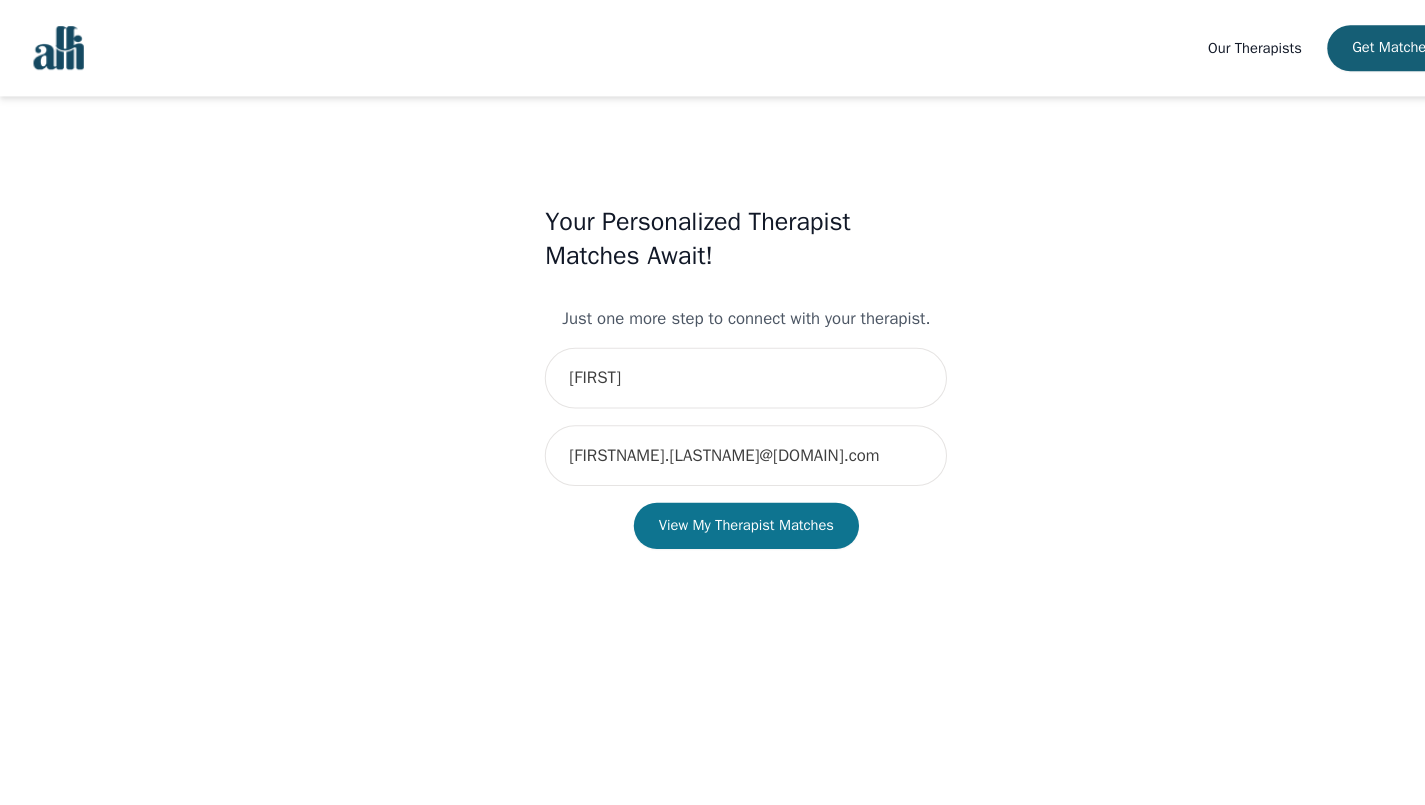 click on "View My Therapist Matches" at bounding box center [712, 502] 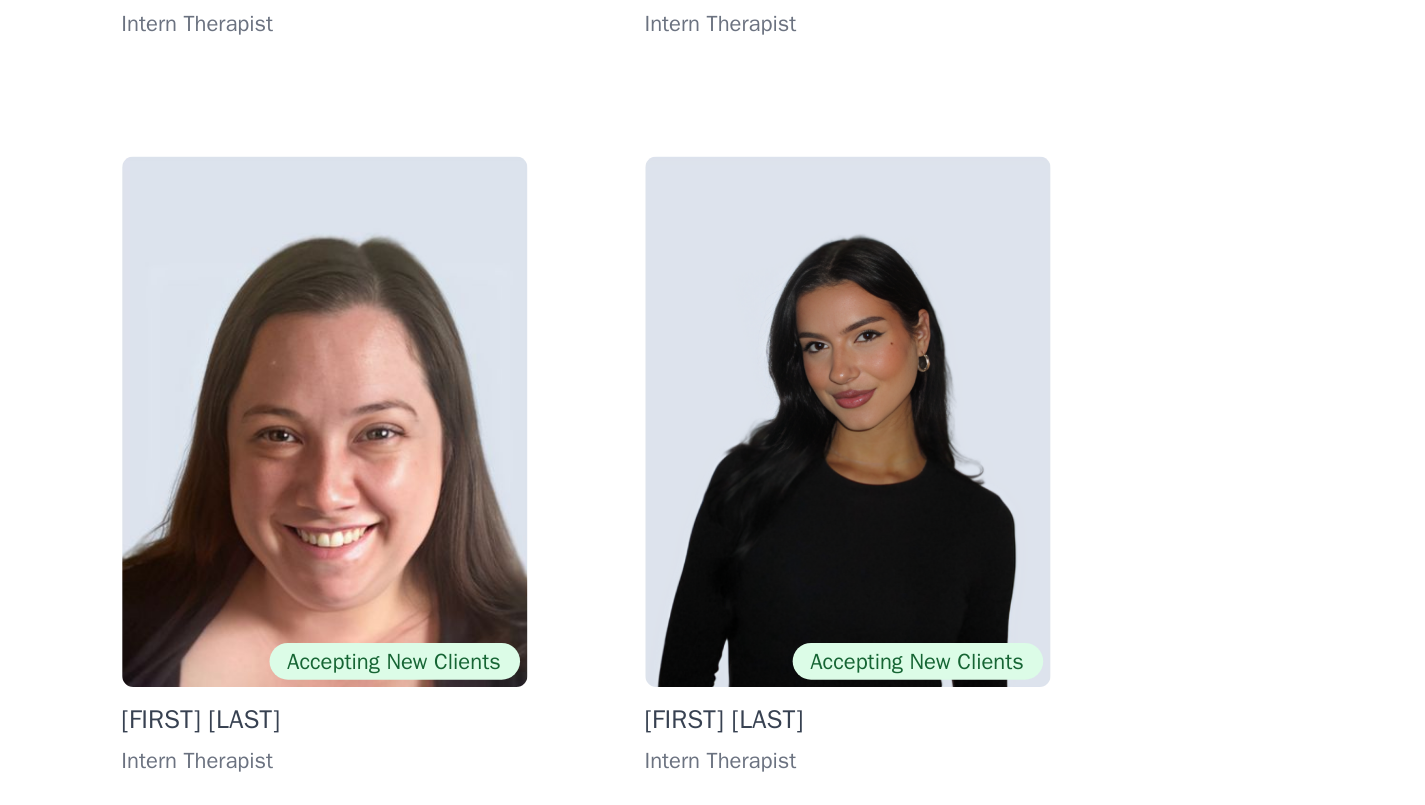 scroll, scrollTop: 239, scrollLeft: 0, axis: vertical 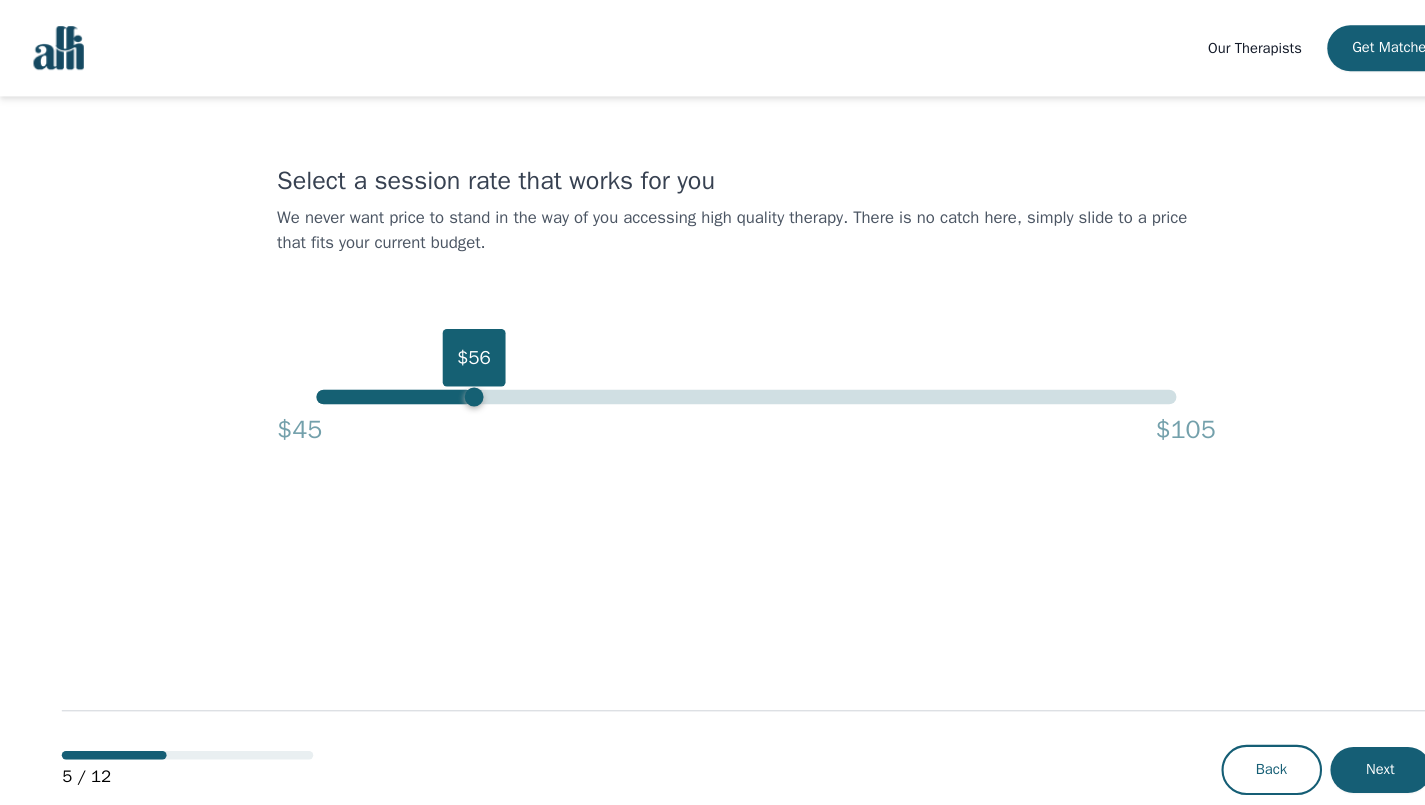 drag, startPoint x: 399, startPoint y: 383, endPoint x: 449, endPoint y: 378, distance: 50.24938 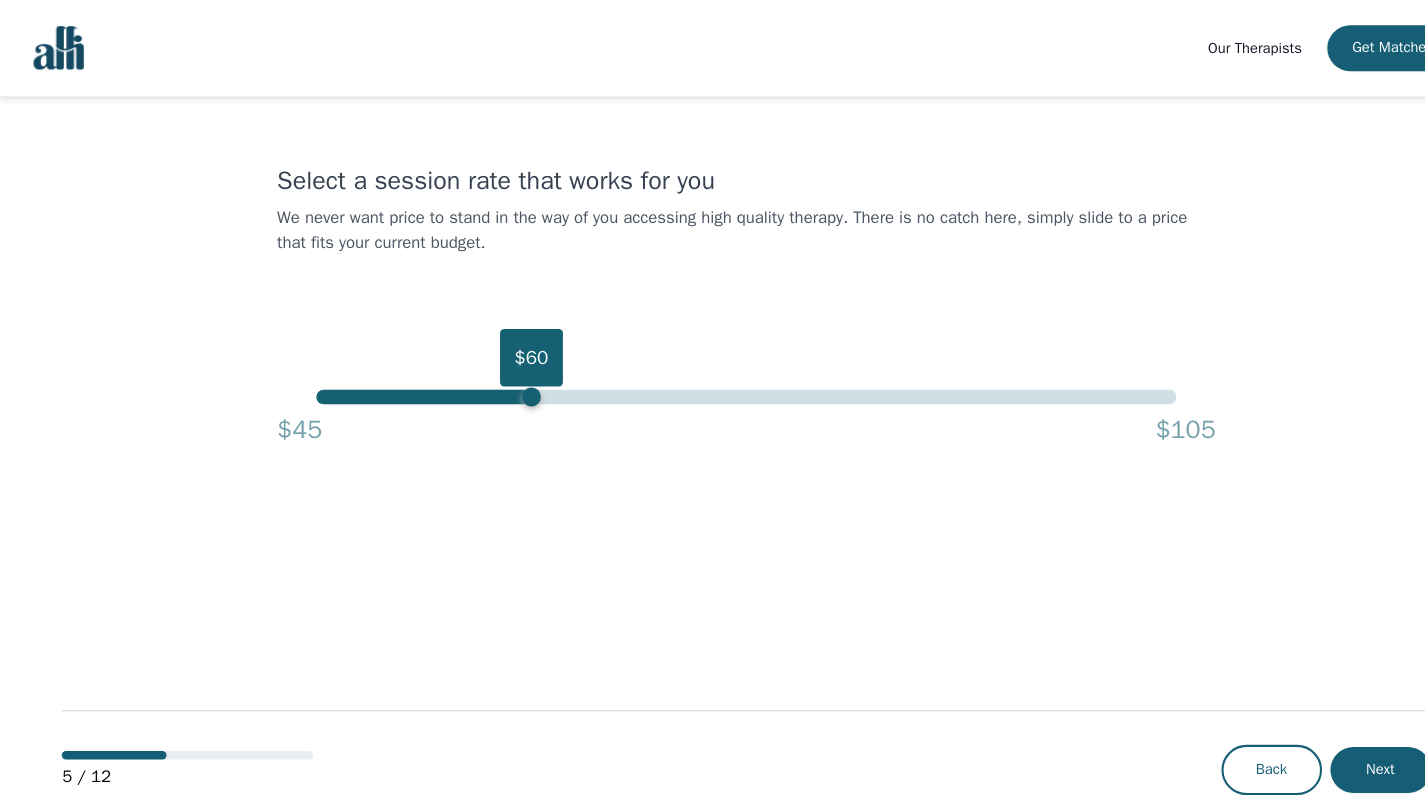 drag, startPoint x: 449, startPoint y: 378, endPoint x: 506, endPoint y: 378, distance: 57 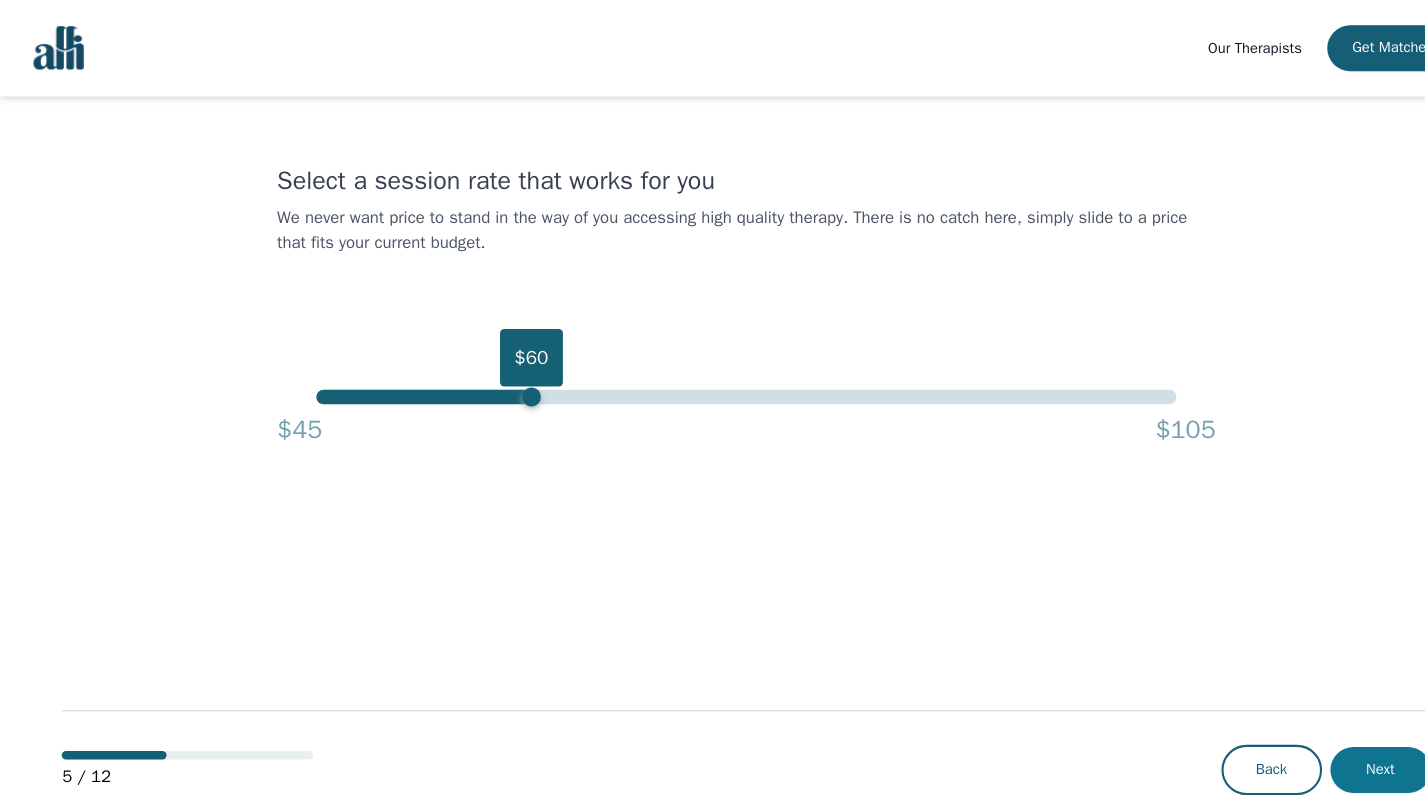 click on "Next" at bounding box center [1318, 735] 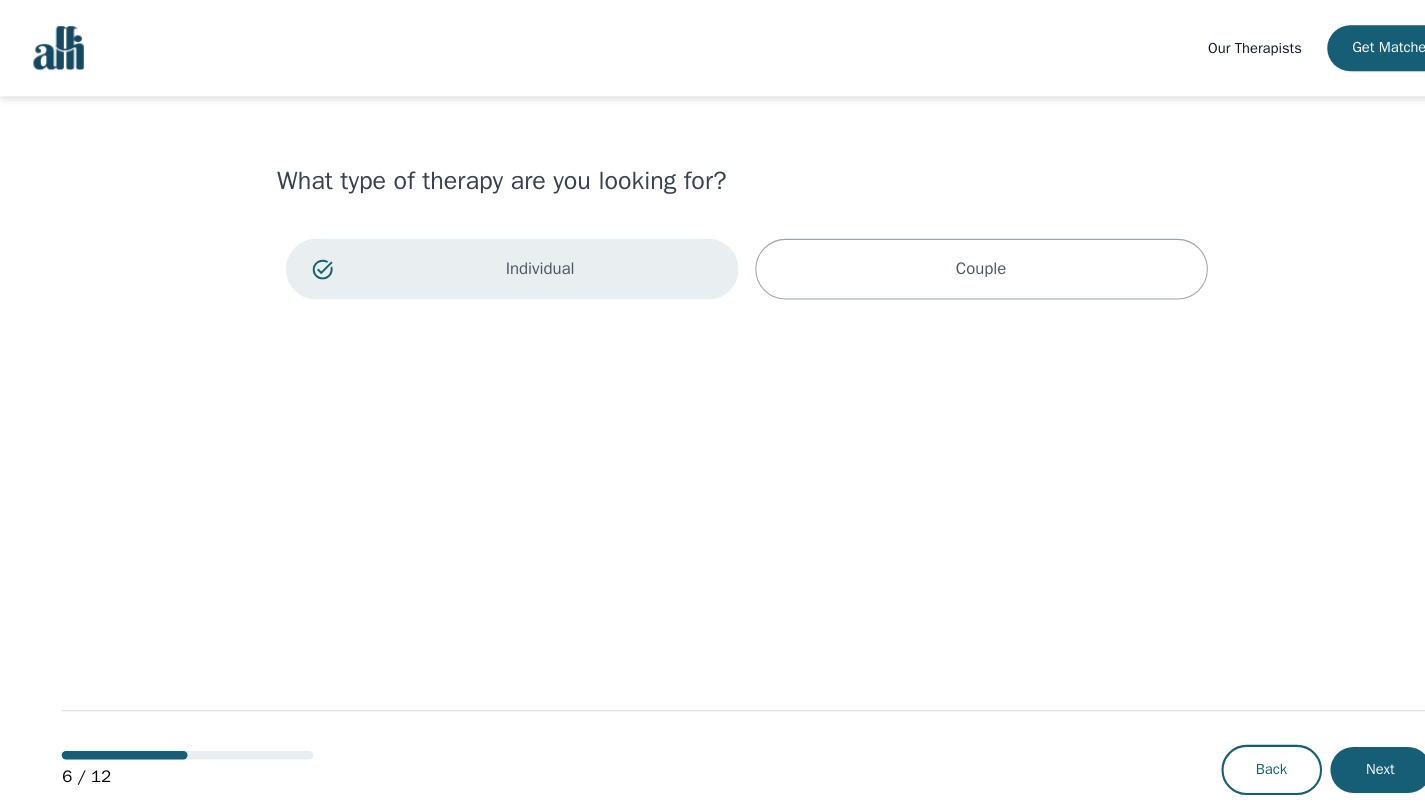 click on "Next" at bounding box center [1318, 735] 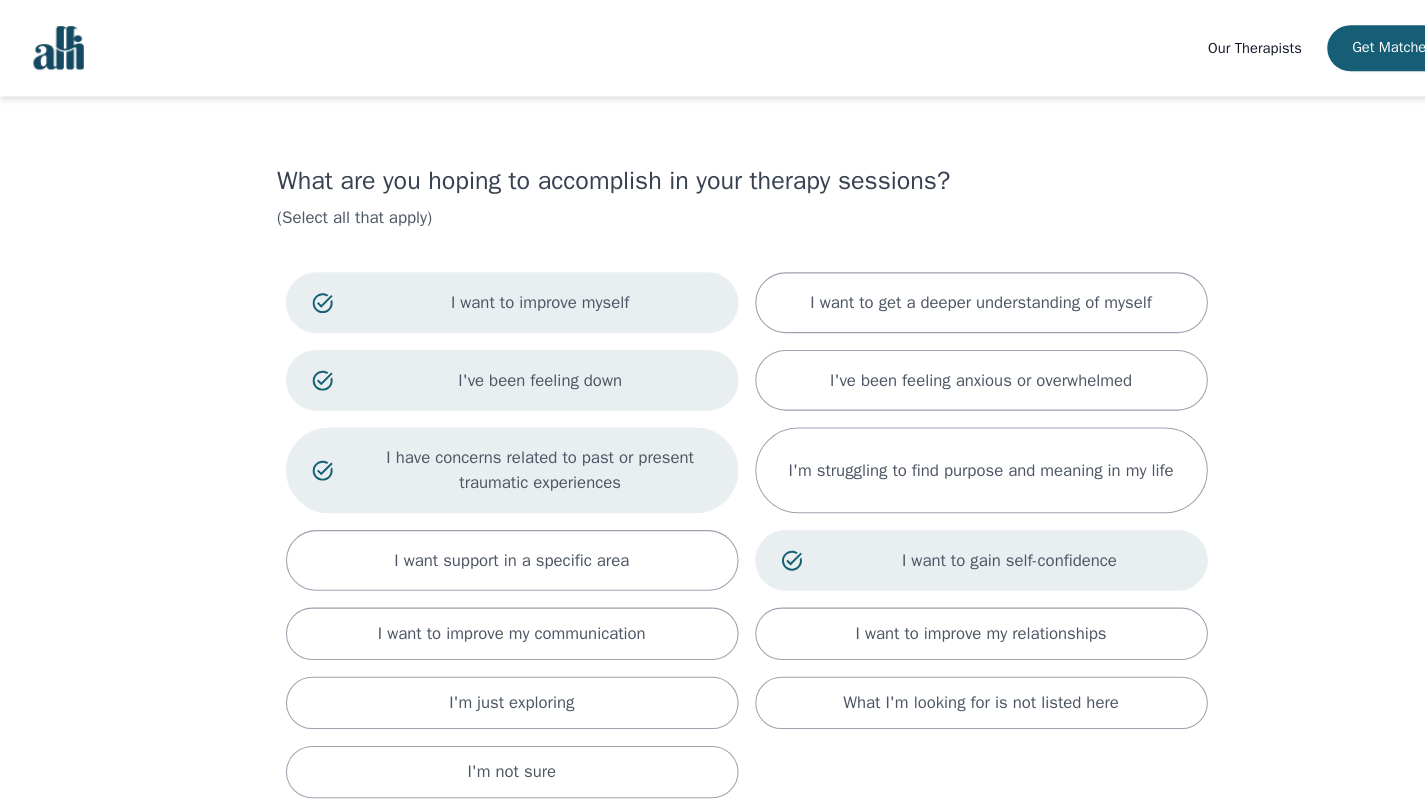 click on "What are you hoping to accomplish in your therapy sessions? (Select all that apply) I want to improve myself I want to get a deeper understanding of myself I've been feeling down I've been feeling anxious or overwhelmed I have concerns related to past or present traumatic experiences I'm struggling to find purpose and meaning in my life I want support in a specific area I want to gain self-confidence I want to improve my communication I want to improve my relationships I'm just exploring What I'm looking for is not listed here I'm not sure 7 / 12 Back Next" at bounding box center (712, 535) 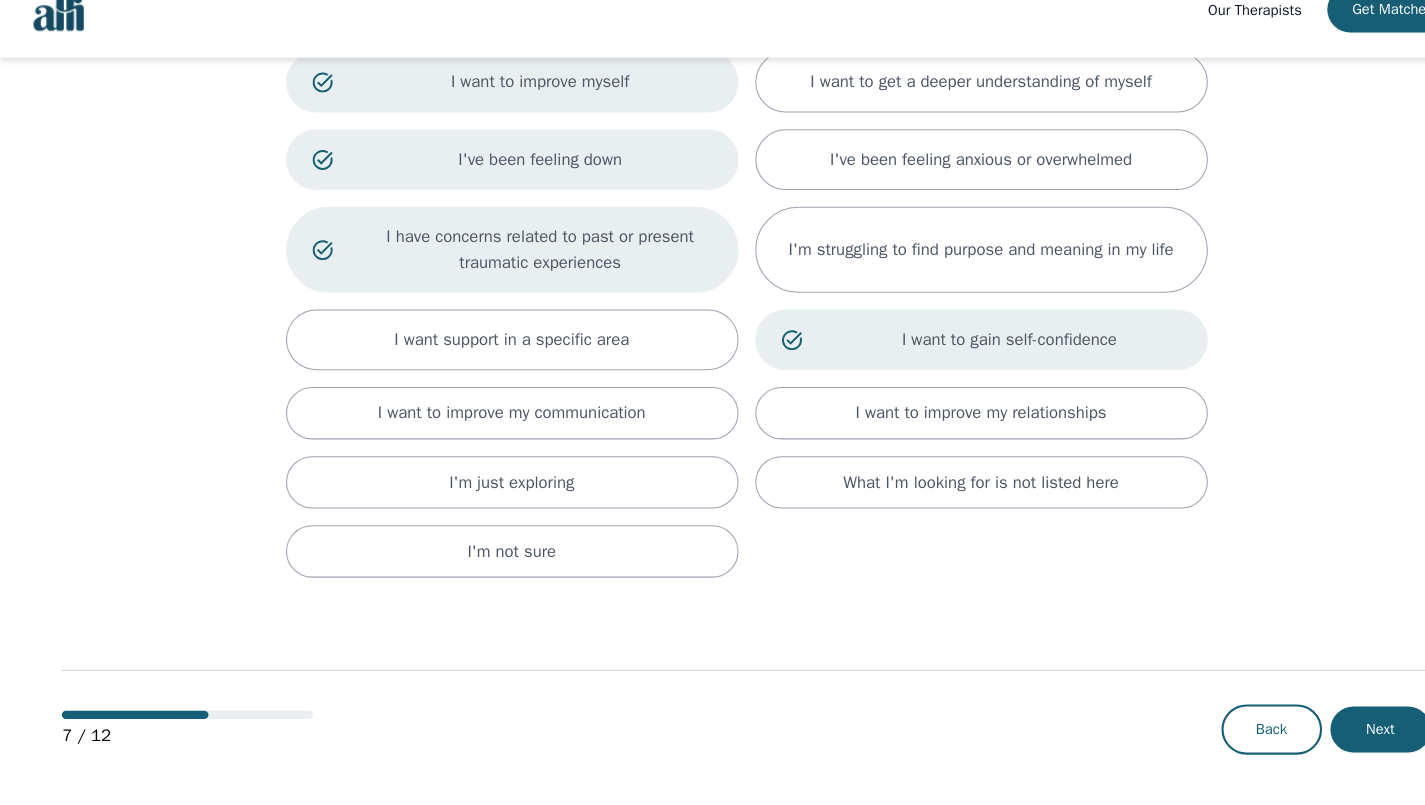 scroll, scrollTop: 174, scrollLeft: 0, axis: vertical 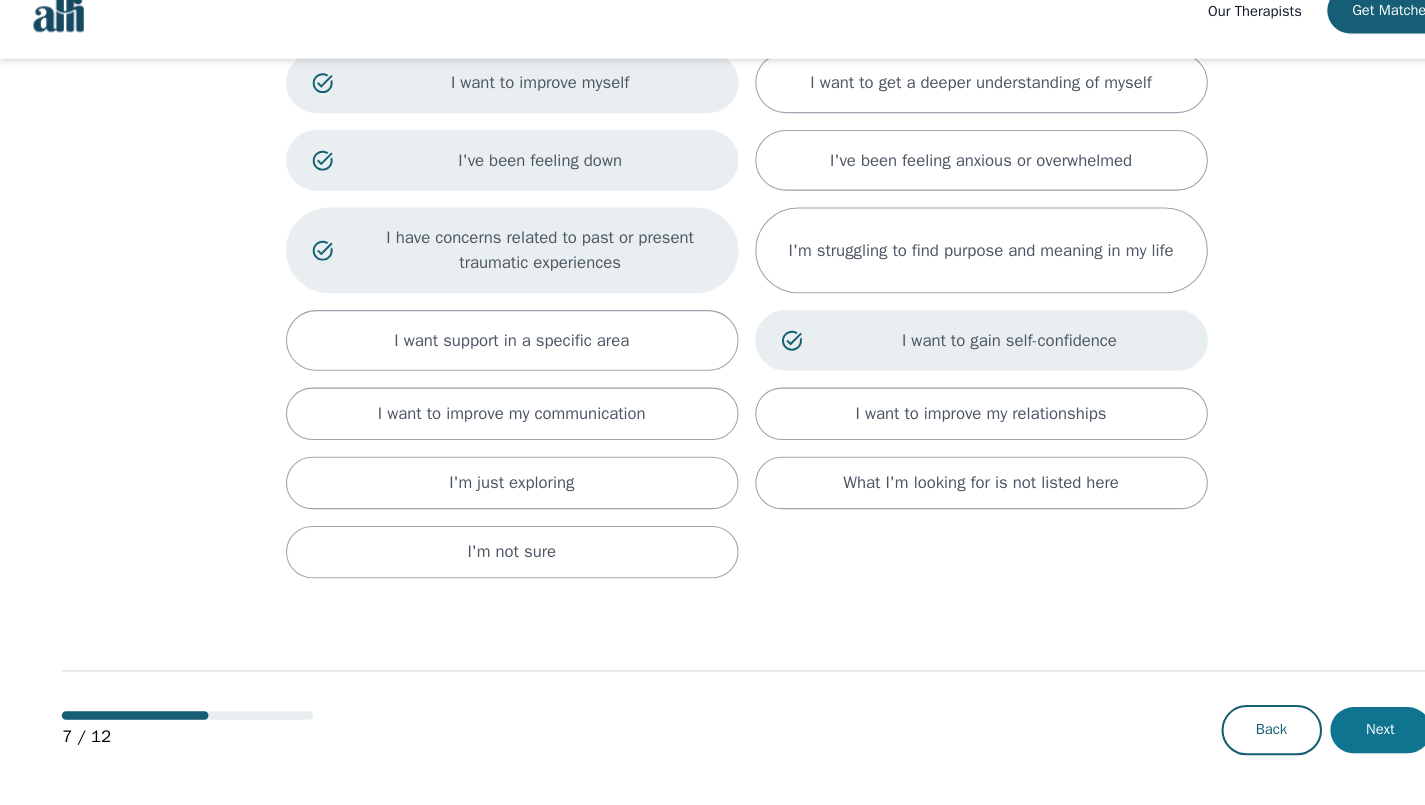 click on "Next" at bounding box center (1318, 733) 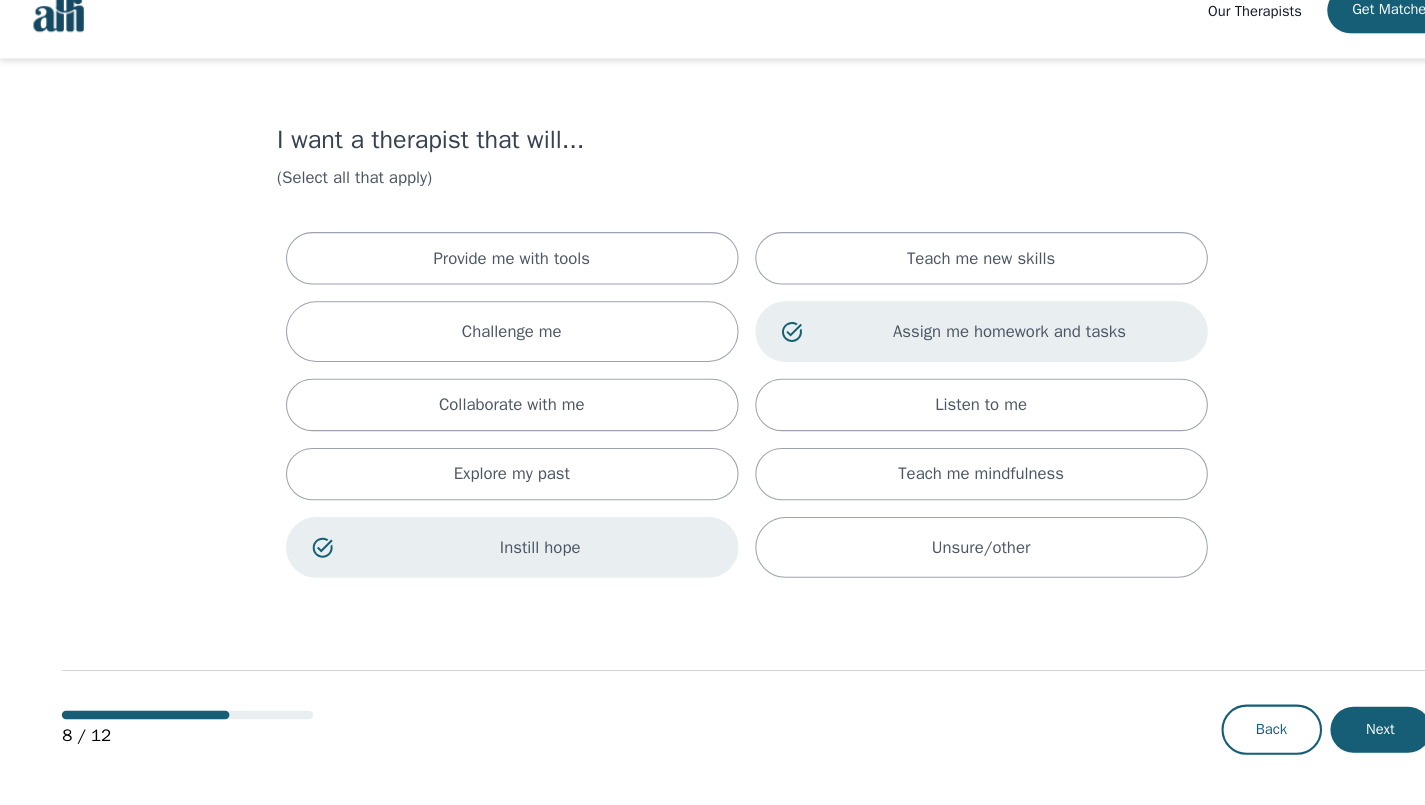 scroll, scrollTop: 0, scrollLeft: 0, axis: both 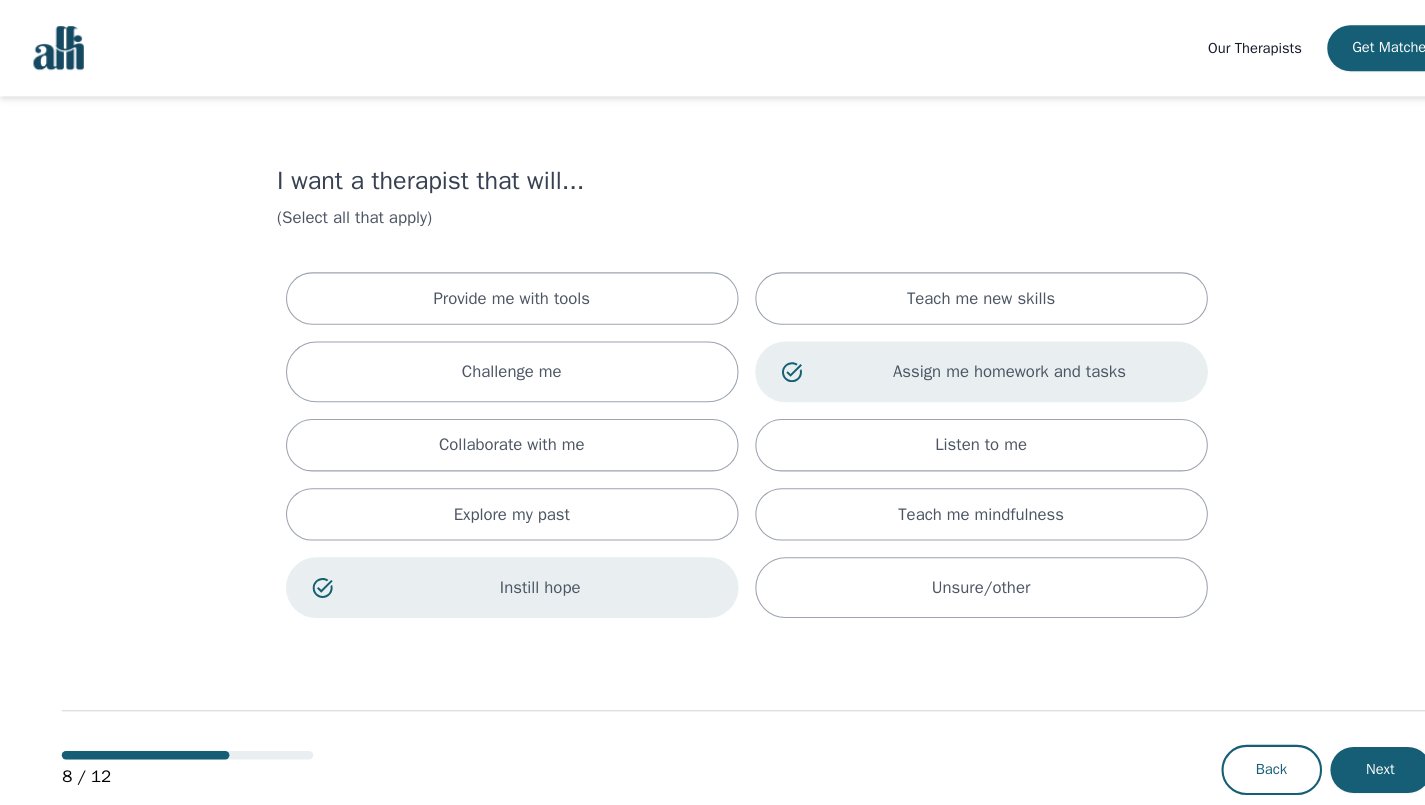 click on "8 / 12 Back Next" at bounding box center (712, 702) 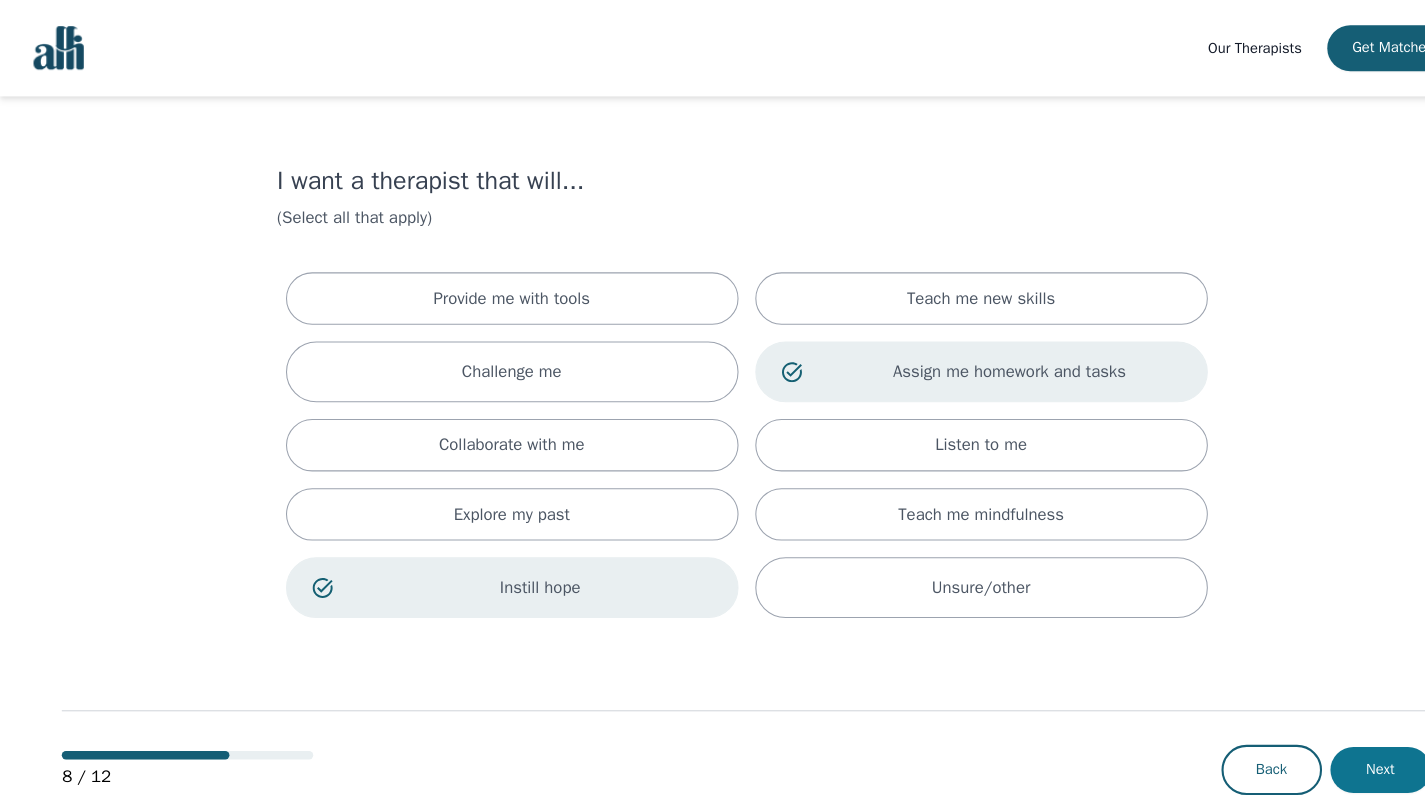click on "Next" at bounding box center (1318, 735) 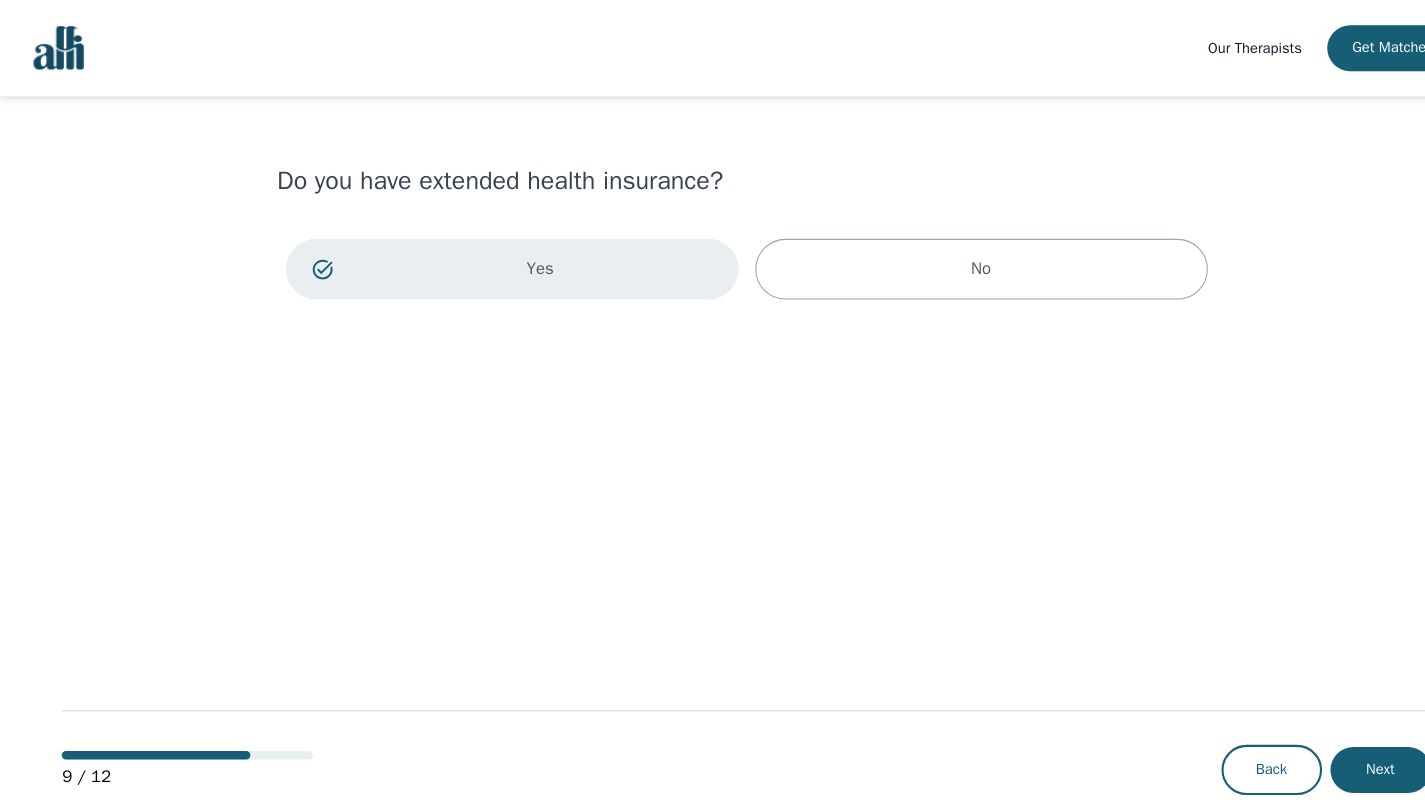 click on "Next" at bounding box center [1318, 735] 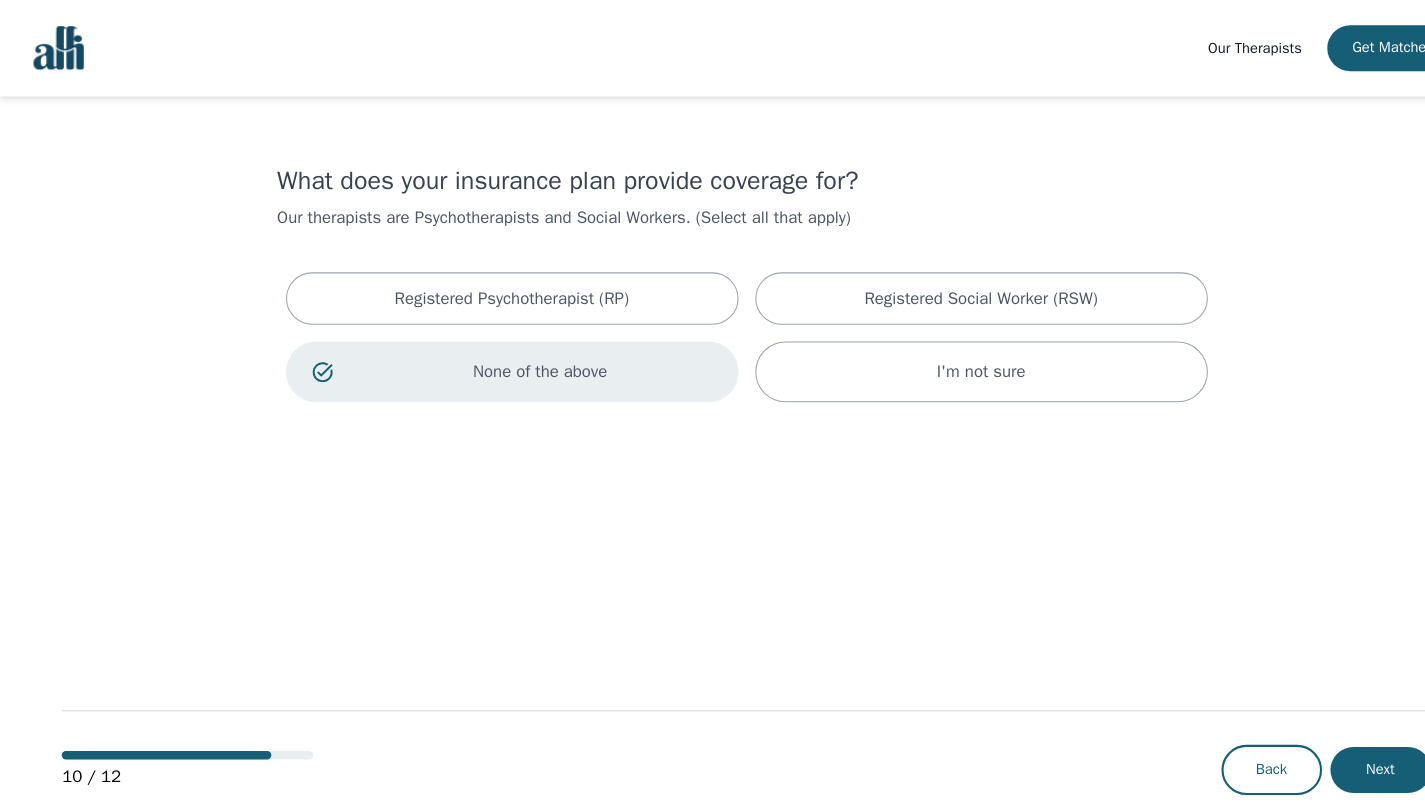 click on "Next" at bounding box center [1318, 735] 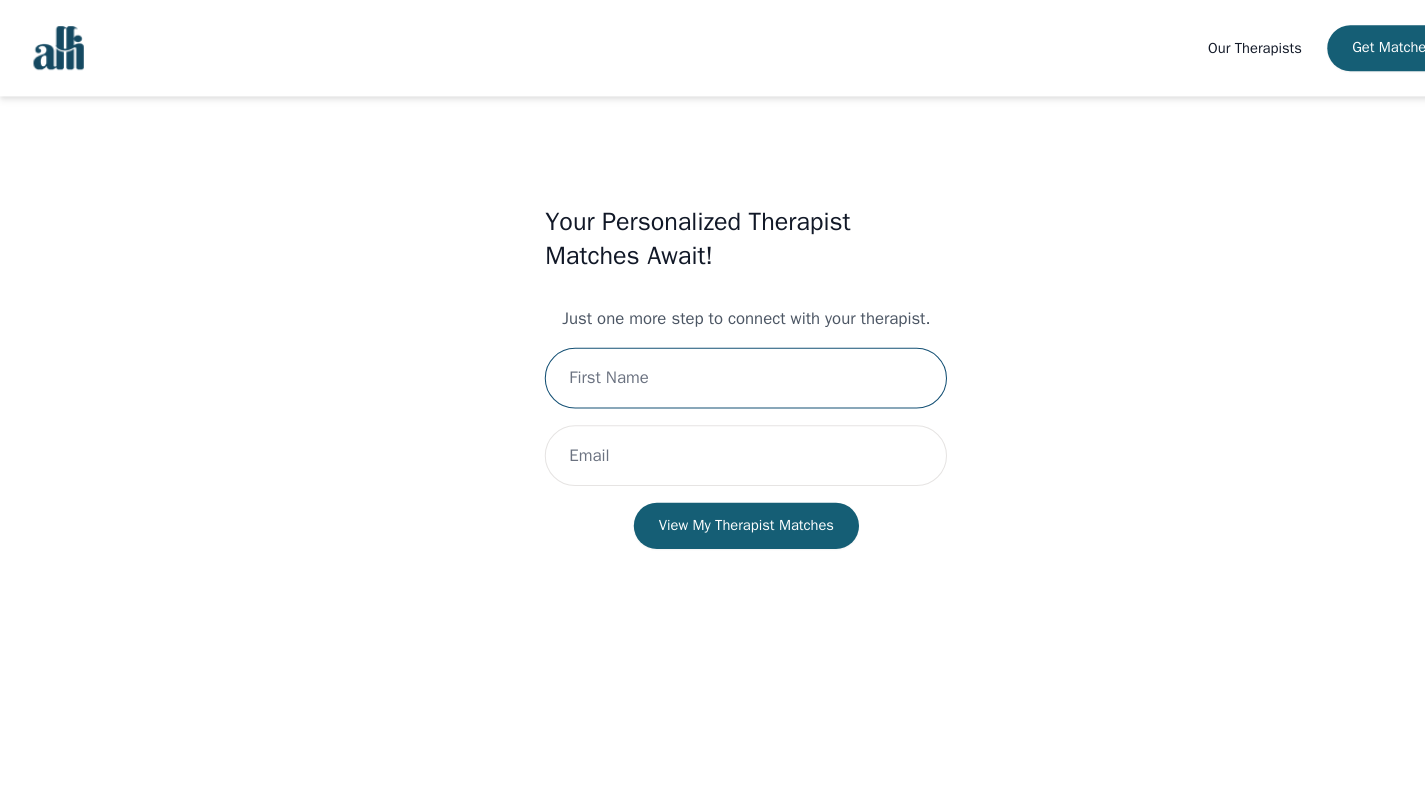 click at bounding box center (712, 361) 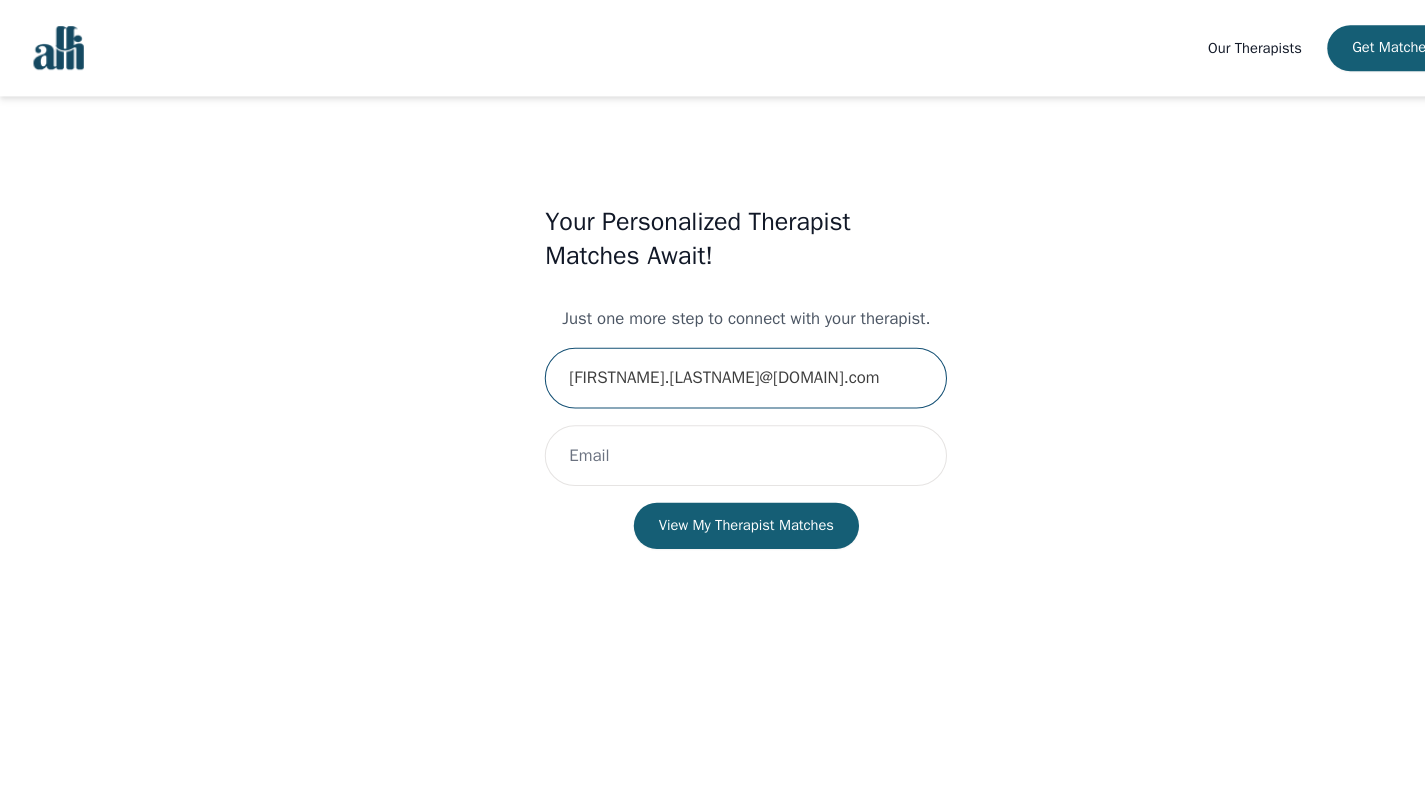 type on "[FIRSTNAME].[LASTNAME]@[DOMAIN].com" 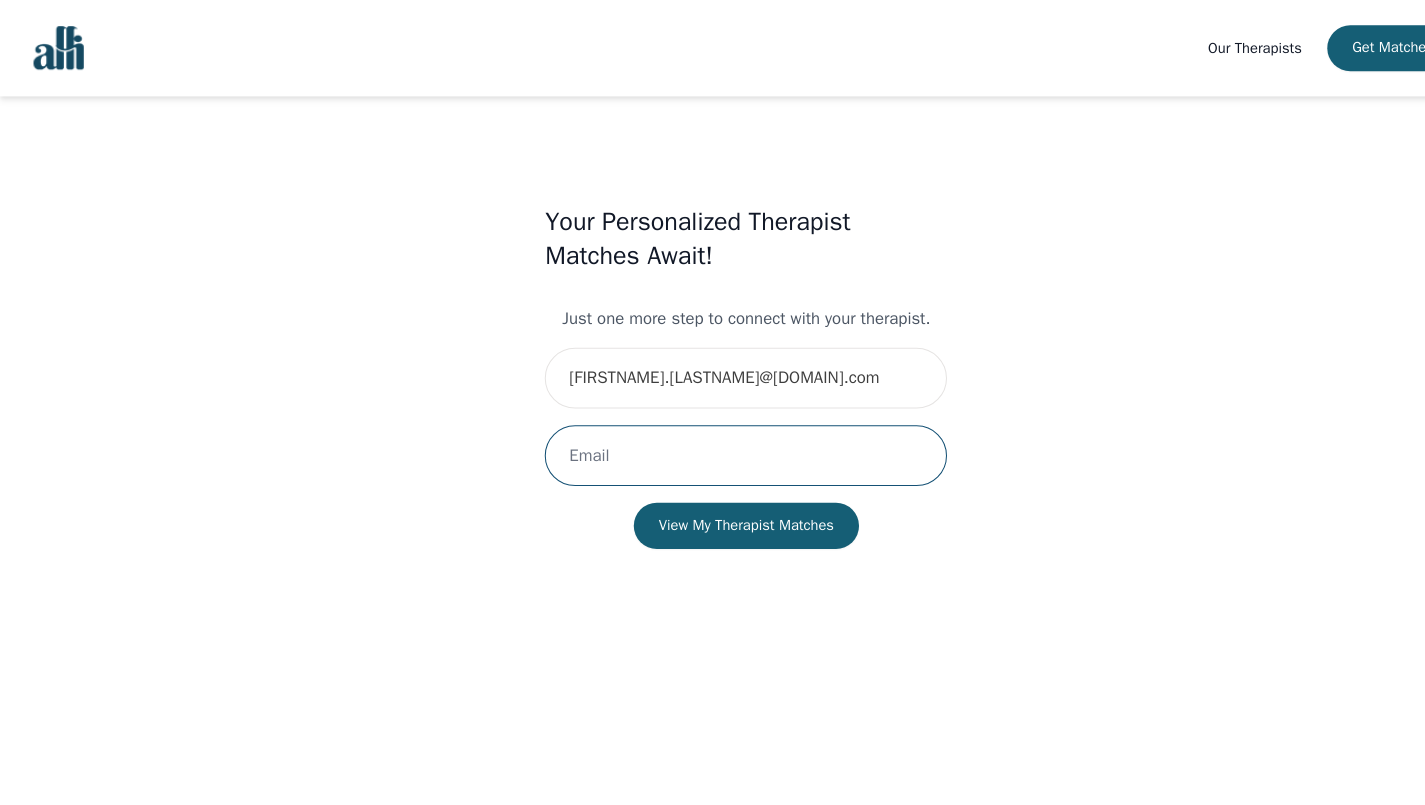 click at bounding box center [712, 435] 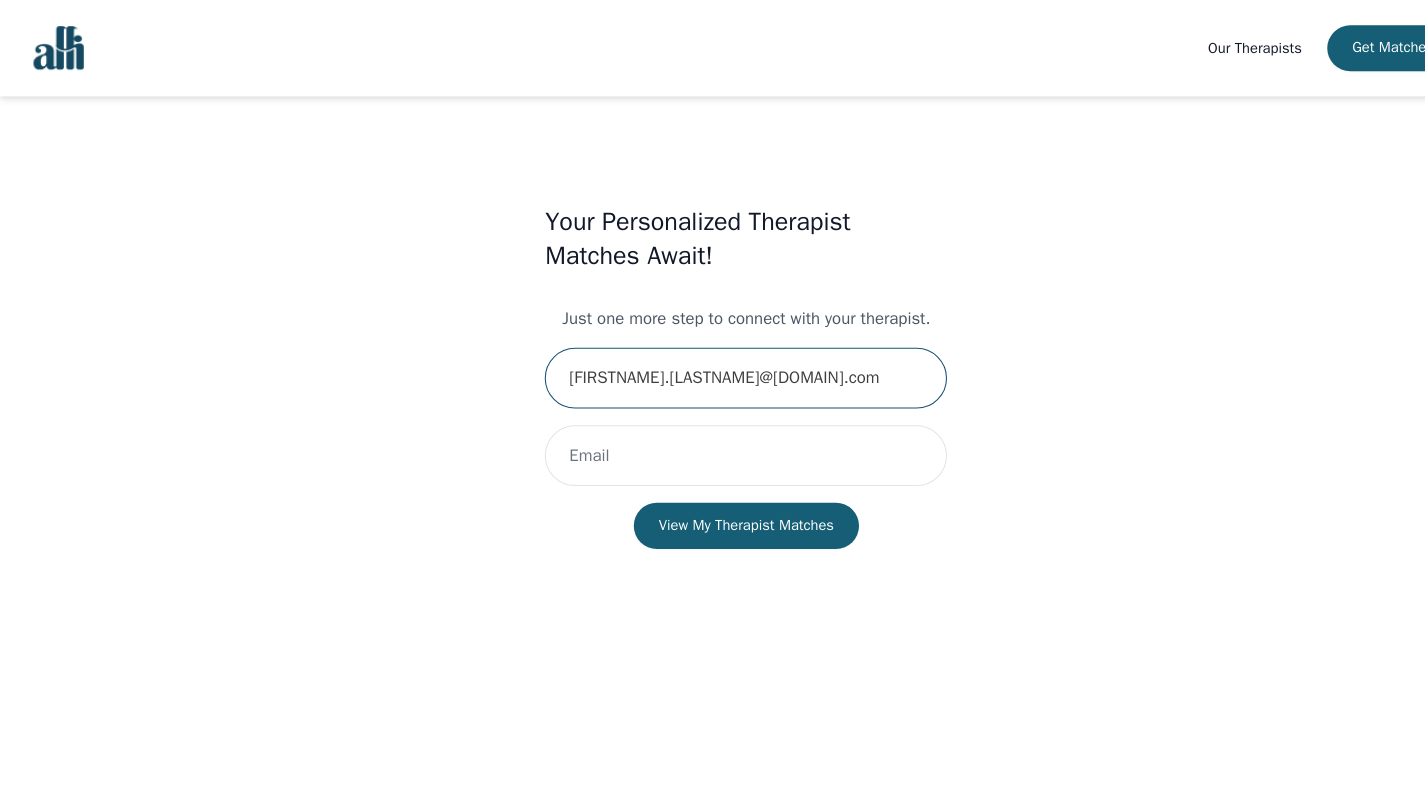 drag, startPoint x: 794, startPoint y: 353, endPoint x: 525, endPoint y: 381, distance: 270.4533 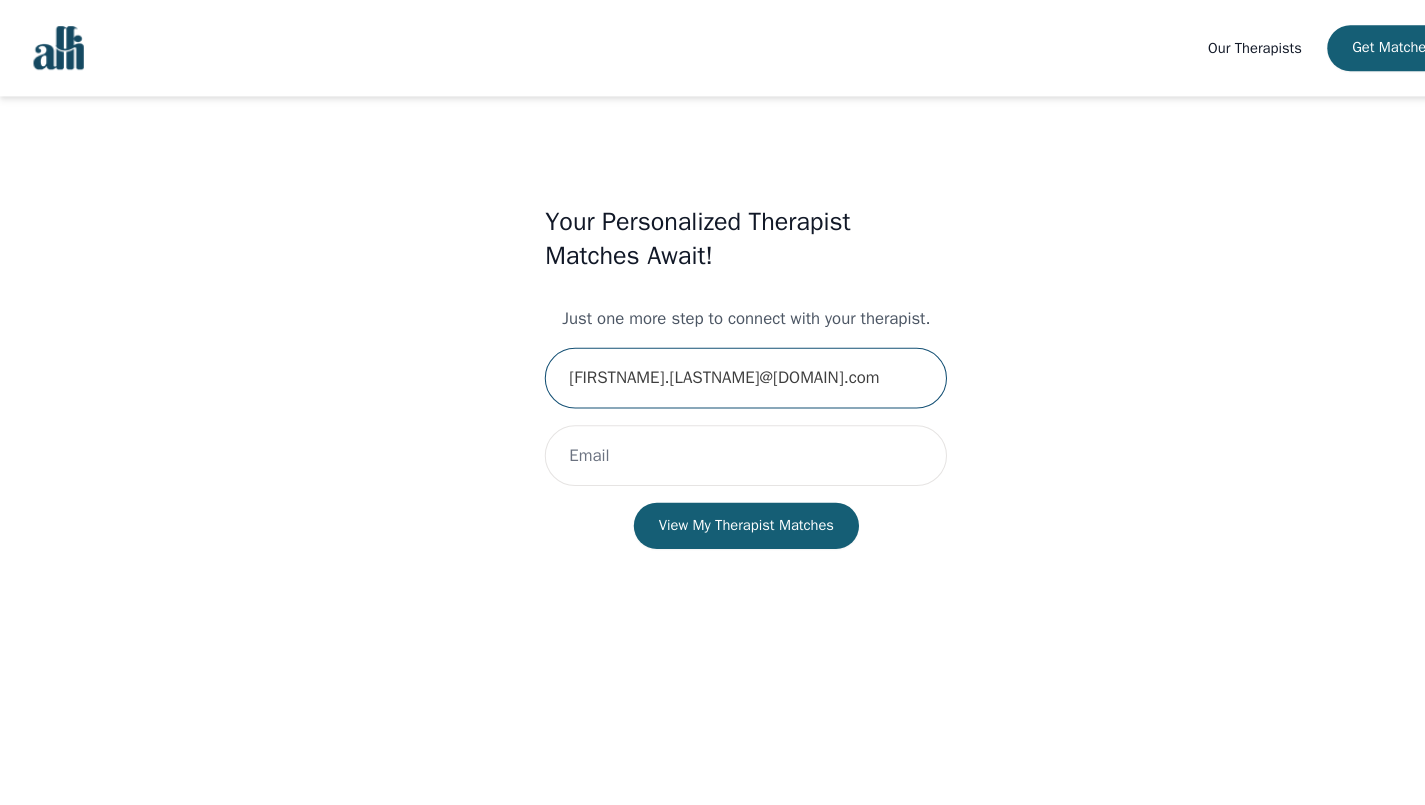 click on "Your Personalized Therapist Matches Await! Just one more step to connect with your therapist. [EMAIL] [EMAIL] View My Therapist Matches" at bounding box center [712, 380] 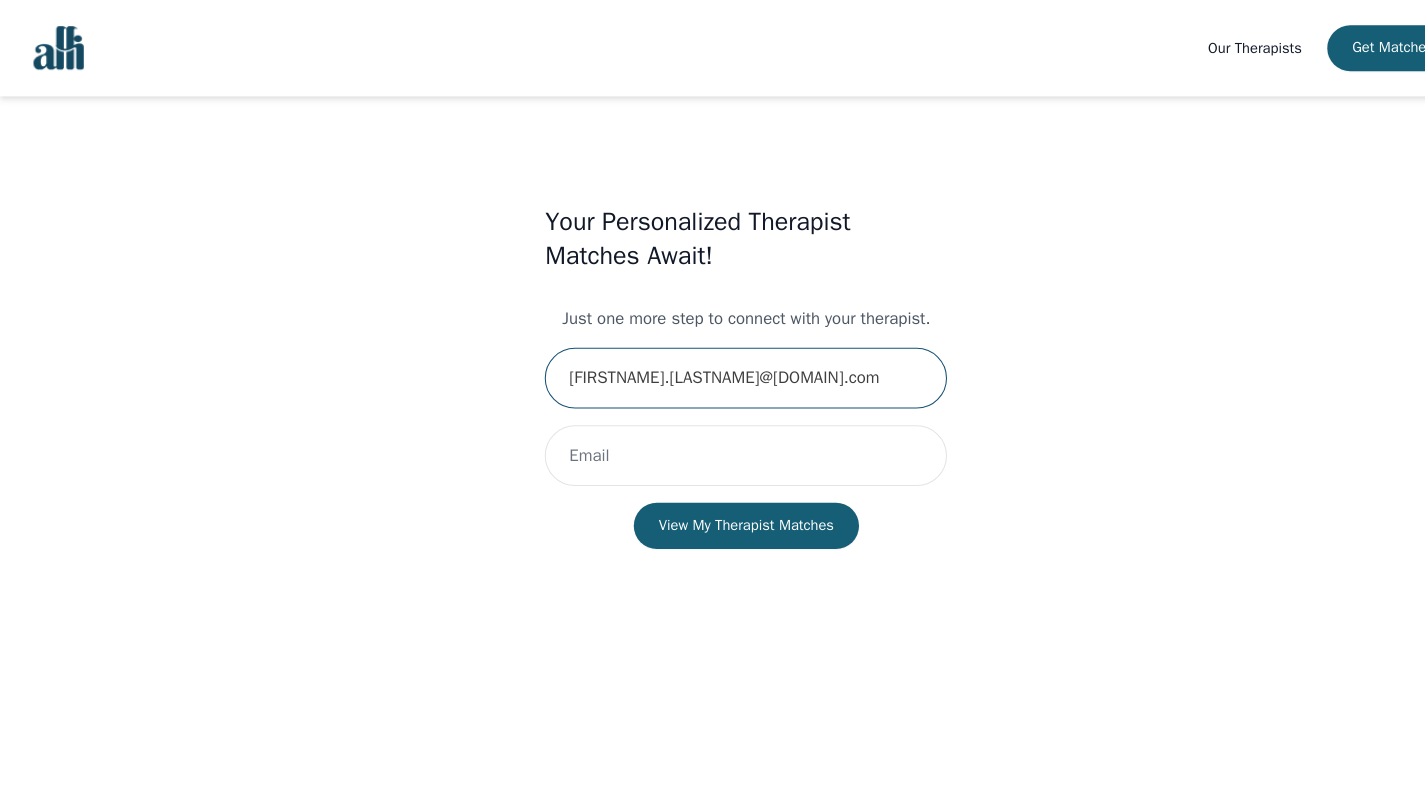 drag, startPoint x: 754, startPoint y: 349, endPoint x: 777, endPoint y: 364, distance: 27.45906 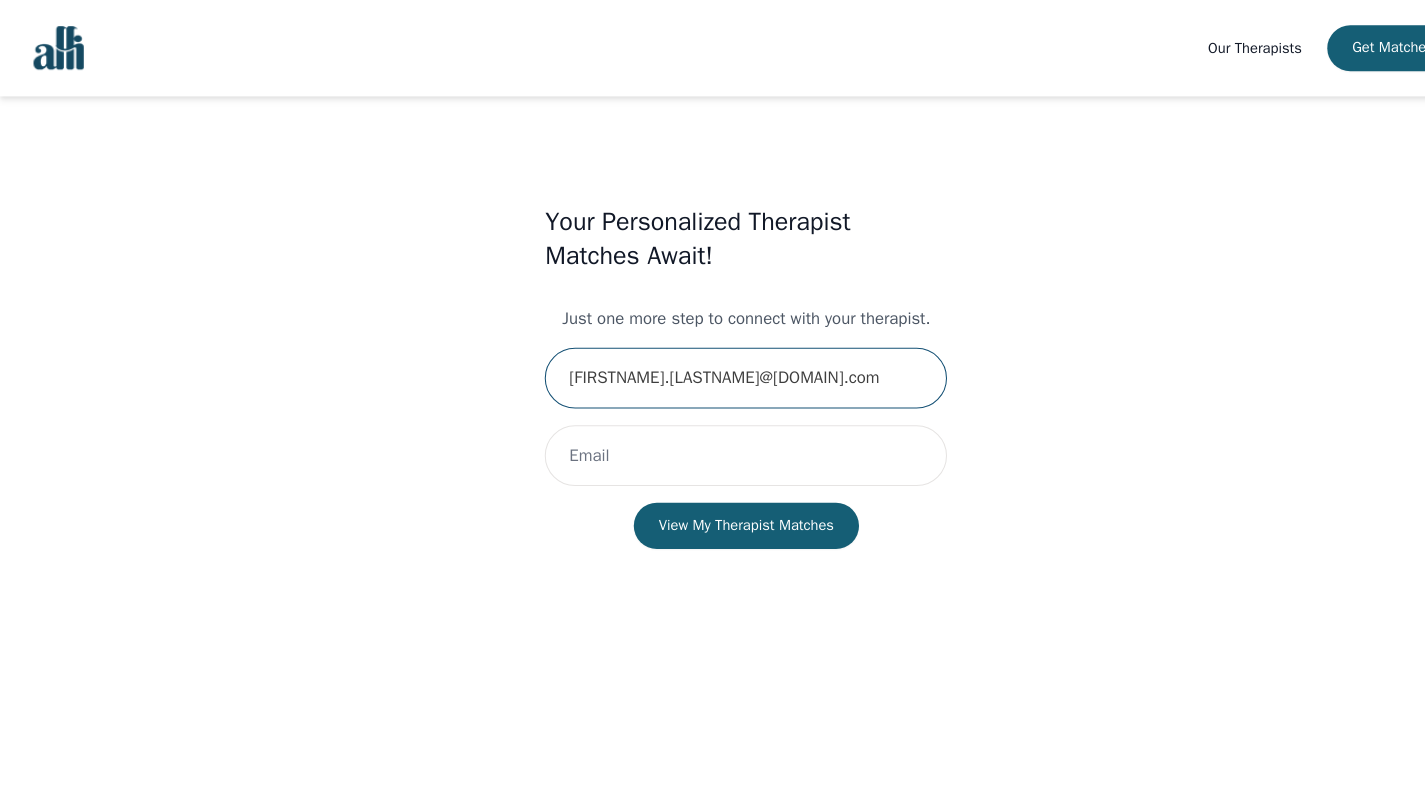 click on "[FIRSTNAME].[LASTNAME]@[DOMAIN].com" at bounding box center [712, 361] 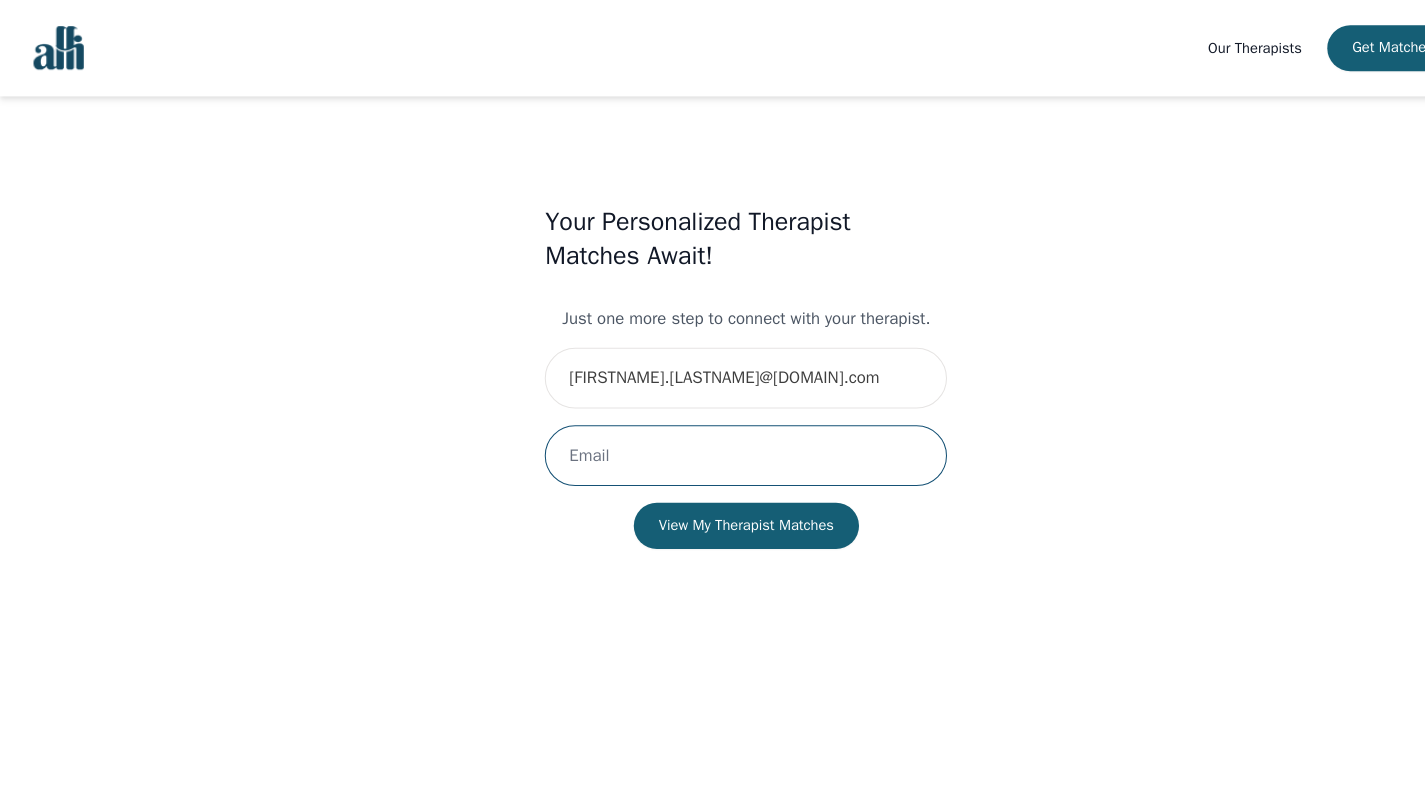 click at bounding box center [712, 435] 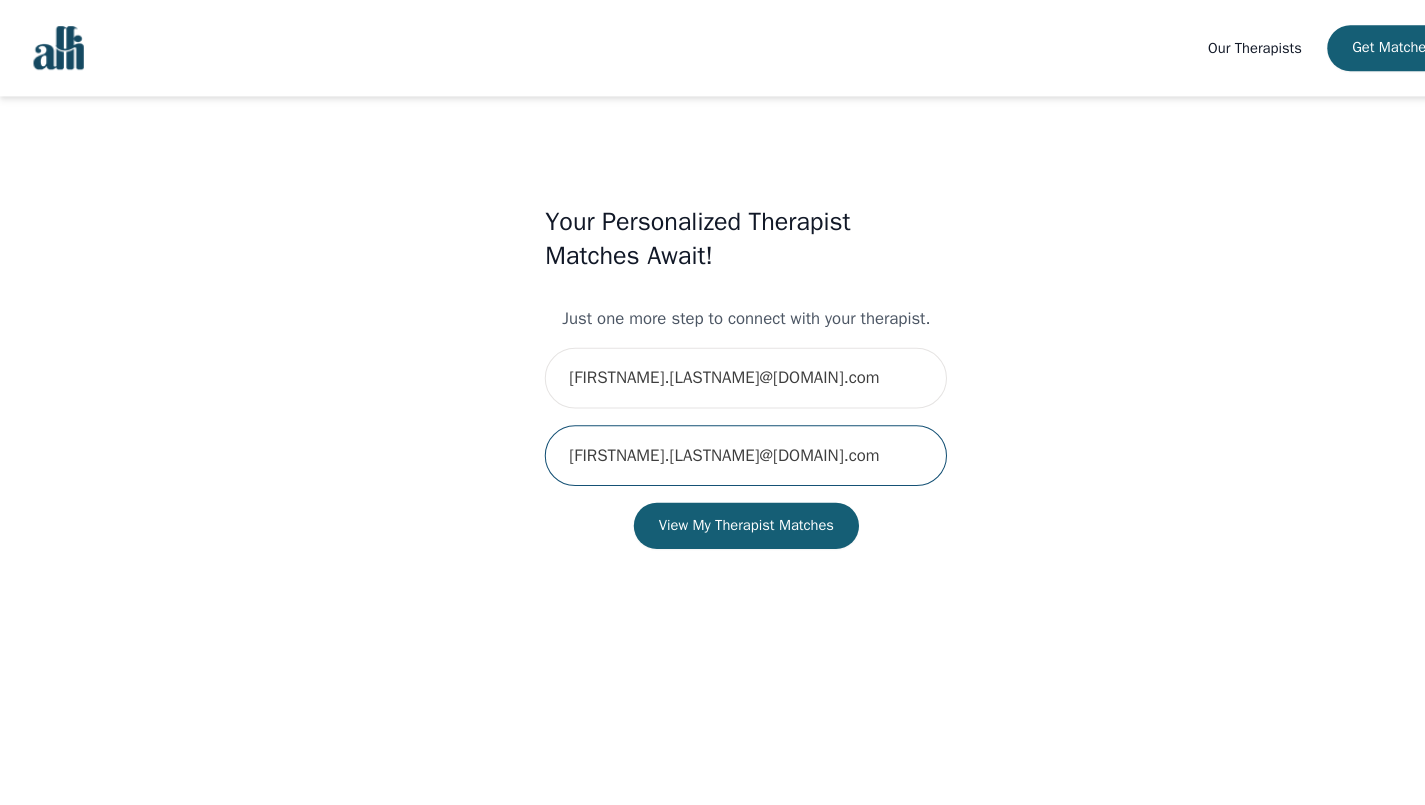 type on "[FIRSTNAME].[LASTNAME]@[DOMAIN].com" 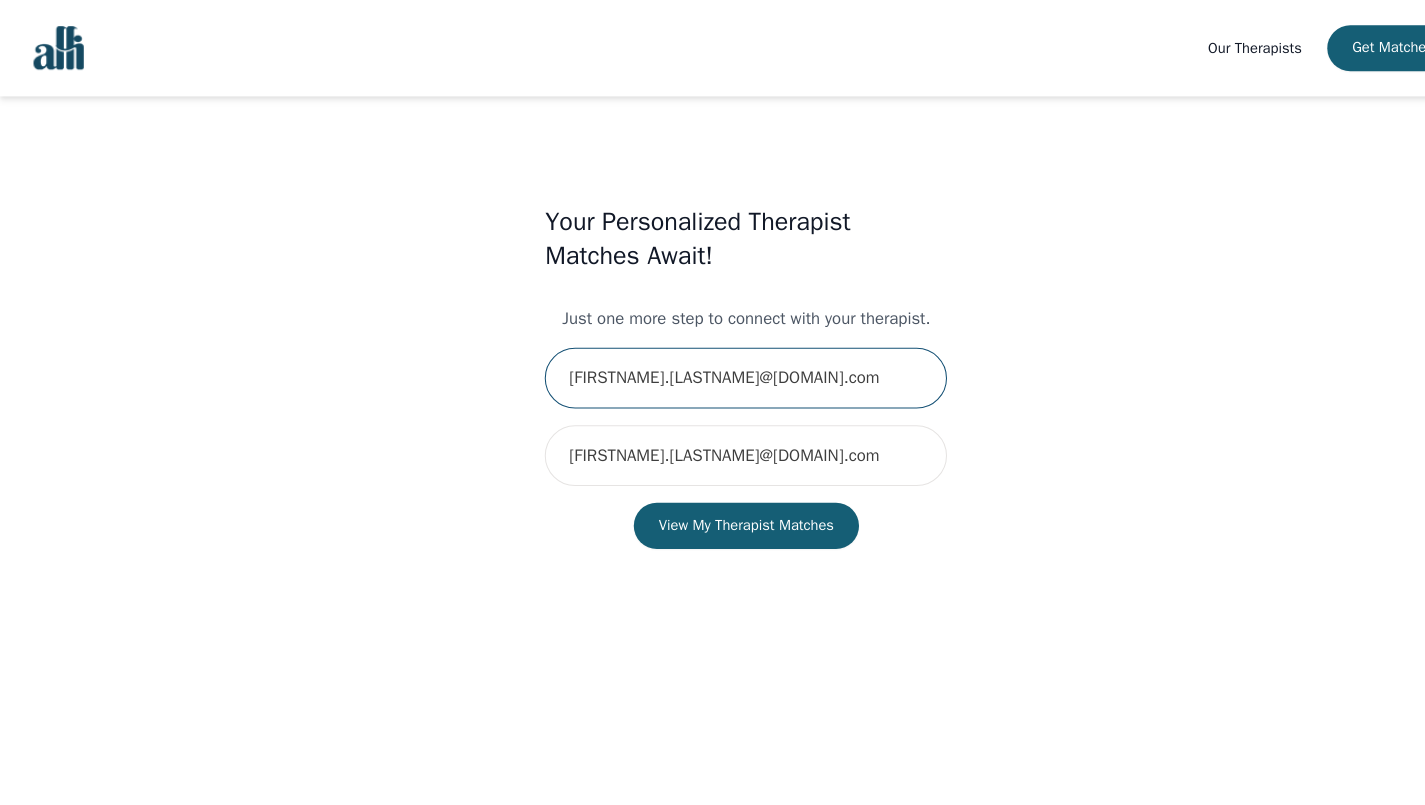 drag, startPoint x: 764, startPoint y: 351, endPoint x: 513, endPoint y: 337, distance: 251.39014 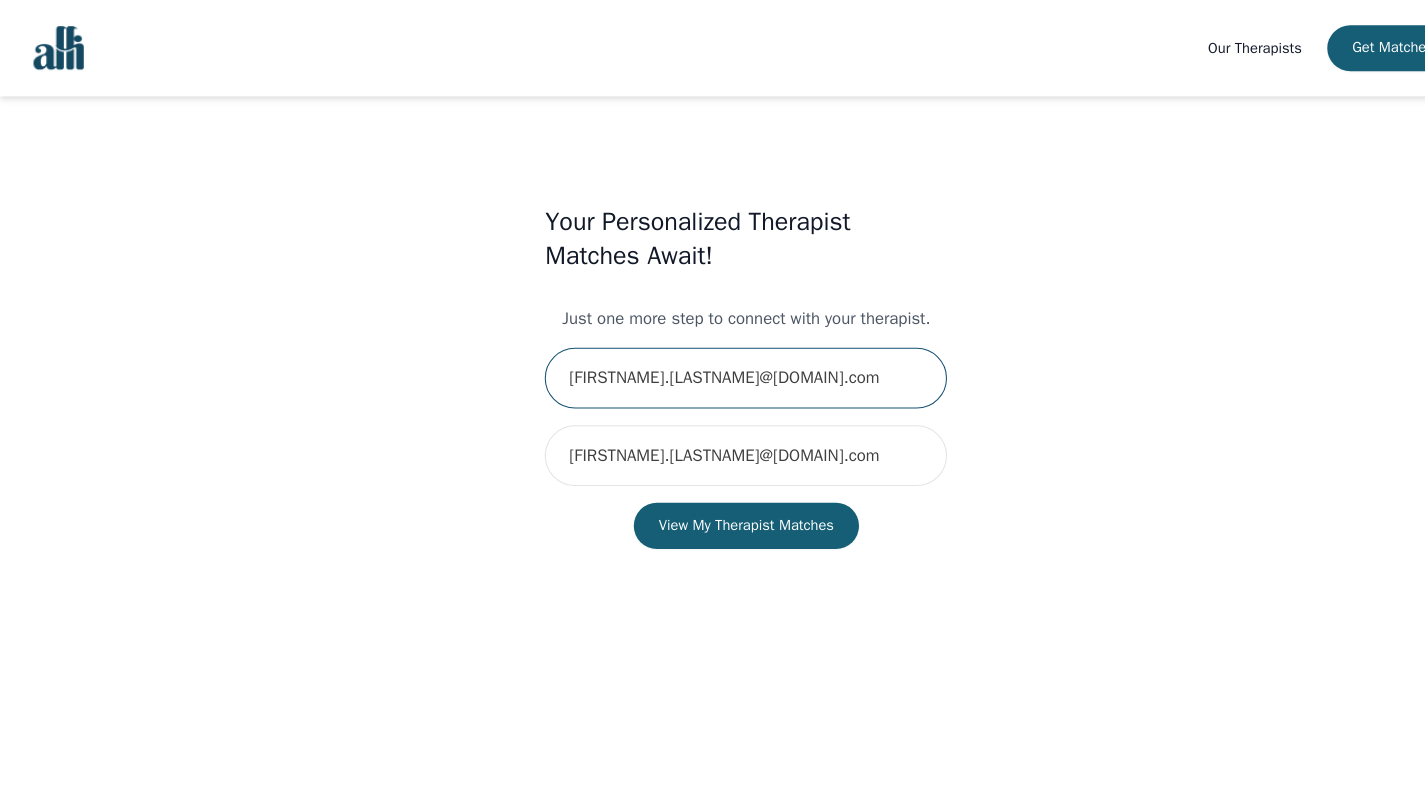 click on "Your Personalized Therapist Matches Await! Just one more step to connect with your therapist. [EMAIL] [EMAIL] View My Therapist Matches" at bounding box center (712, 380) 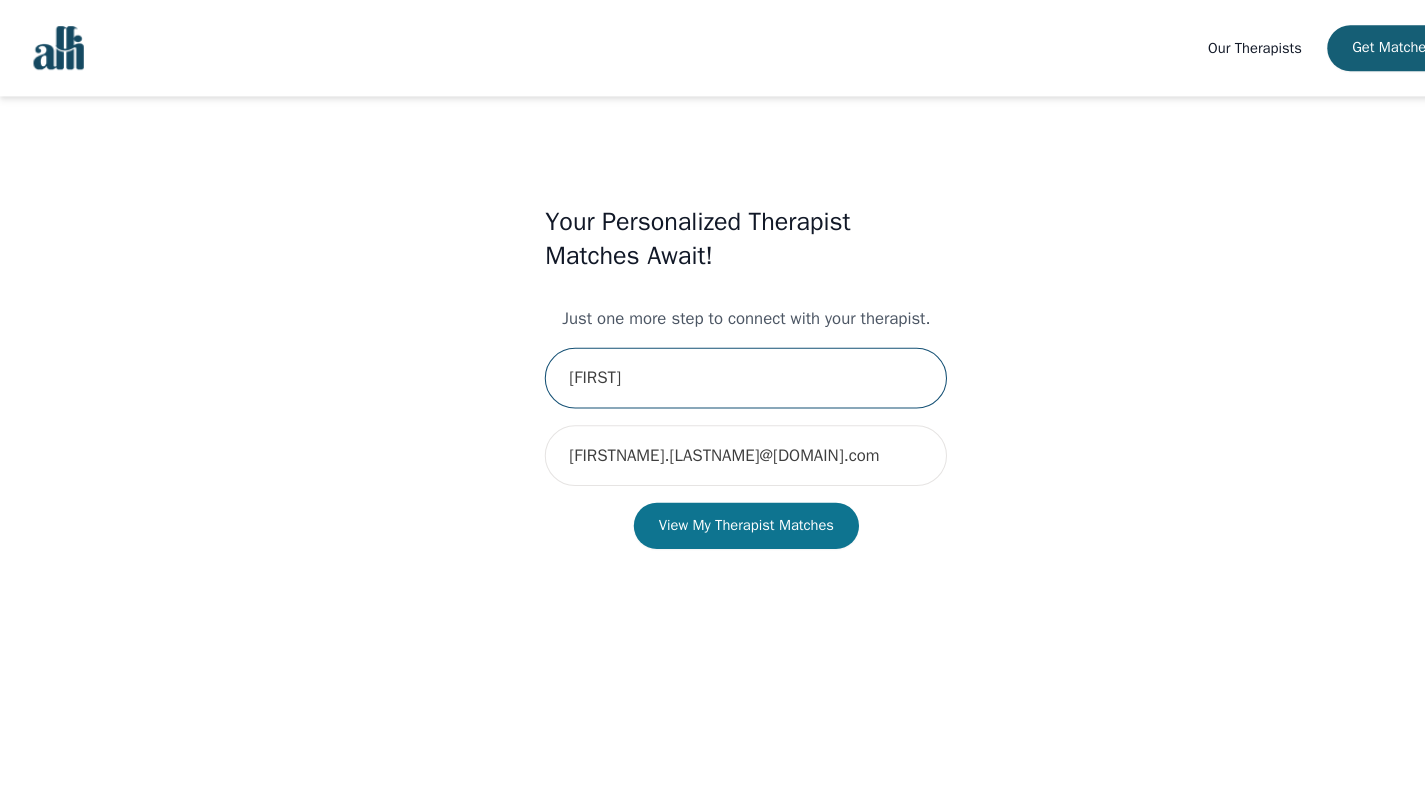 type on "[FIRST]" 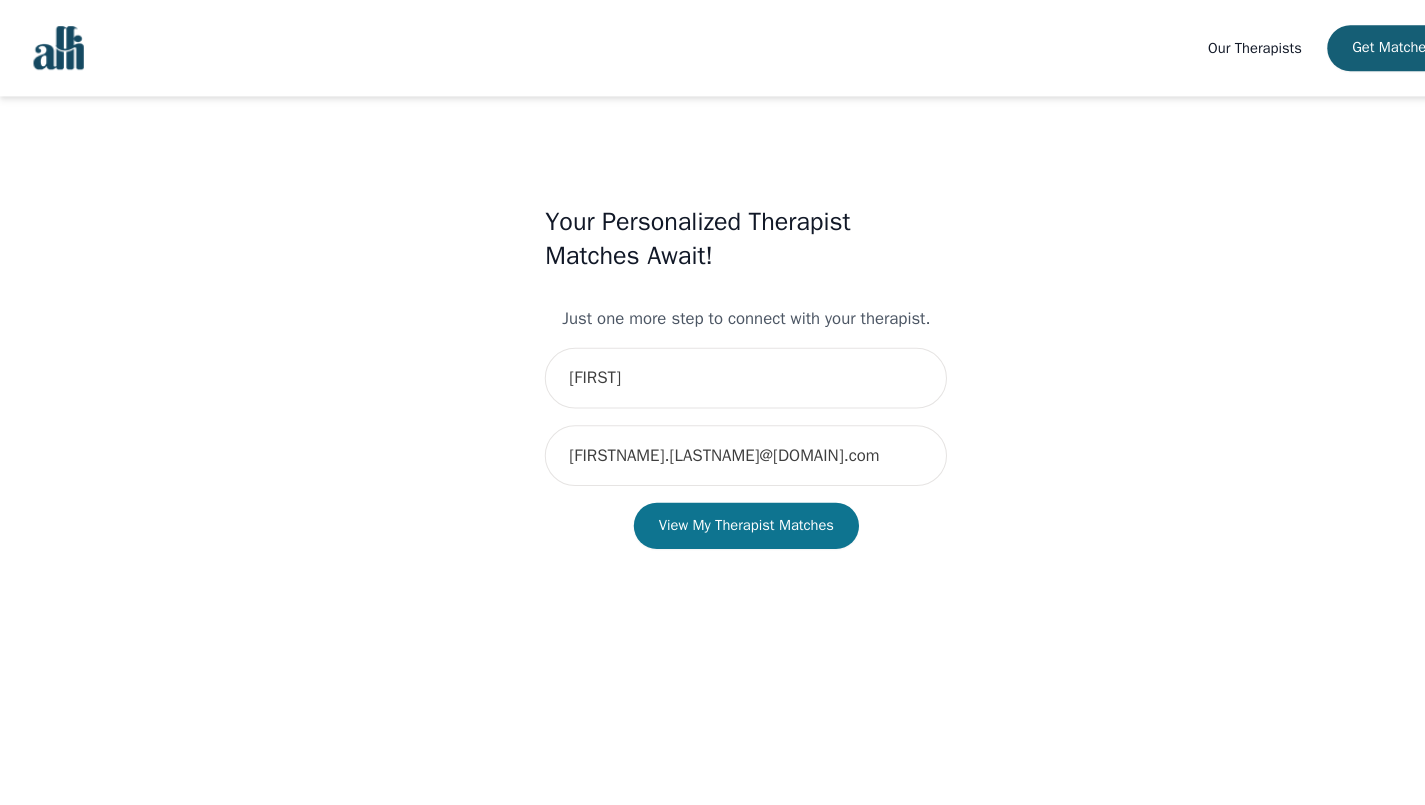 click on "View My Therapist Matches" at bounding box center (712, 502) 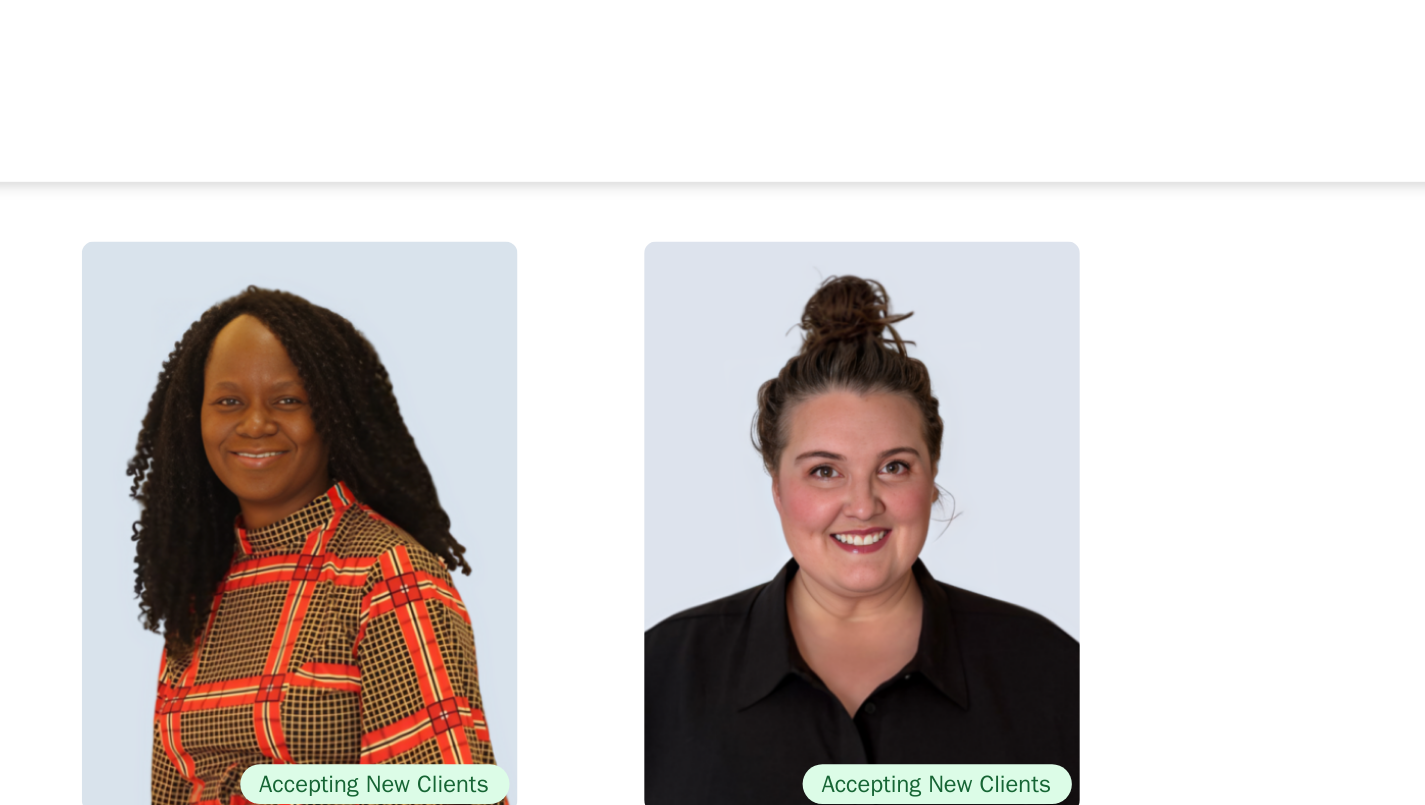 scroll, scrollTop: 168, scrollLeft: 0, axis: vertical 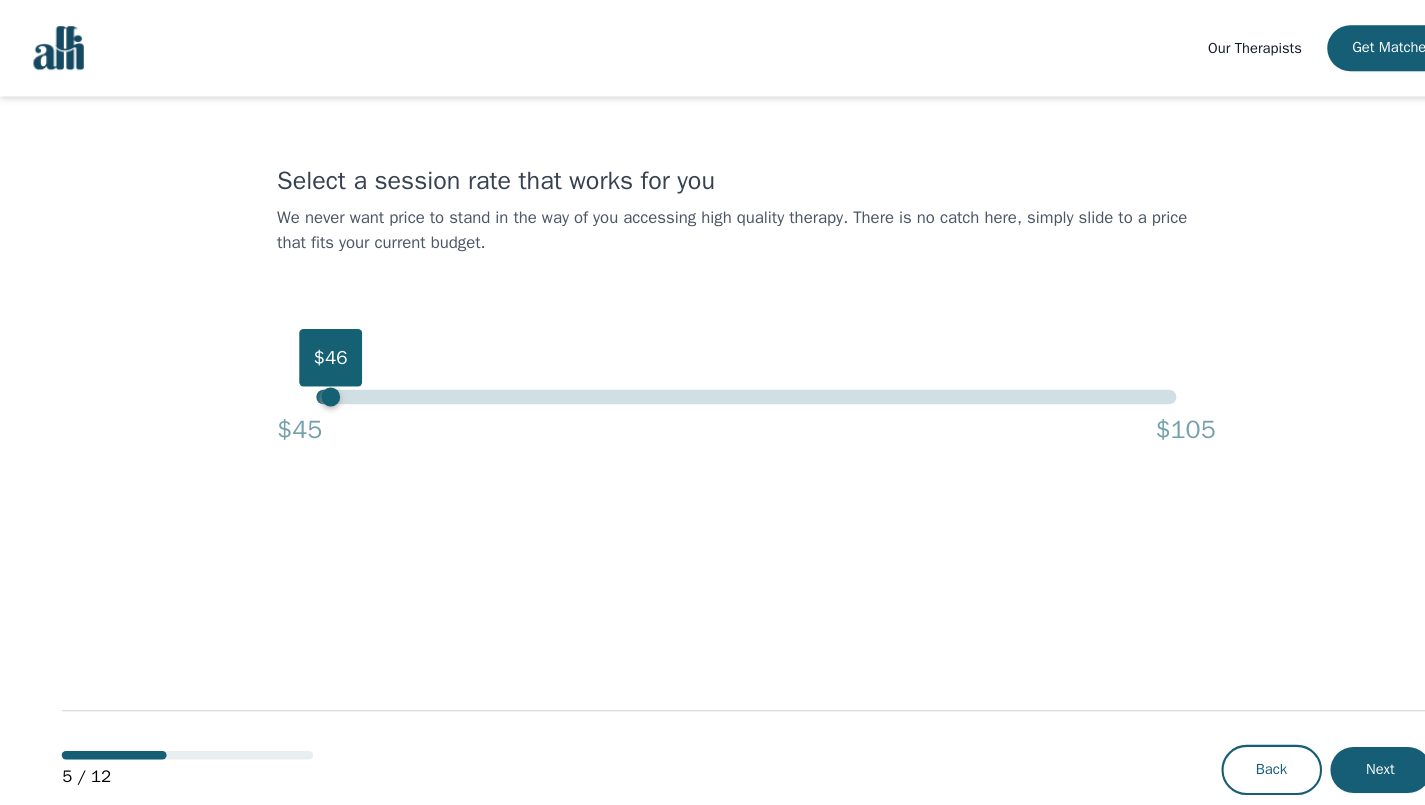 drag, startPoint x: 512, startPoint y: 379, endPoint x: 294, endPoint y: 380, distance: 218.00229 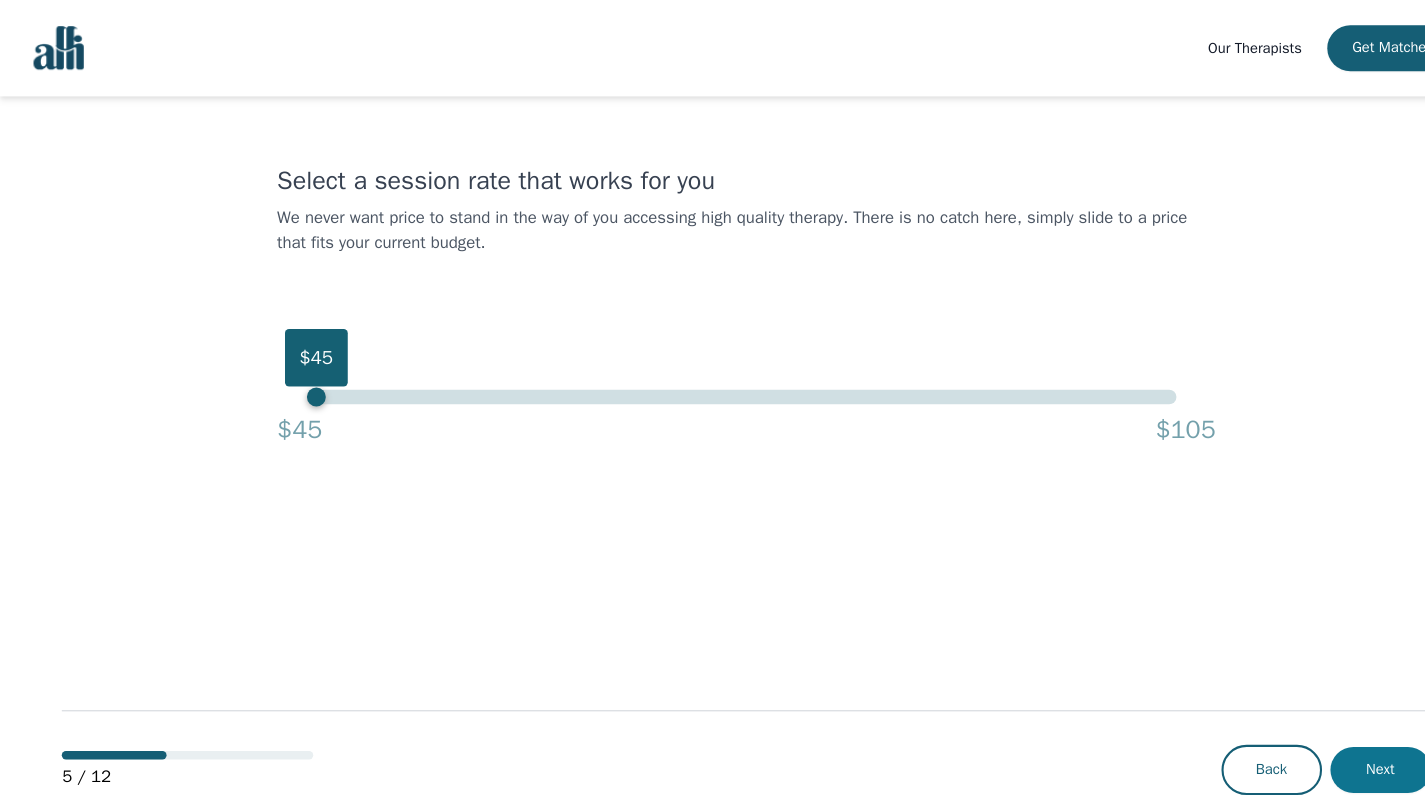 click on "Next" at bounding box center [1318, 735] 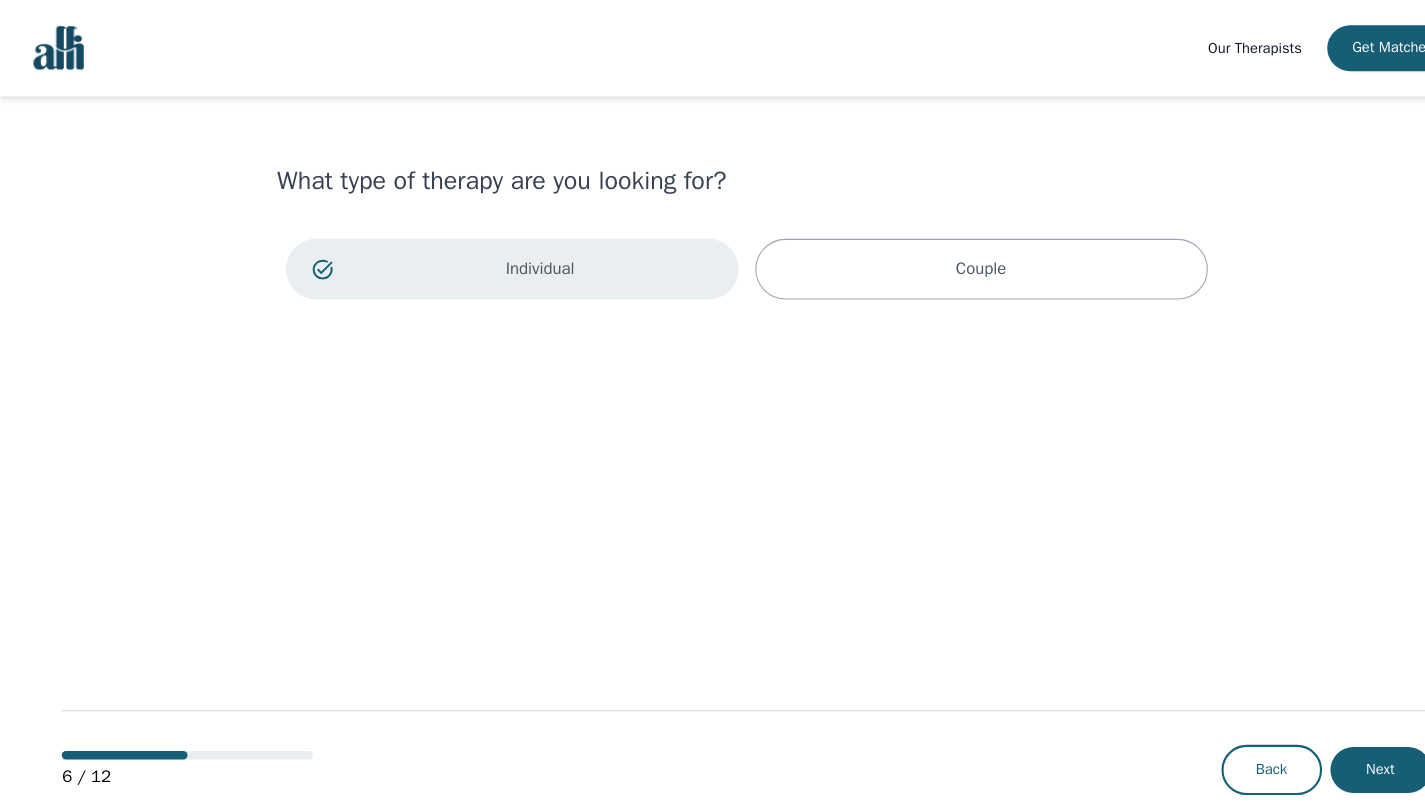 click on "Next" at bounding box center [1318, 735] 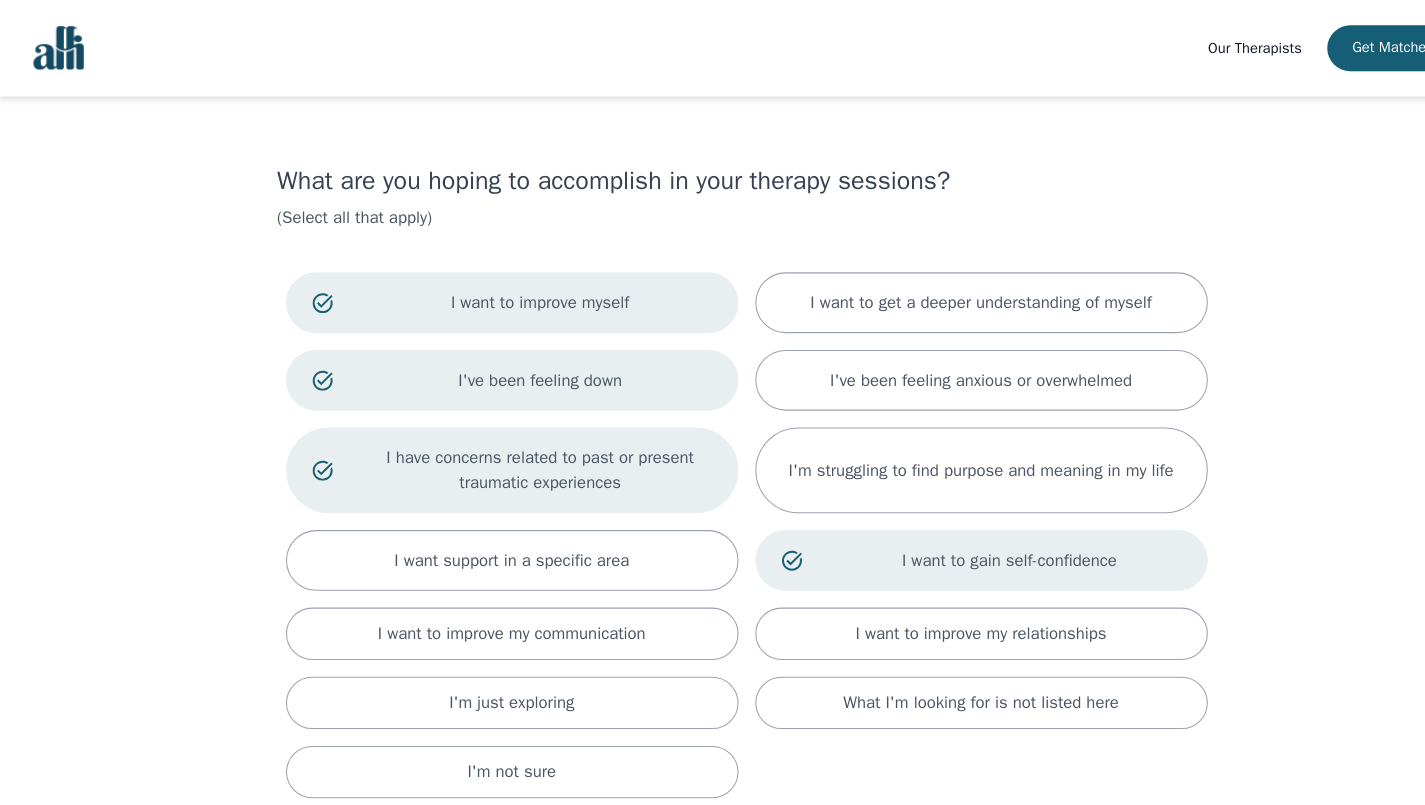click on "What are you hoping to accomplish in your therapy sessions? (Select all that apply) I want to improve myself I want to get a deeper understanding of myself I've been feeling down I've been feeling anxious or overwhelmed I have concerns related to past or present traumatic experiences I'm struggling to find purpose and meaning in my life I want support in a specific area I want to gain self-confidence I want to improve my communication I want to improve my relationships I'm just exploring What I'm looking for is not listed here I'm not sure 7 / 12 Back Next" at bounding box center (712, 535) 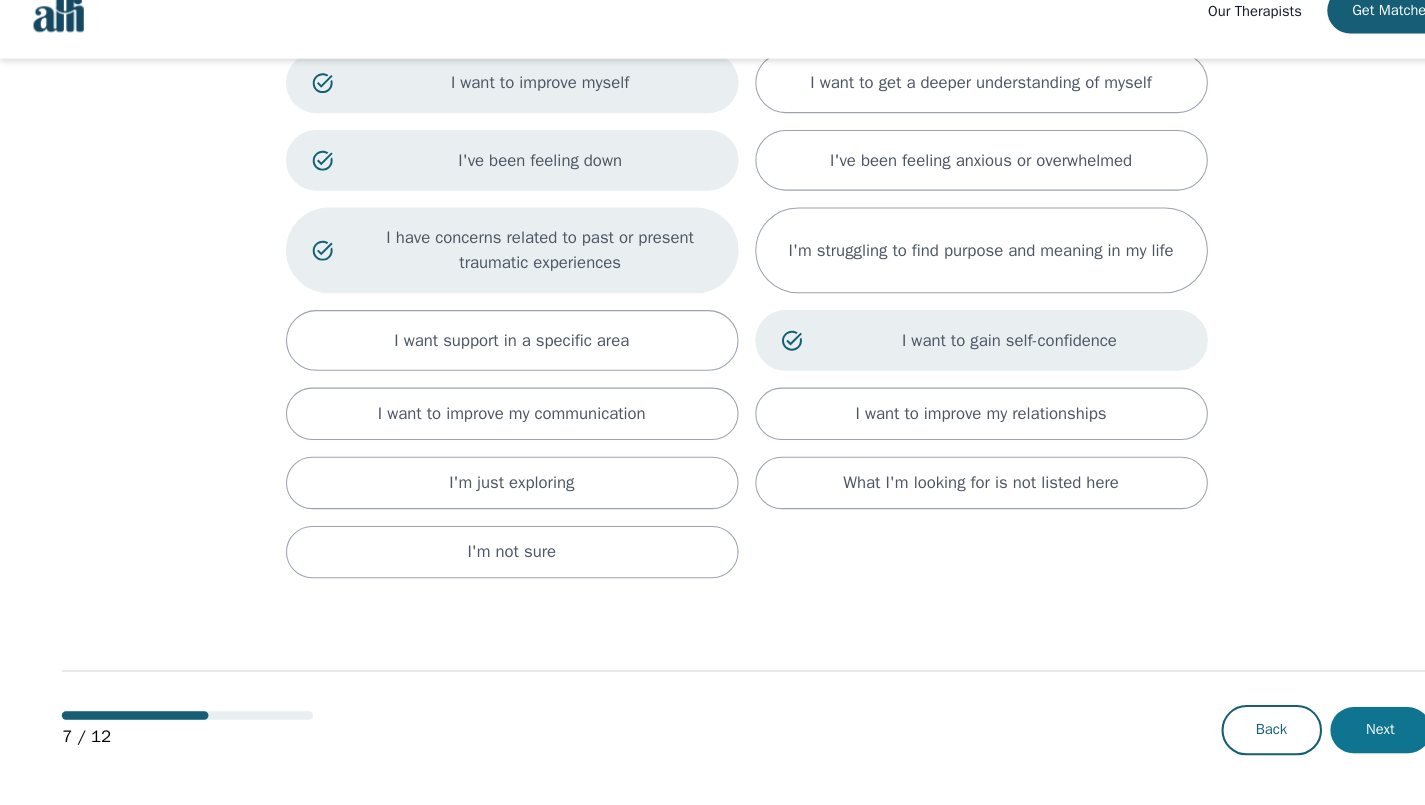 click on "Next" at bounding box center (1318, 733) 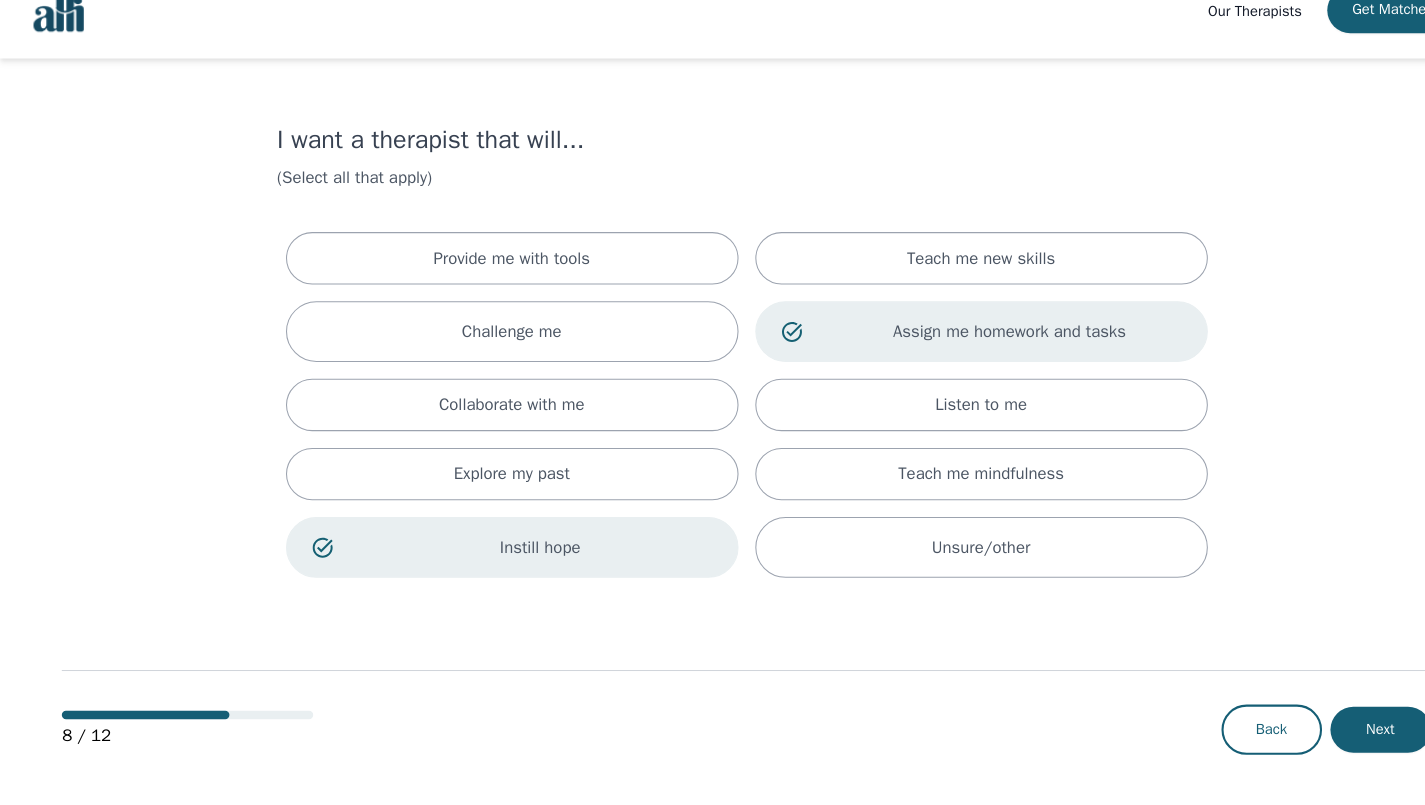 scroll, scrollTop: 0, scrollLeft: 0, axis: both 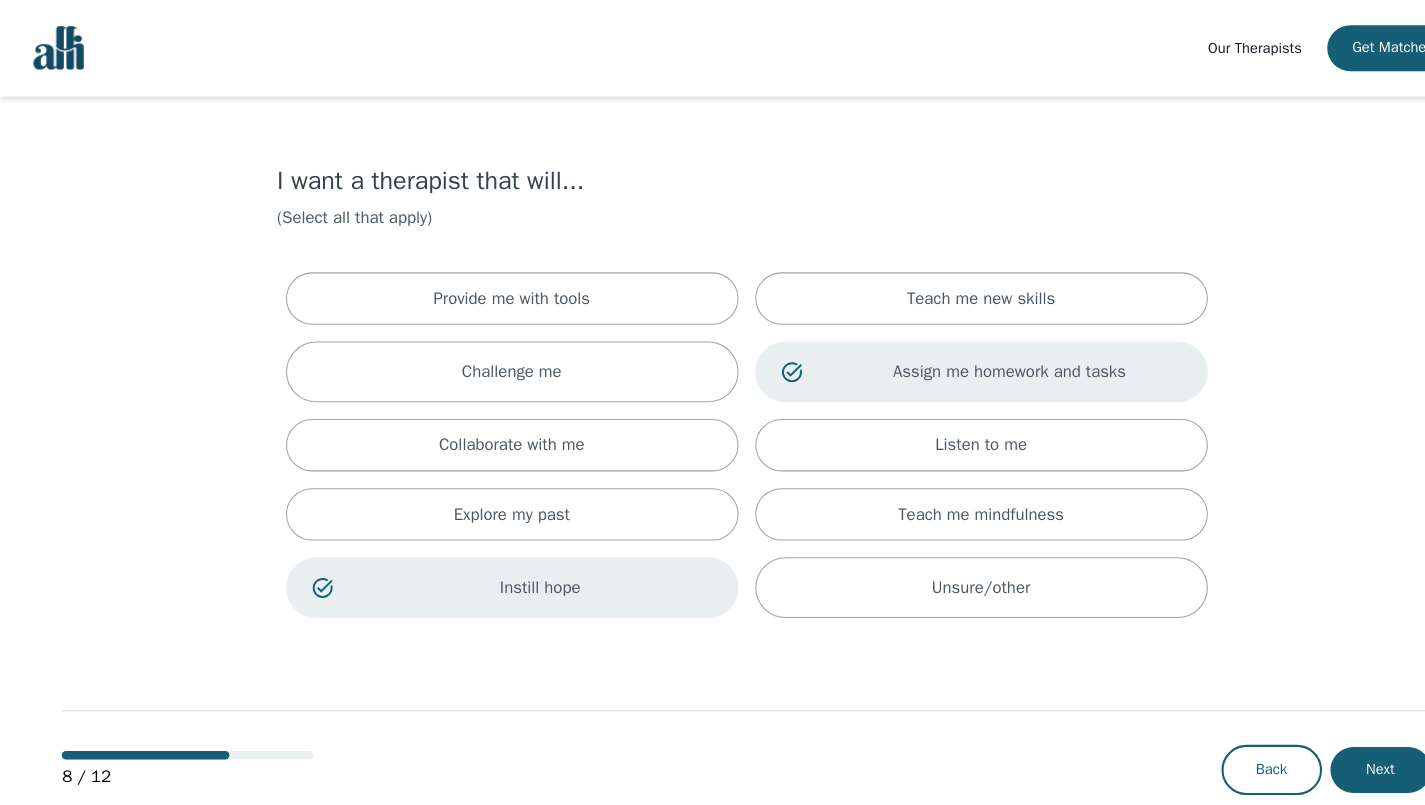 click on "8 / 12 Back Next" at bounding box center (712, 702) 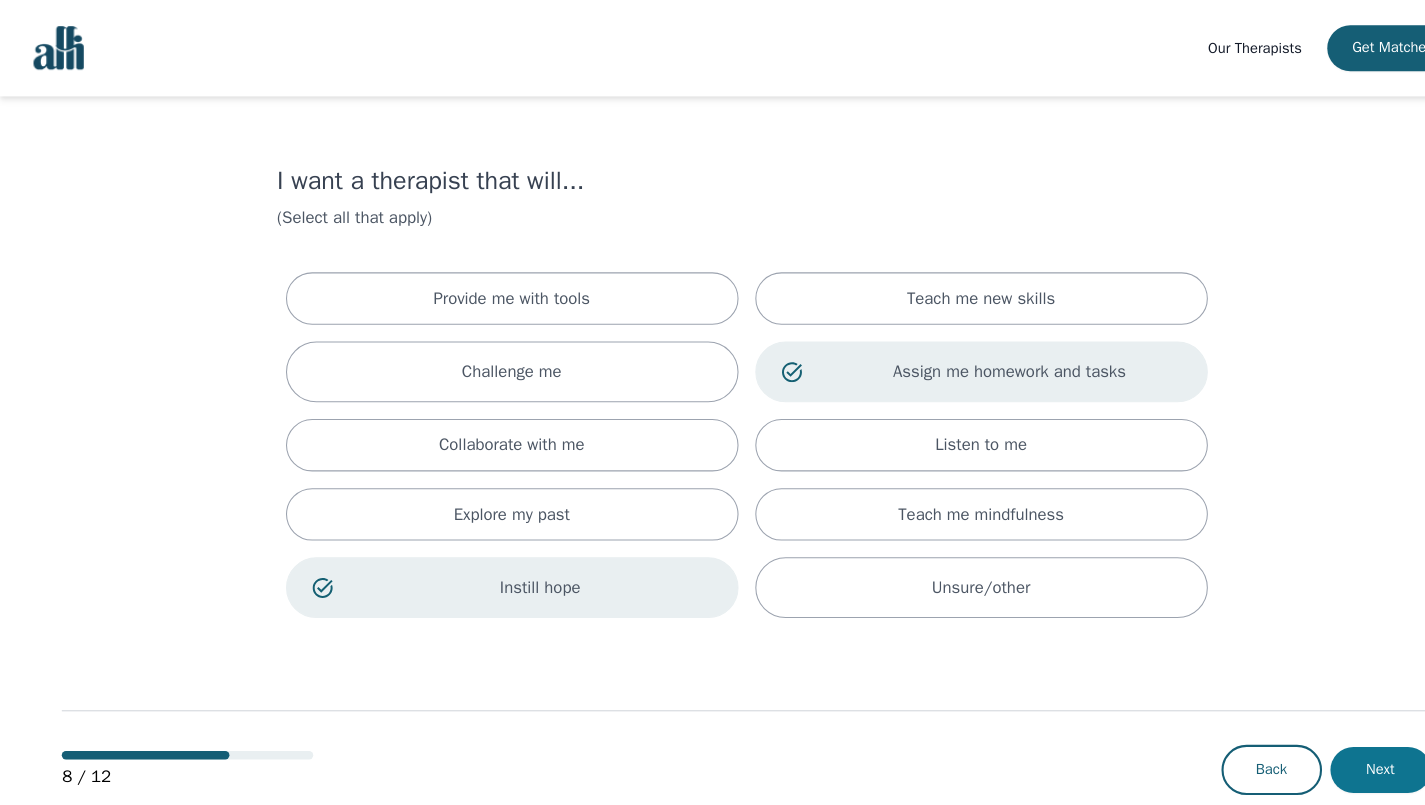 click on "Next" at bounding box center (1318, 735) 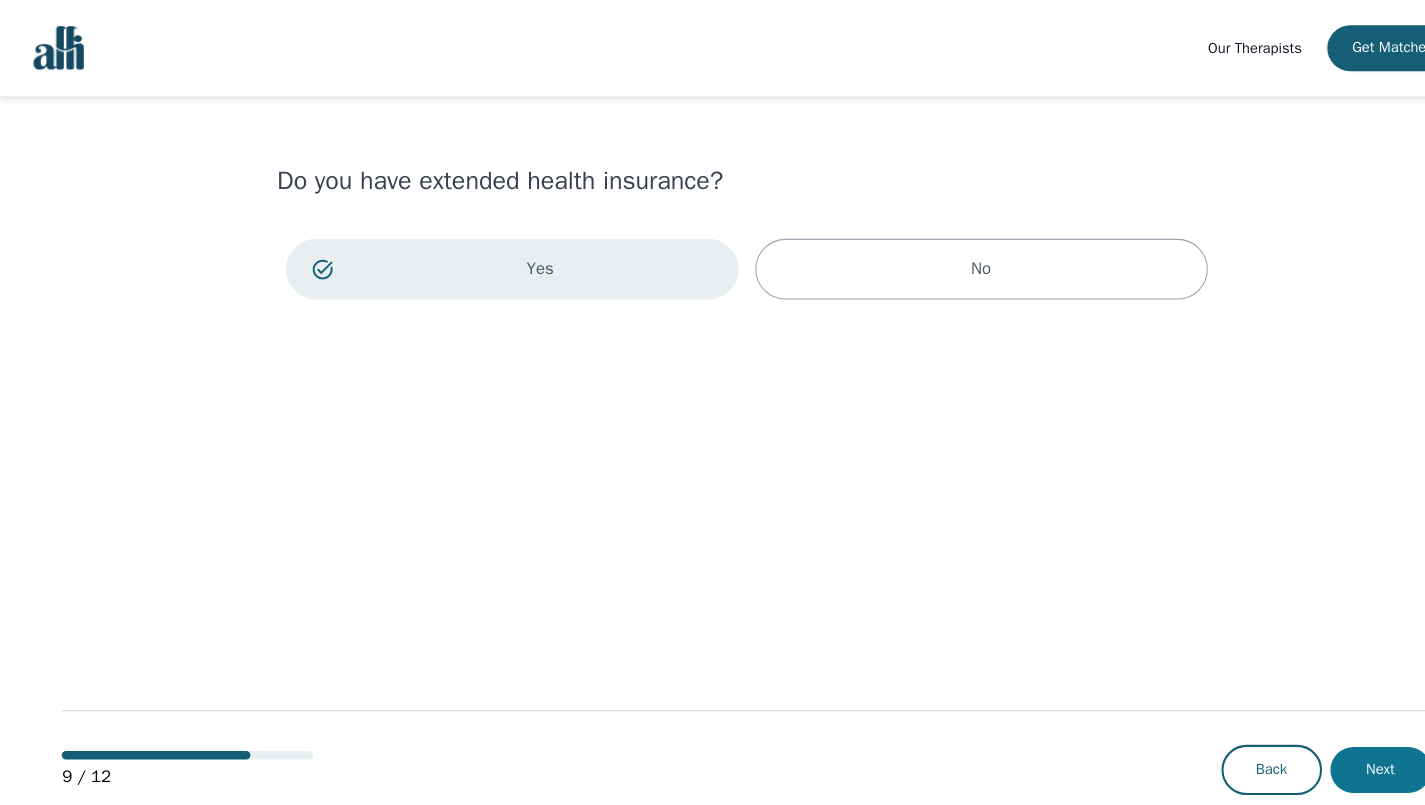 click on "Next" at bounding box center (1318, 735) 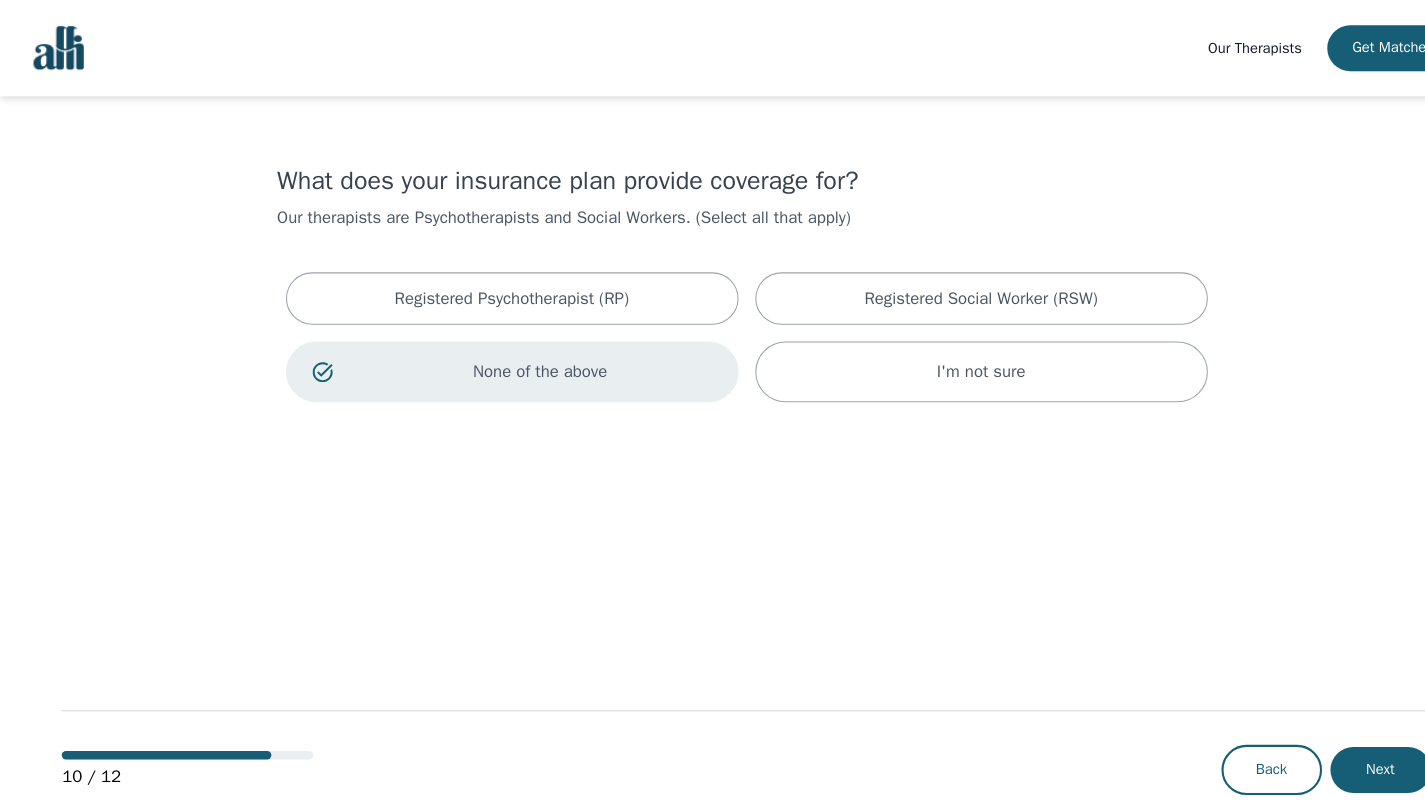 click on "Next" at bounding box center [1318, 735] 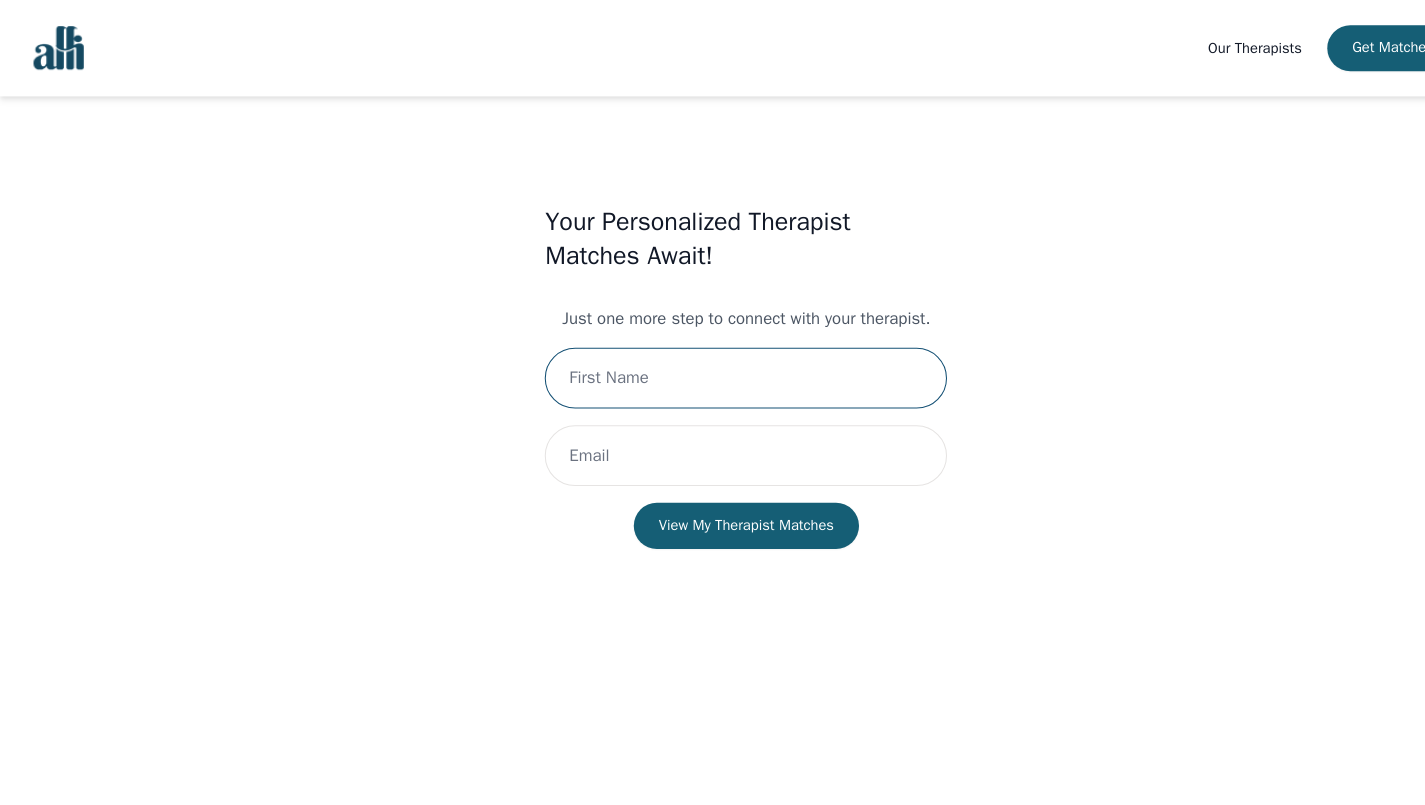 click at bounding box center (712, 361) 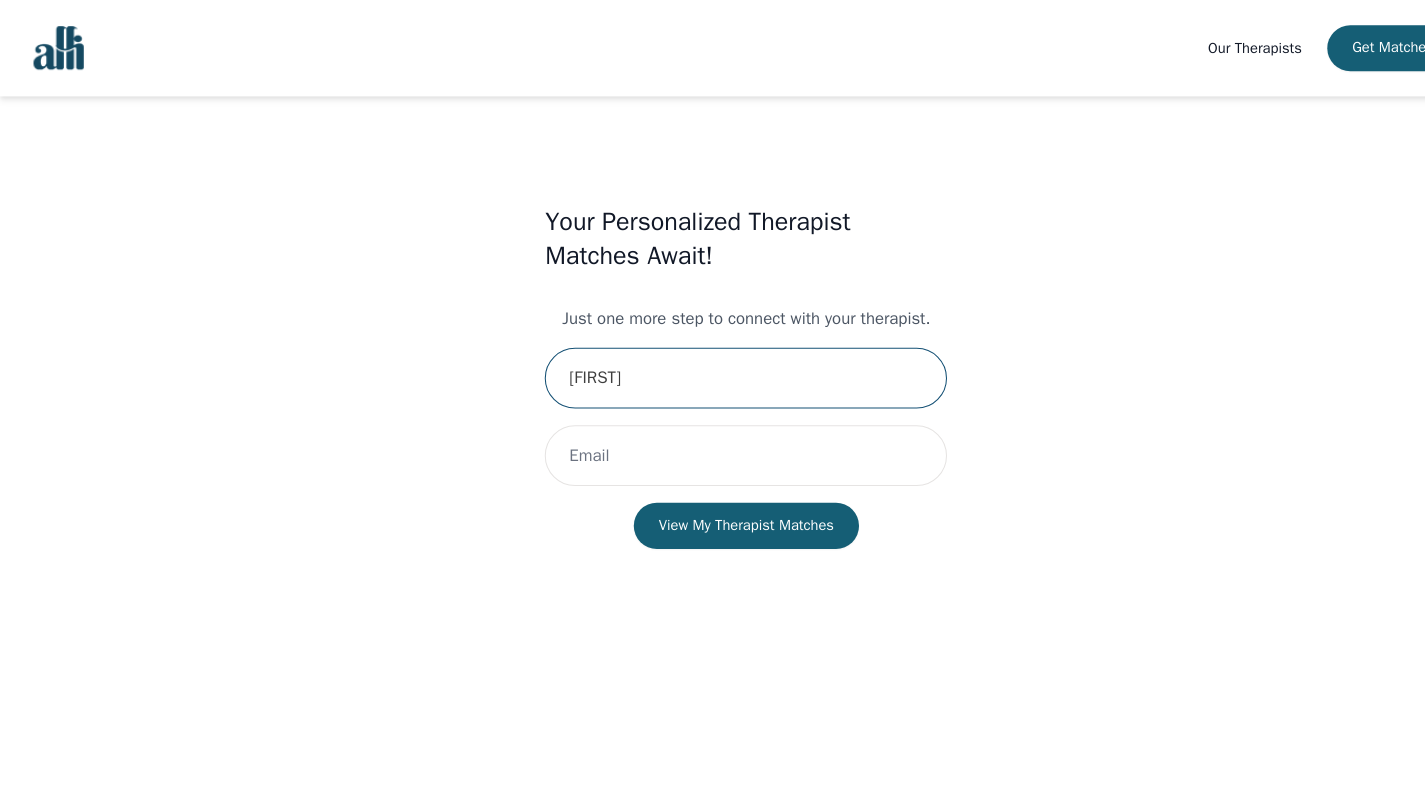 type on "[FIRST]" 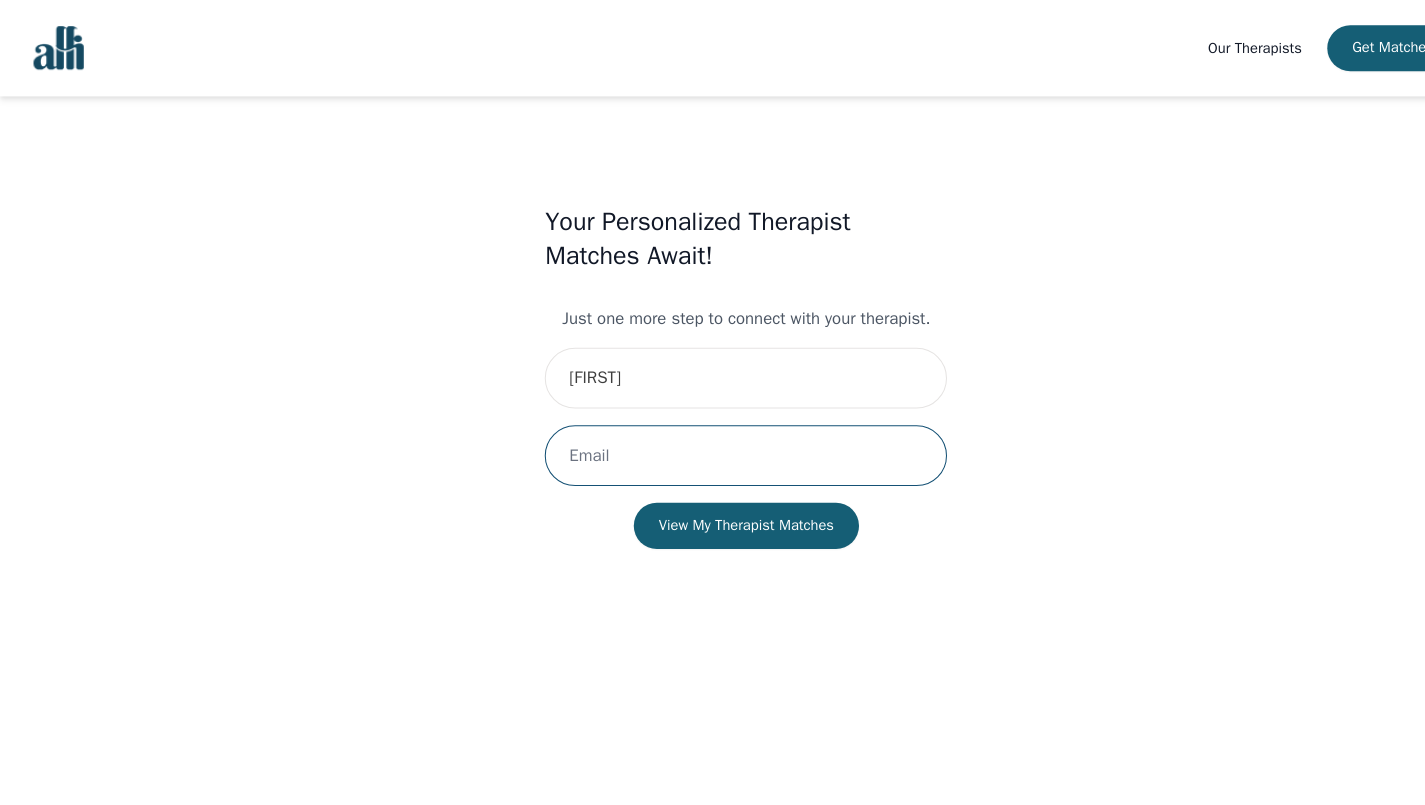 click at bounding box center (712, 435) 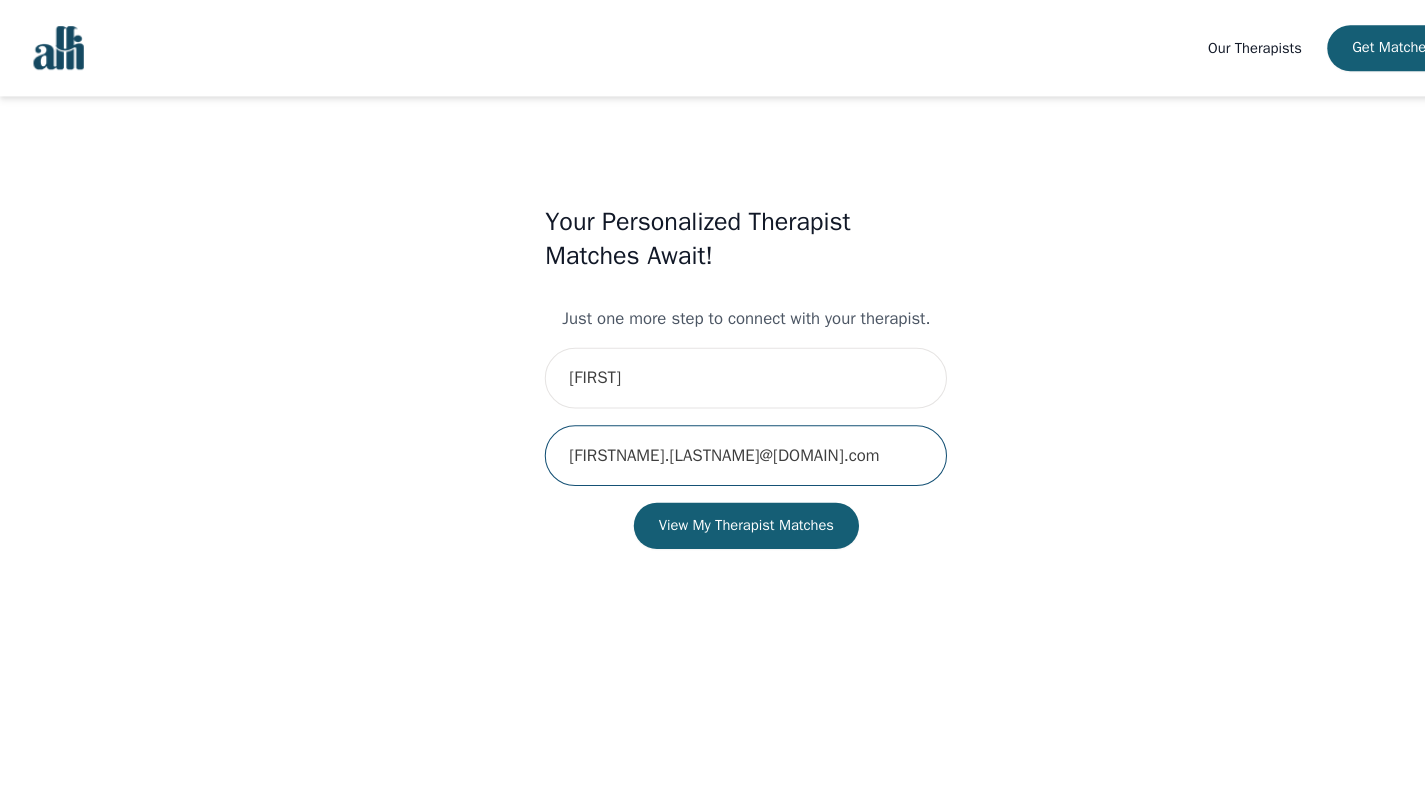 type on "[FIRSTNAME].[LASTNAME]@[DOMAIN].com" 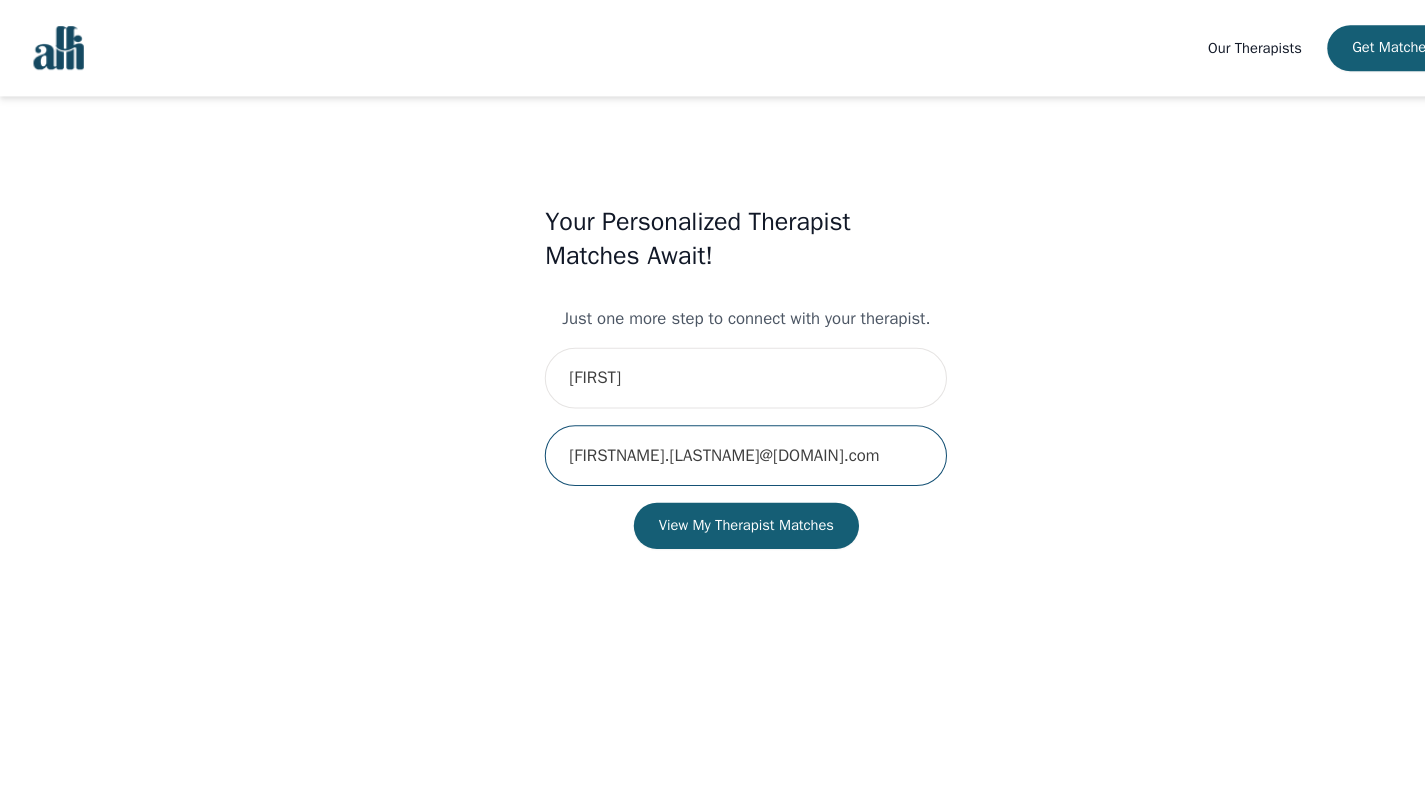 click on "View My Therapist Matches" at bounding box center [712, 502] 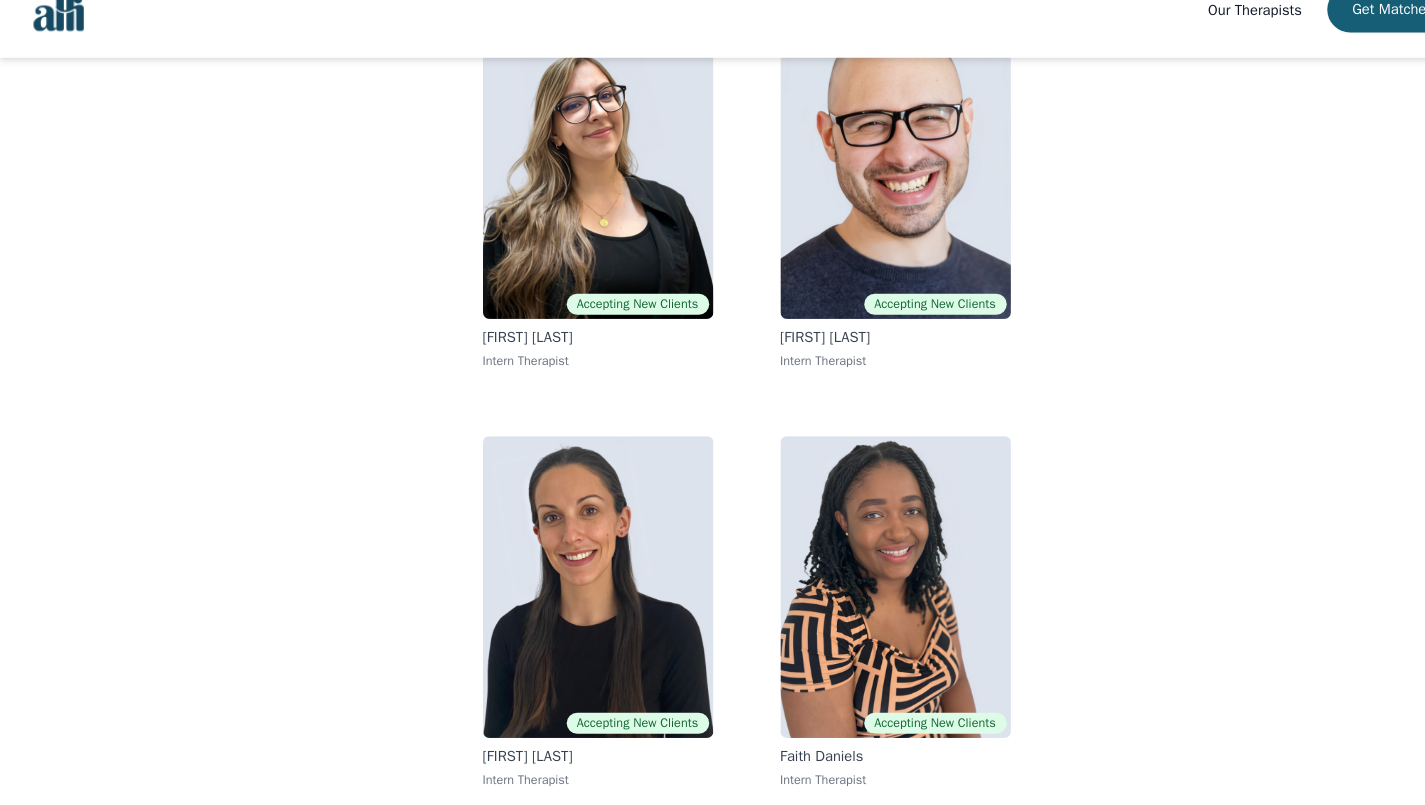 scroll, scrollTop: 239, scrollLeft: 0, axis: vertical 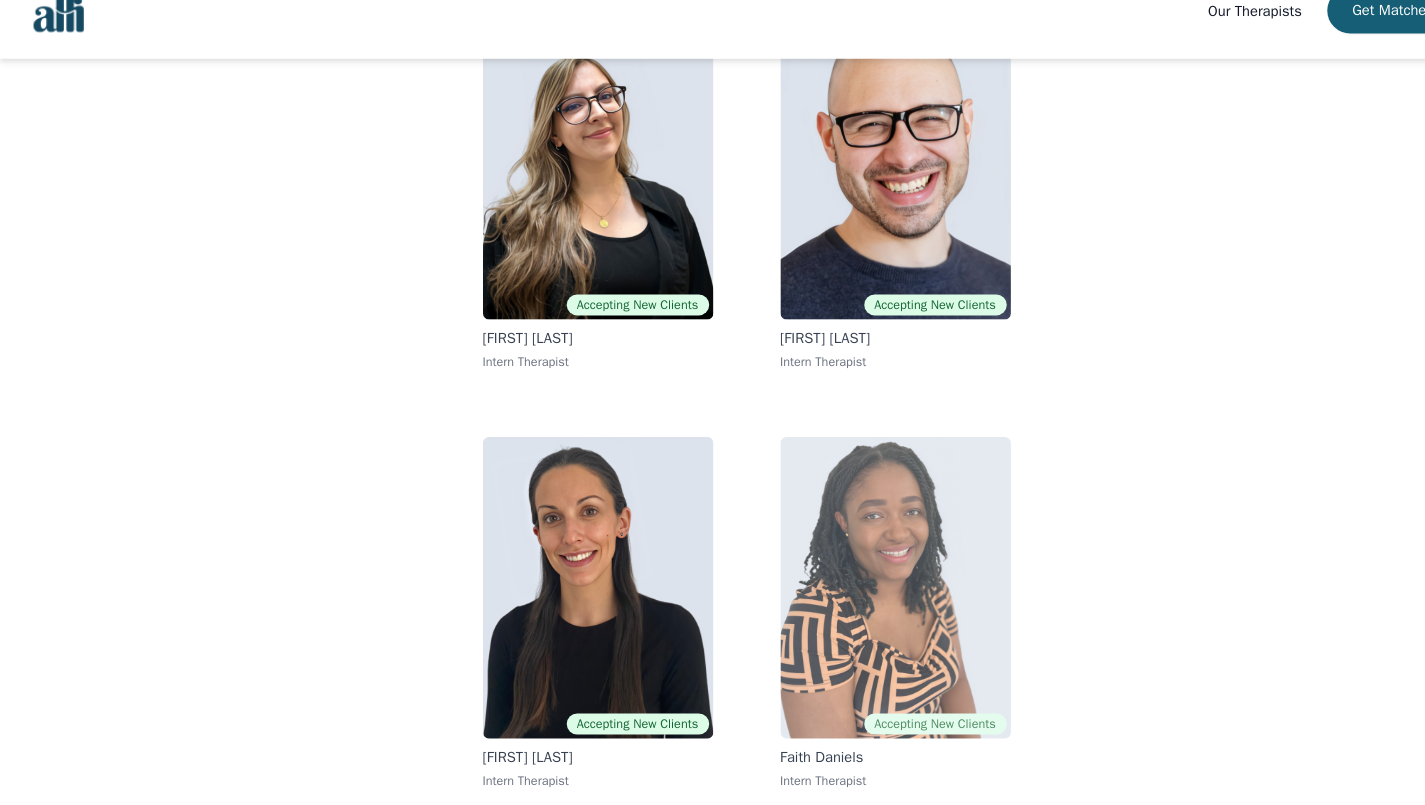 click at bounding box center (855, 597) 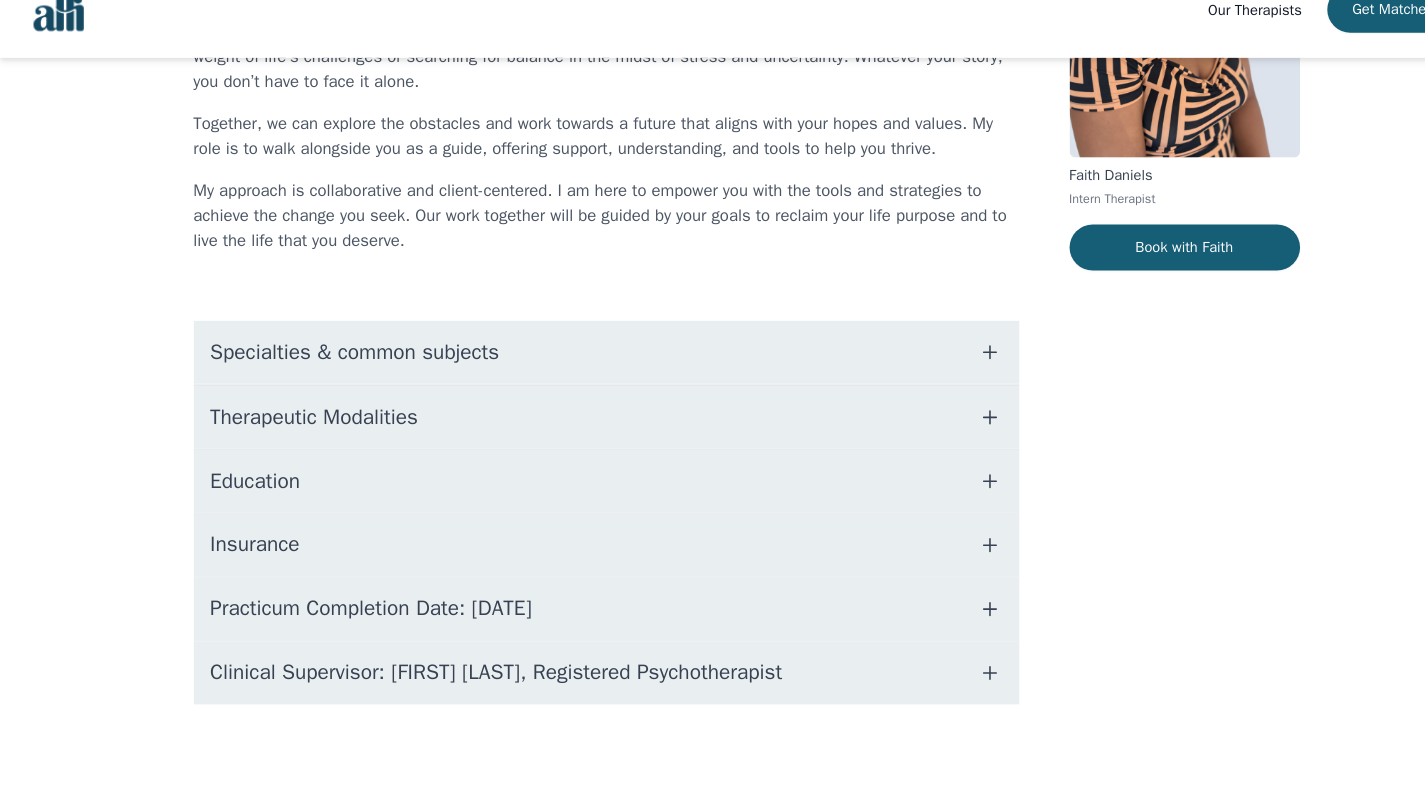scroll, scrollTop: 241, scrollLeft: 0, axis: vertical 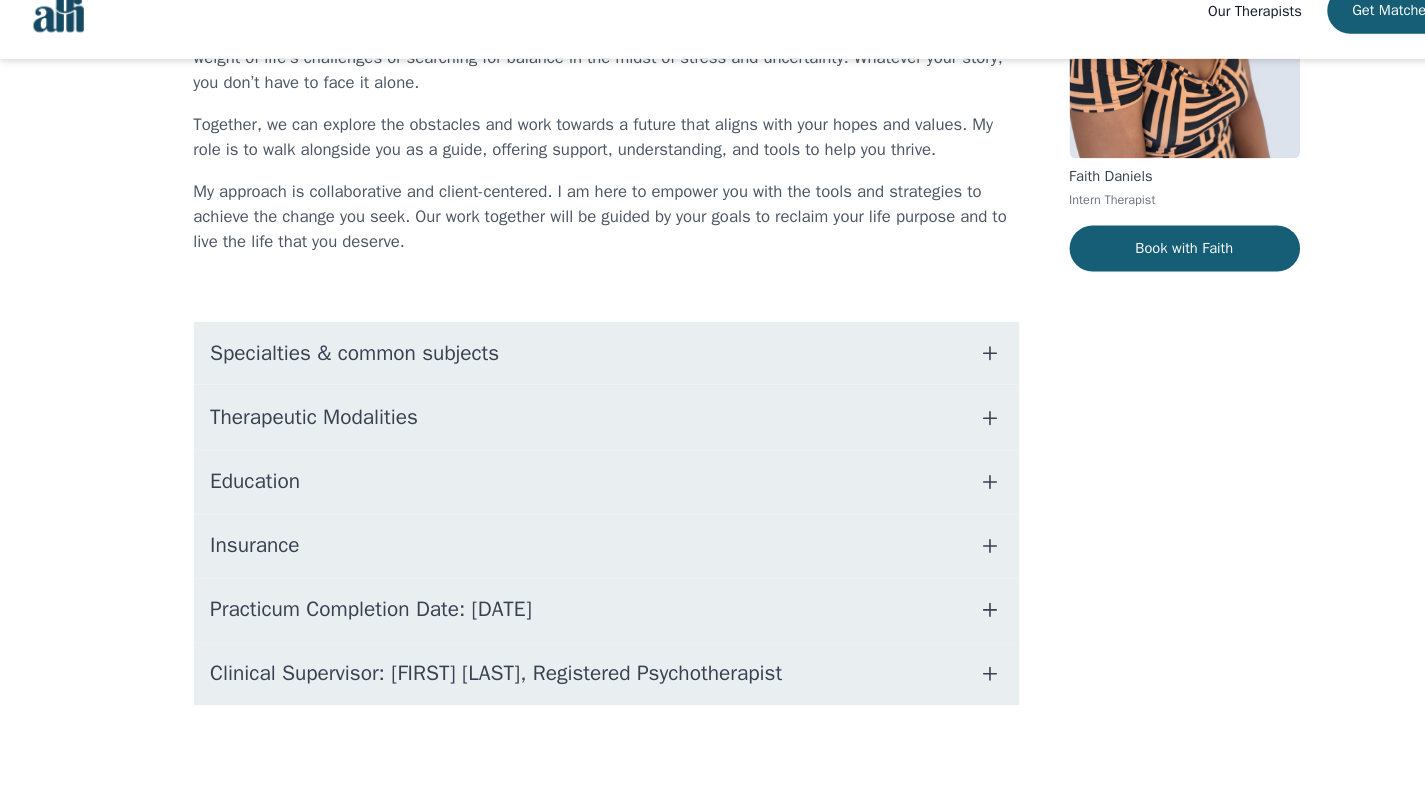 click on "Education" at bounding box center (579, 496) 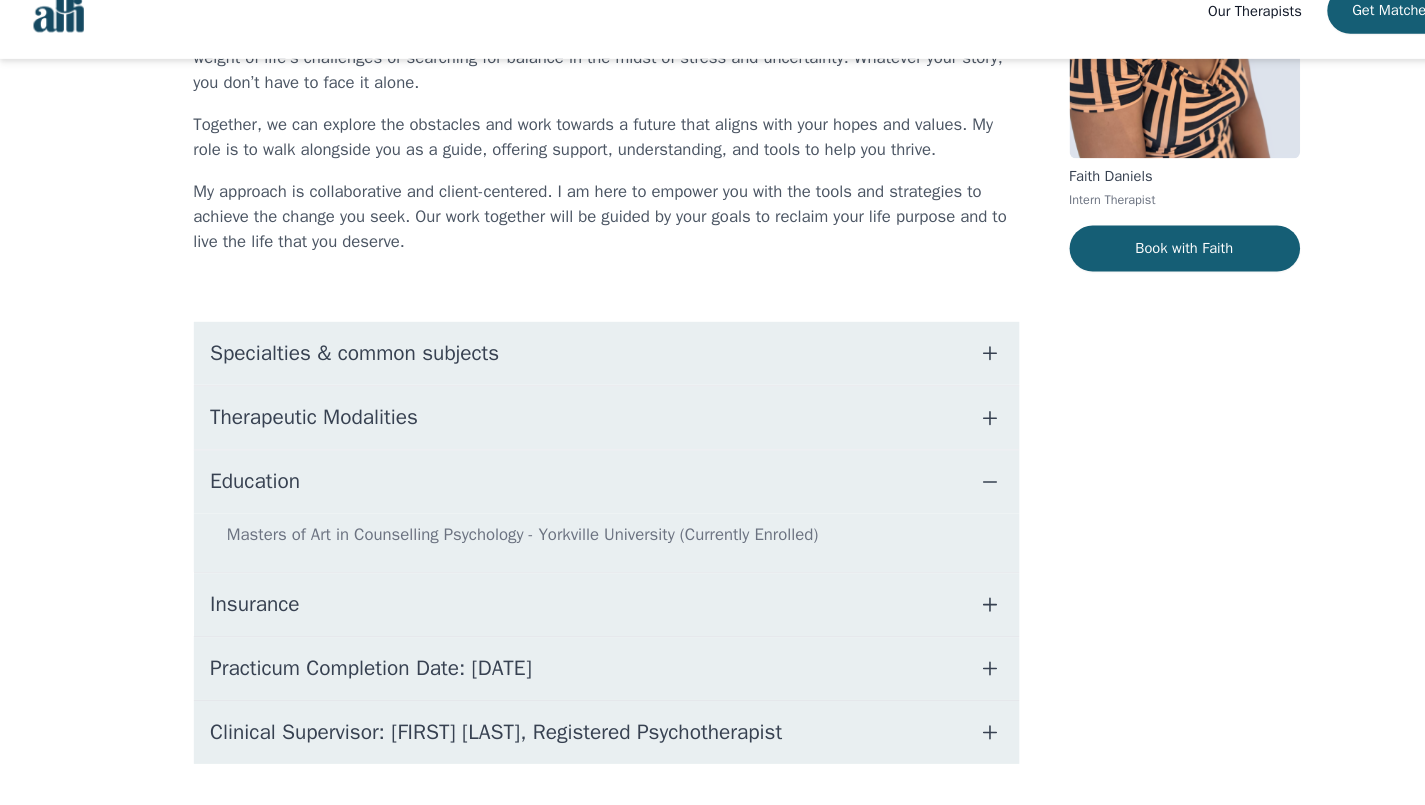click on "Education" at bounding box center [579, 496] 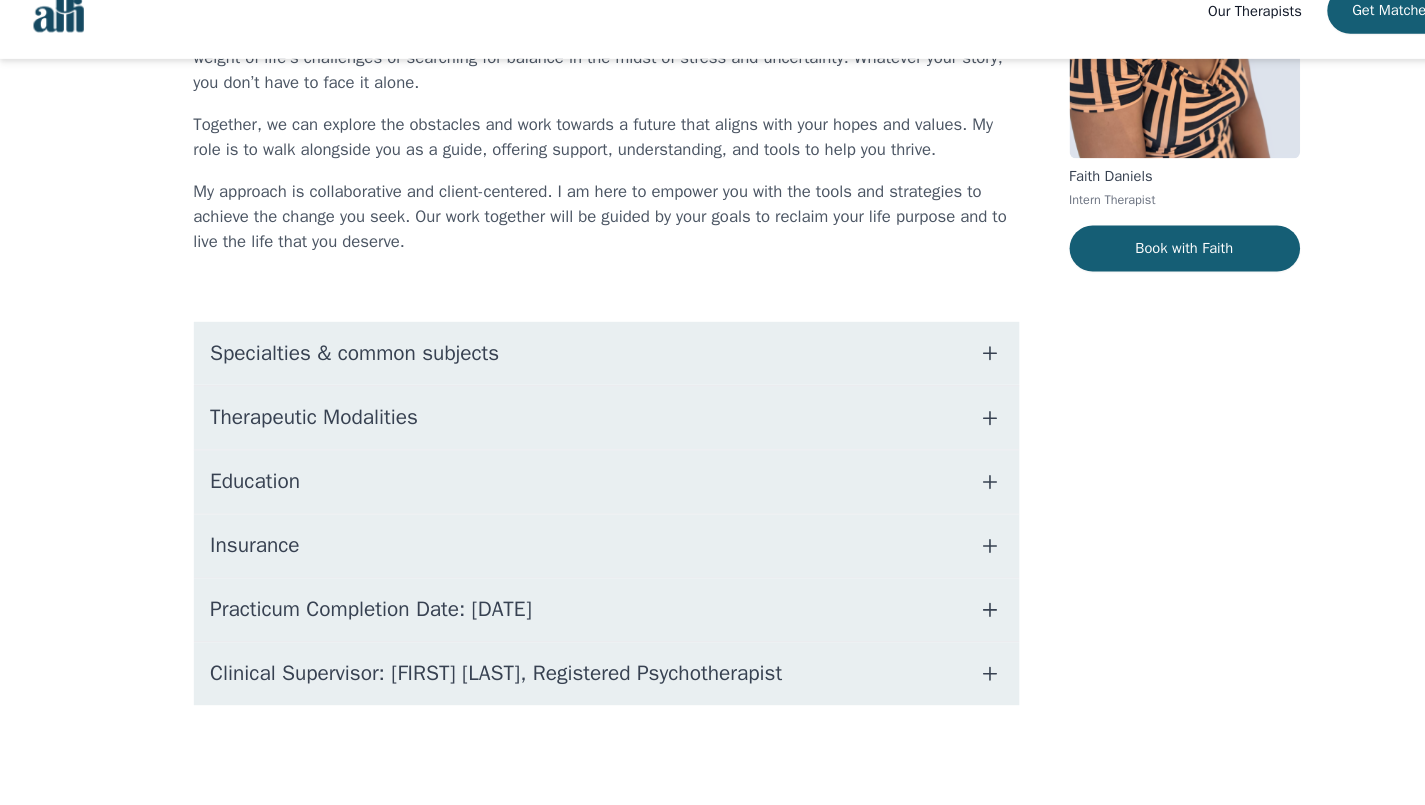 click 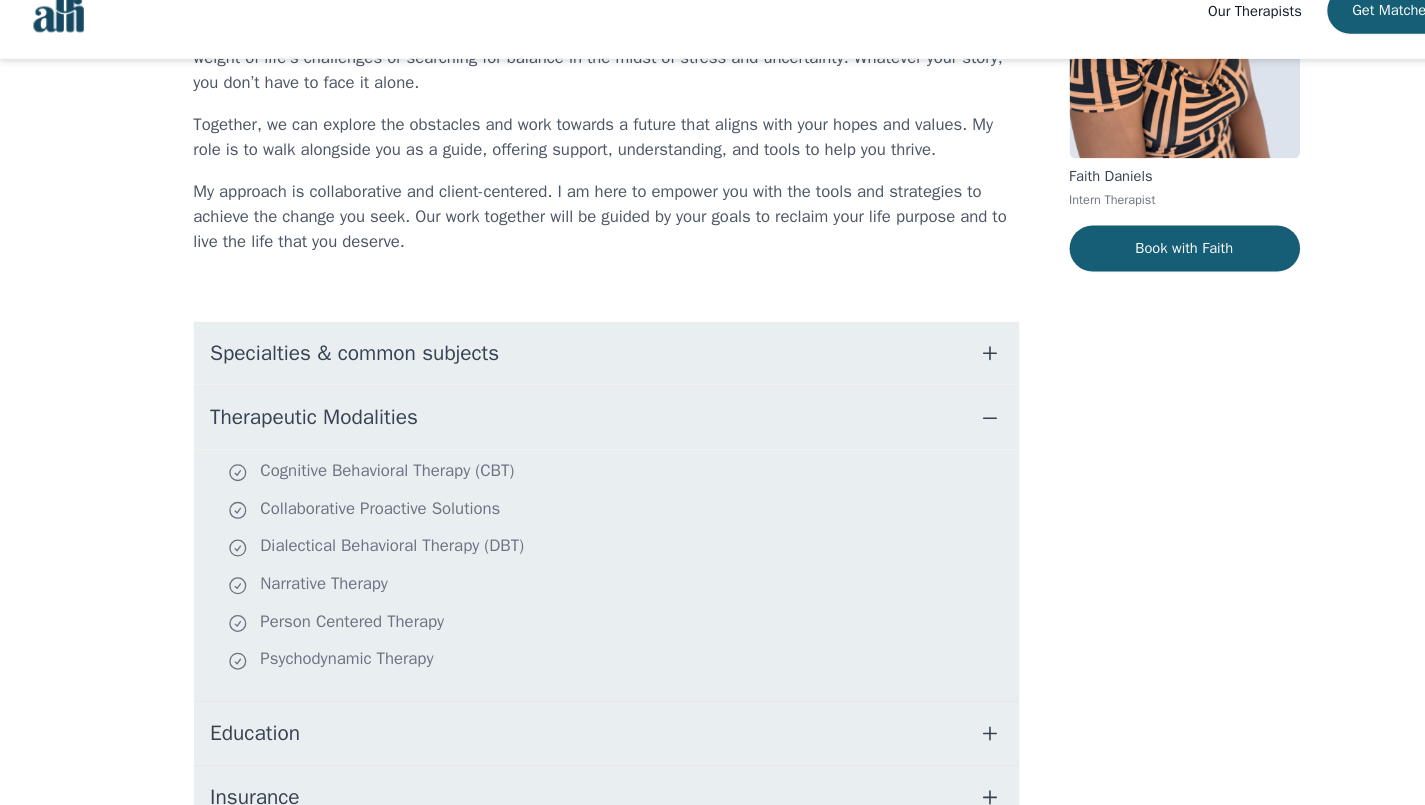 click 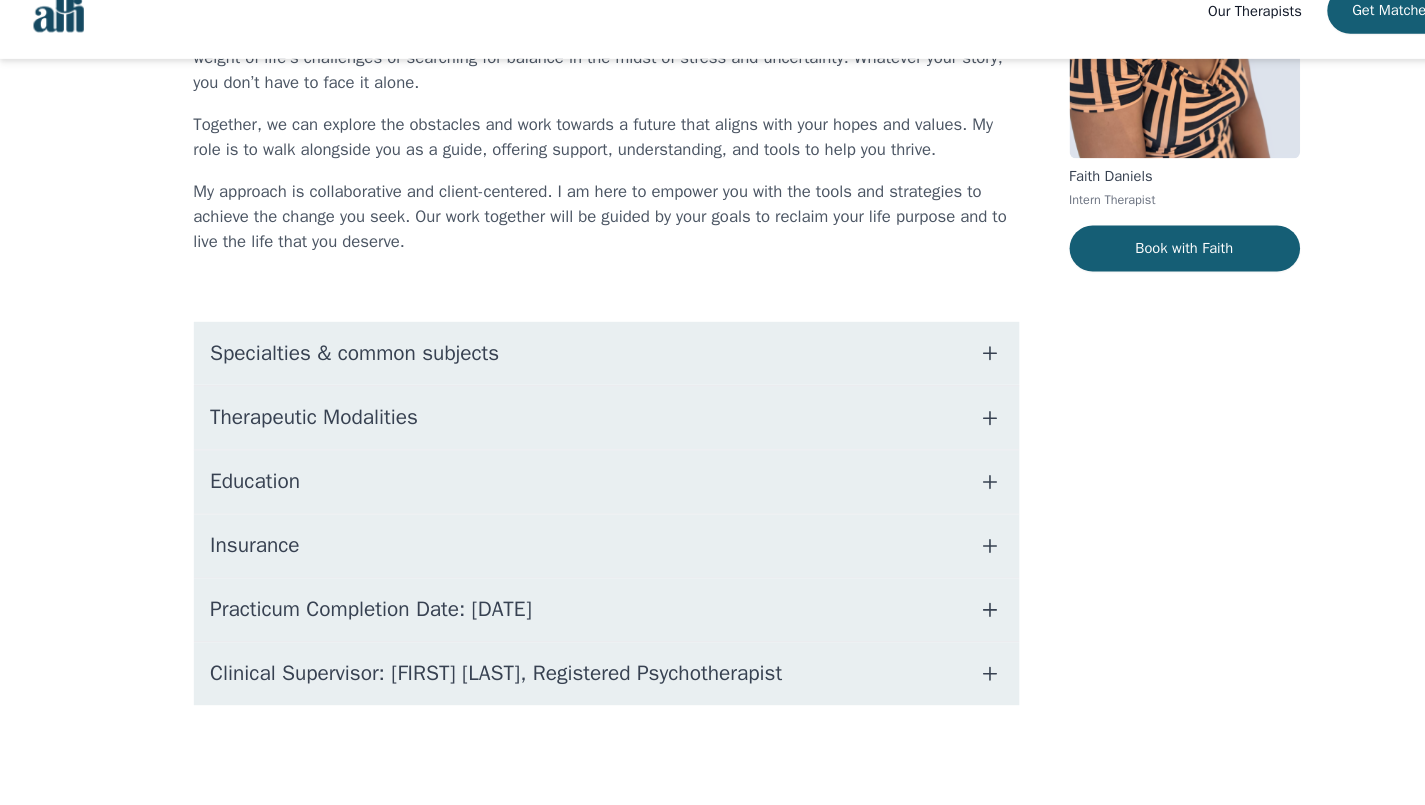 click on "Specialties & common subjects" at bounding box center (579, 373) 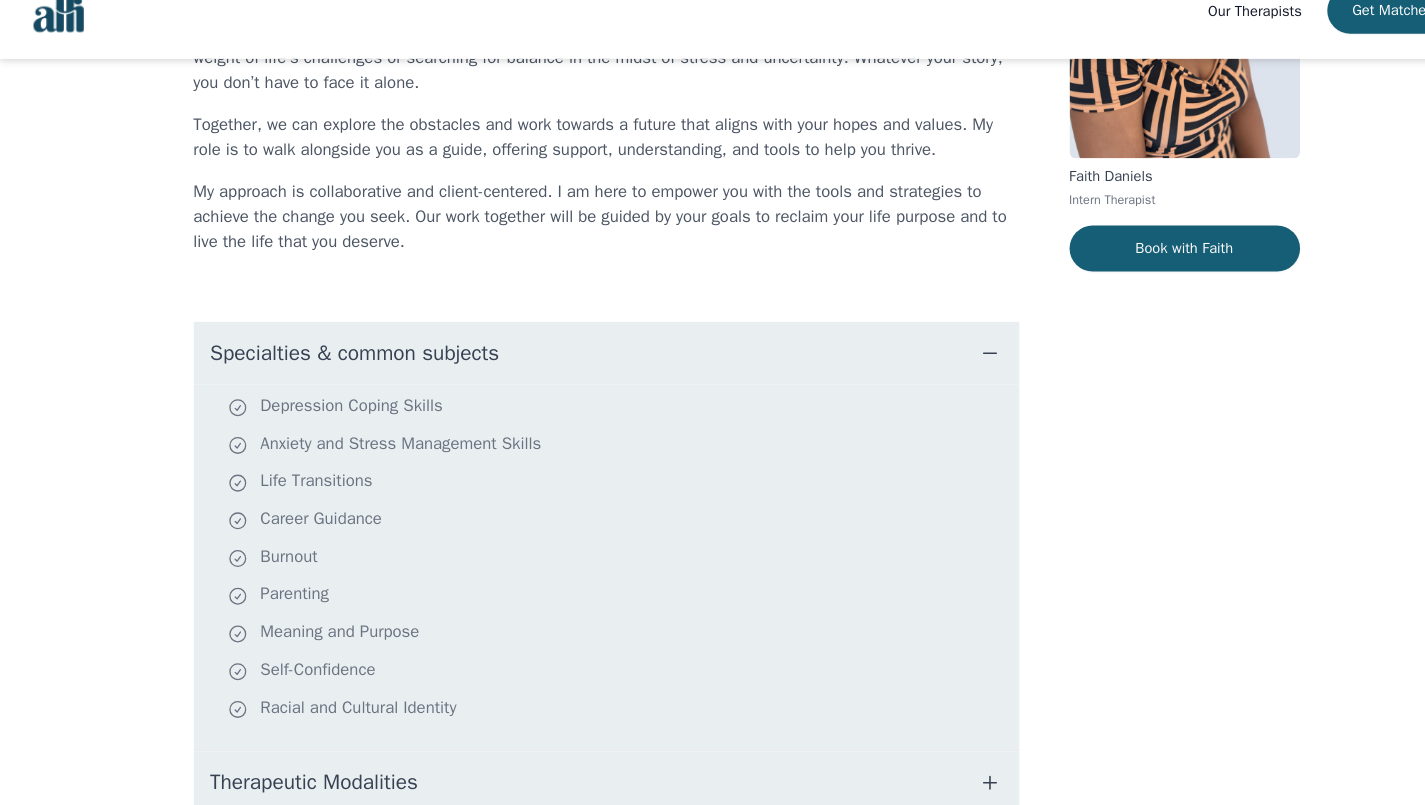 click on "Specialties & common subjects" at bounding box center [579, 373] 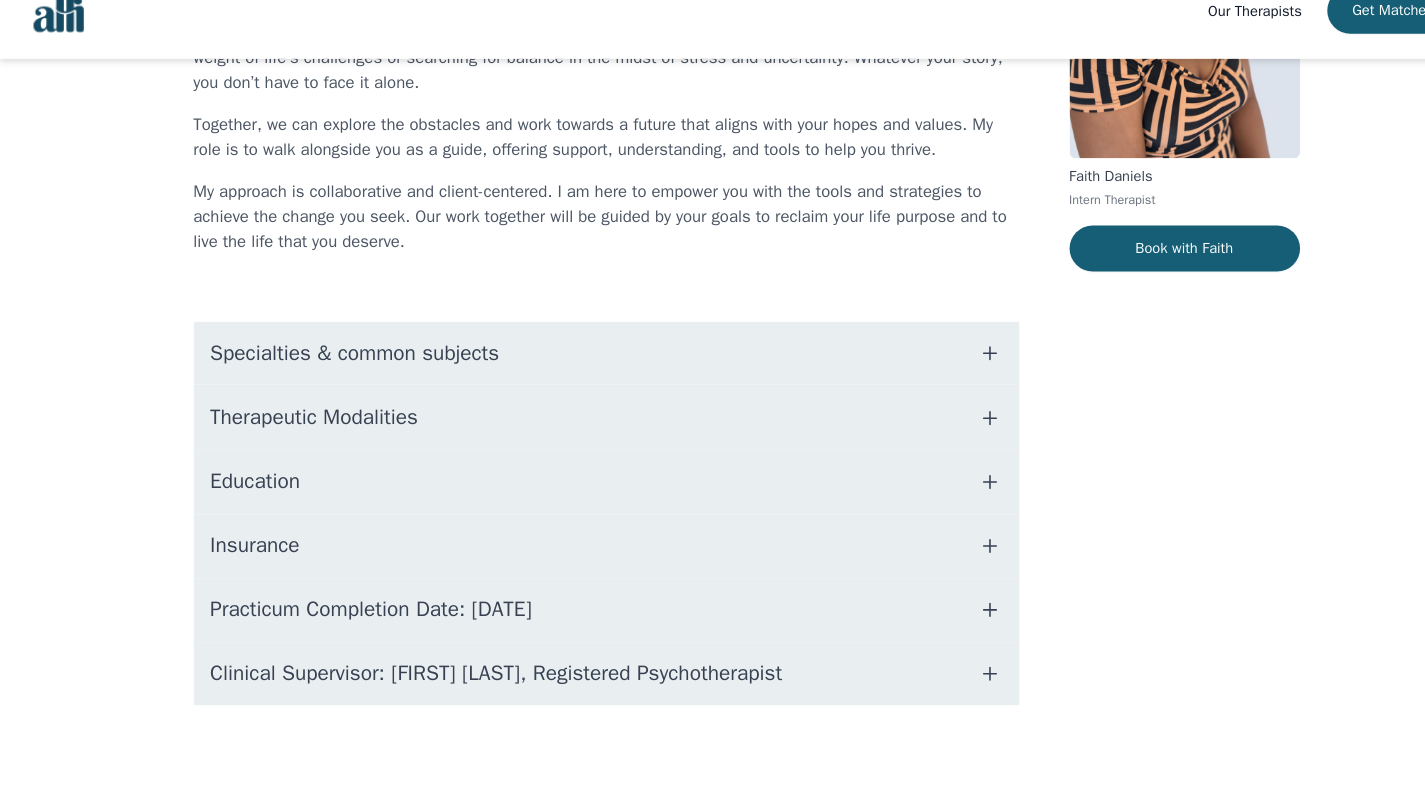 click on "Specialties & common subjects" at bounding box center (579, 373) 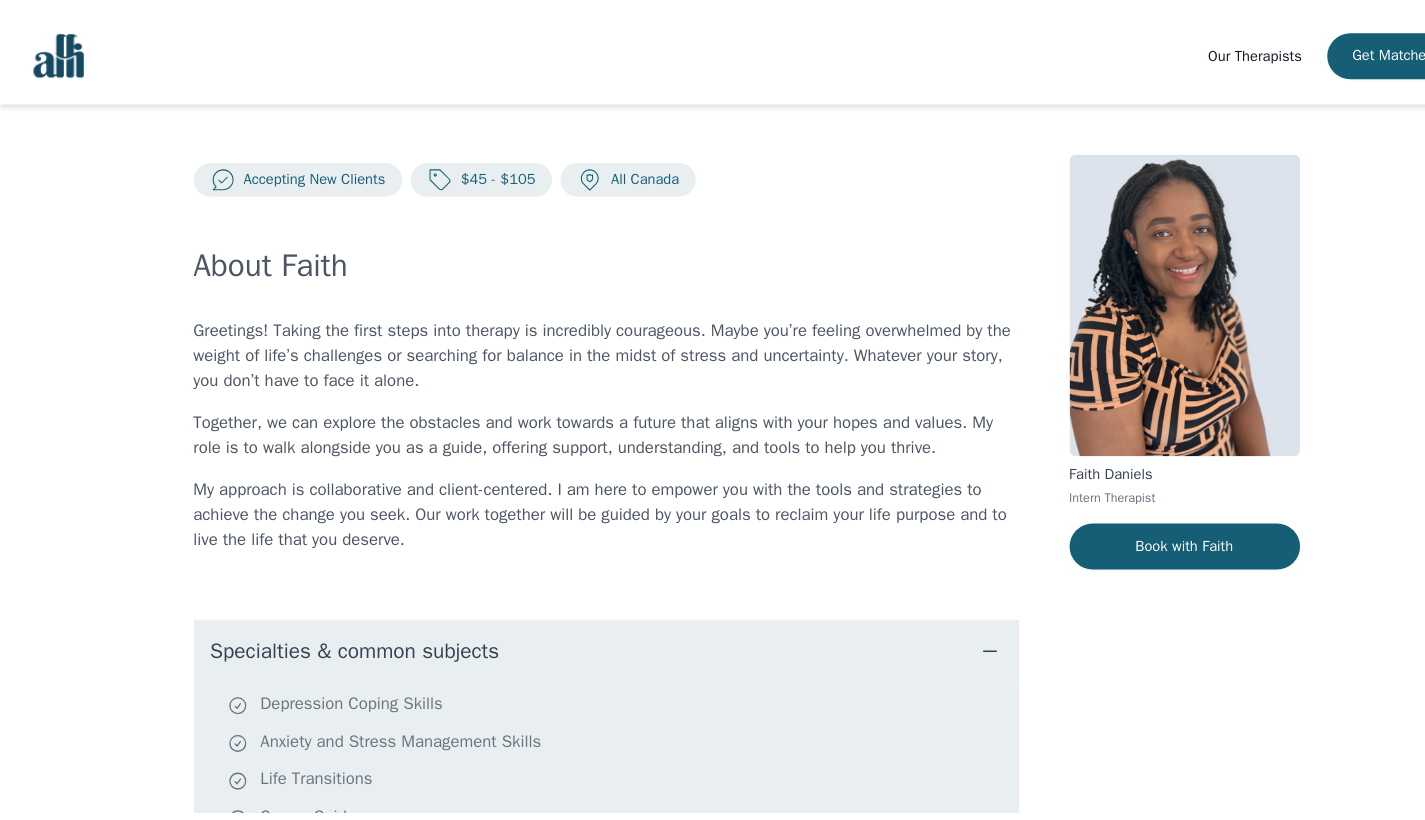 scroll, scrollTop: 0, scrollLeft: 0, axis: both 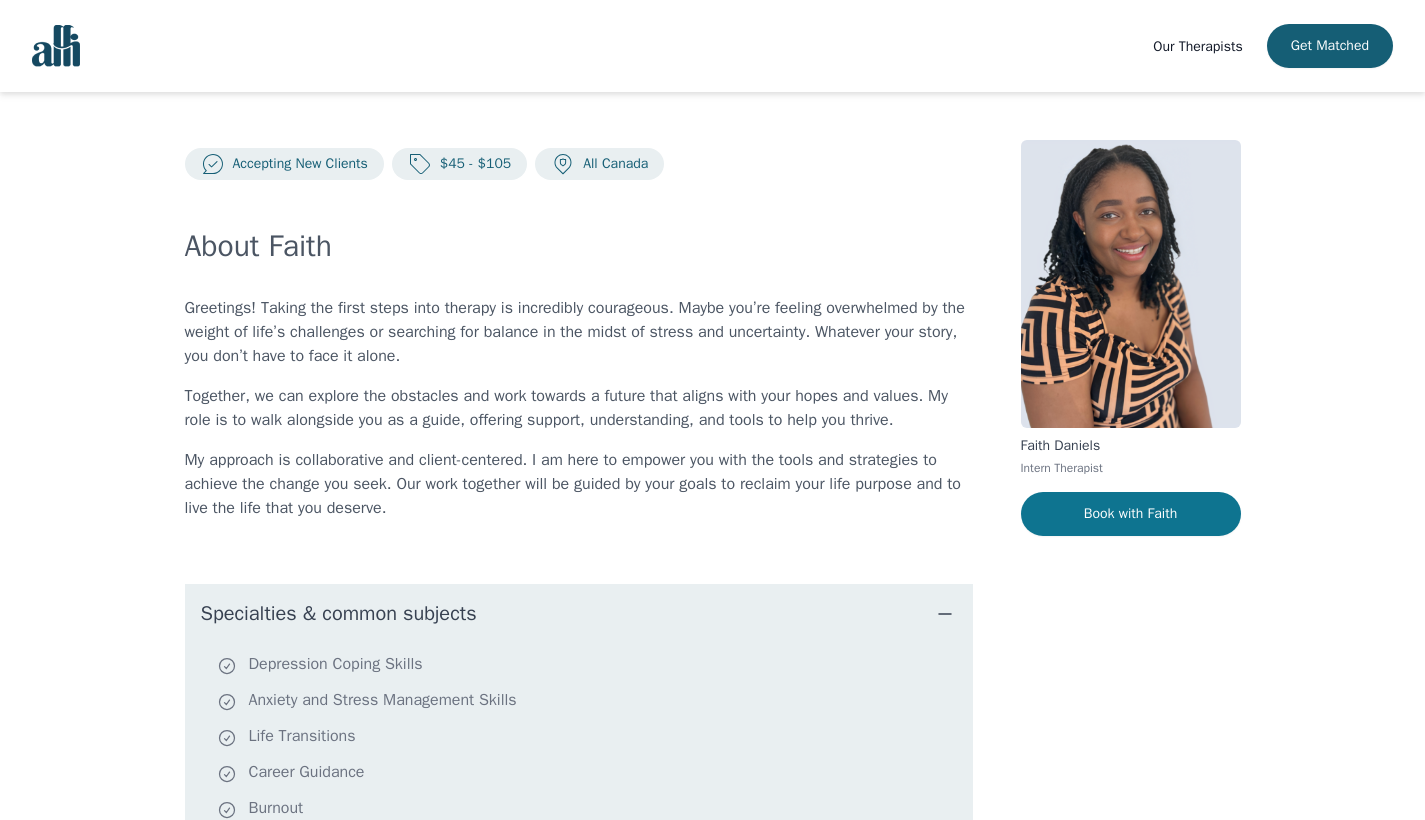 click on "Book with Faith" at bounding box center [1131, 514] 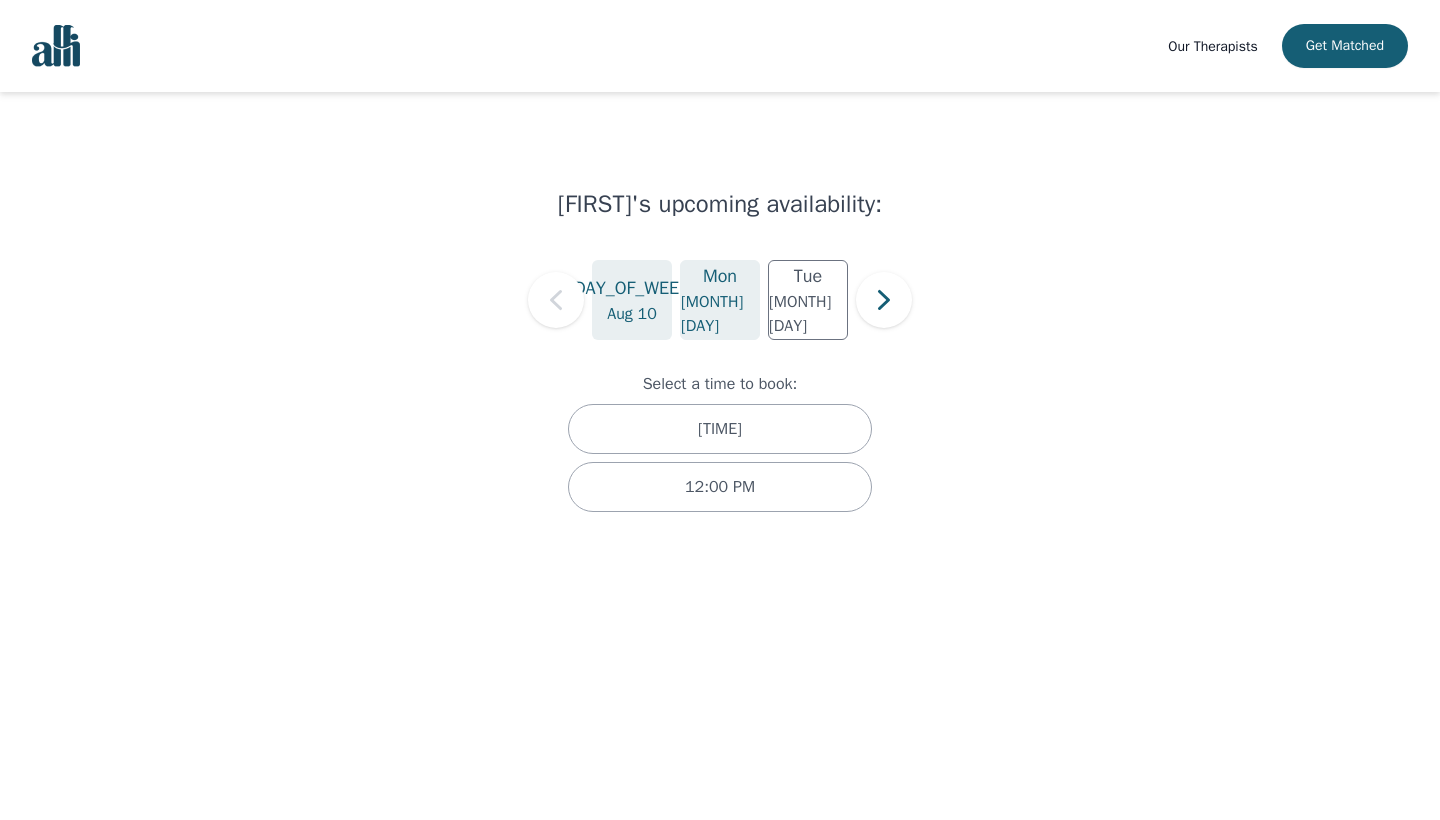click on "Mon" at bounding box center (720, 276) 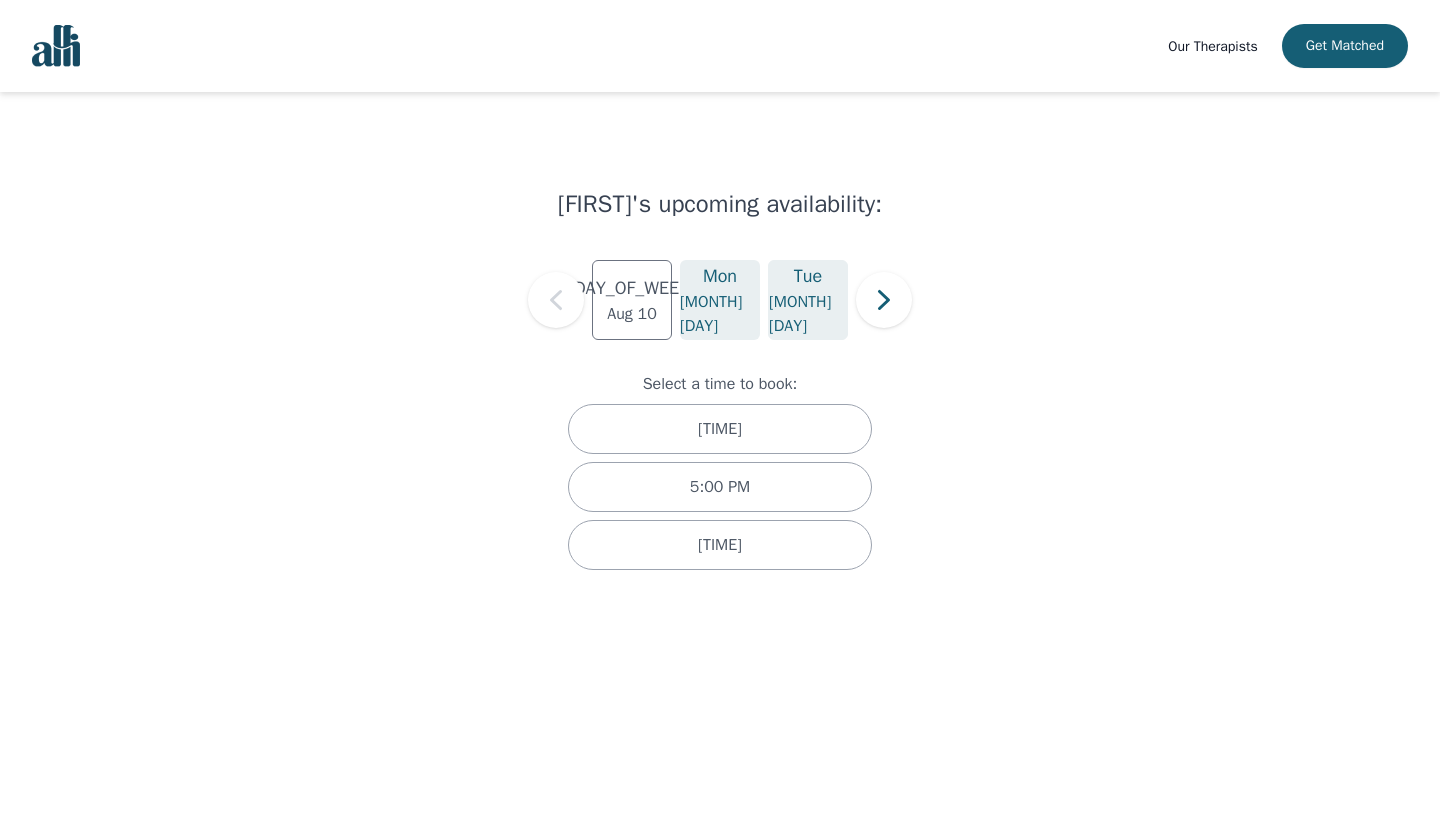 click on "[MONTH] [DAY]" at bounding box center [808, 314] 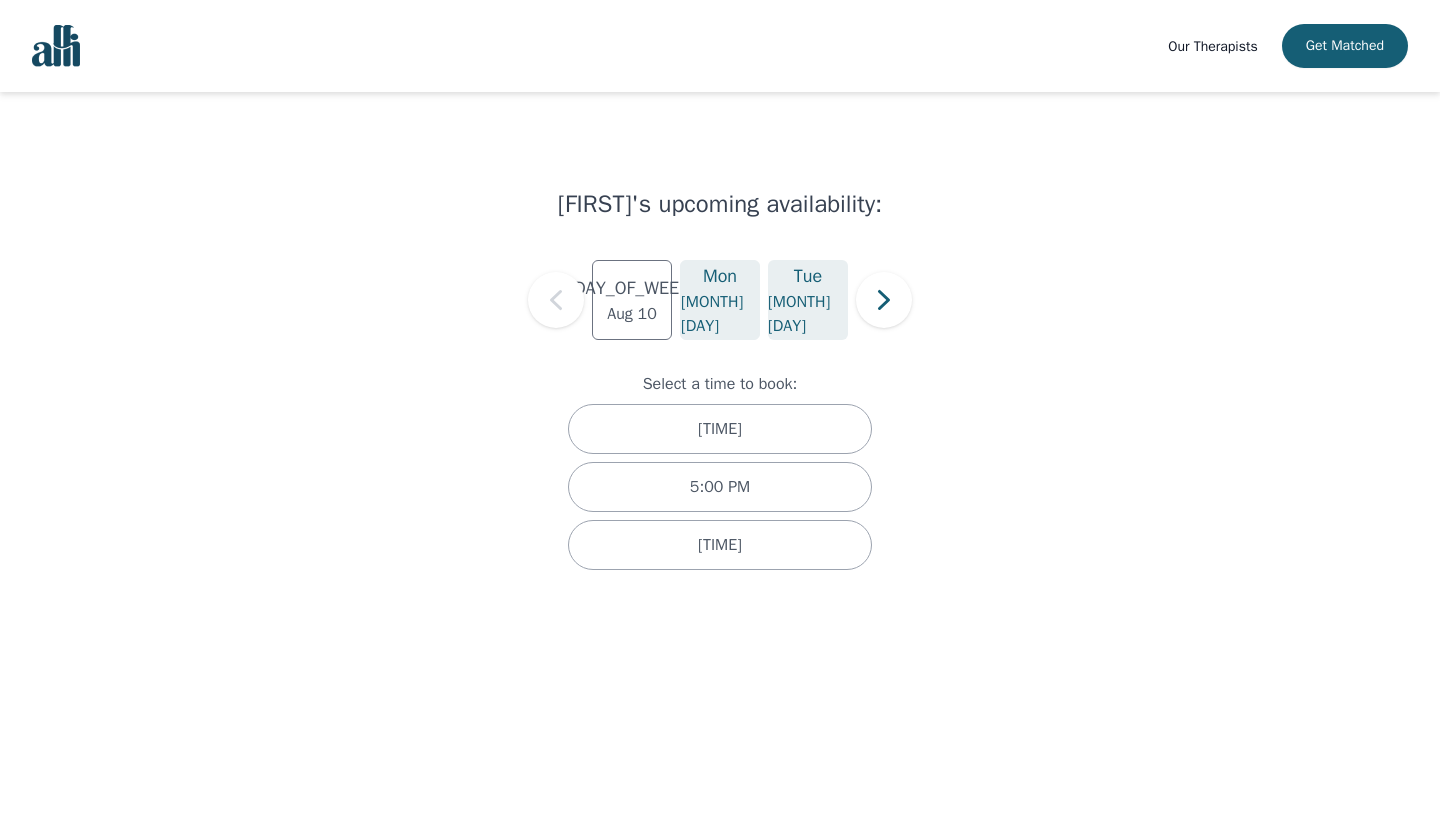 click on "Mon" at bounding box center (720, 276) 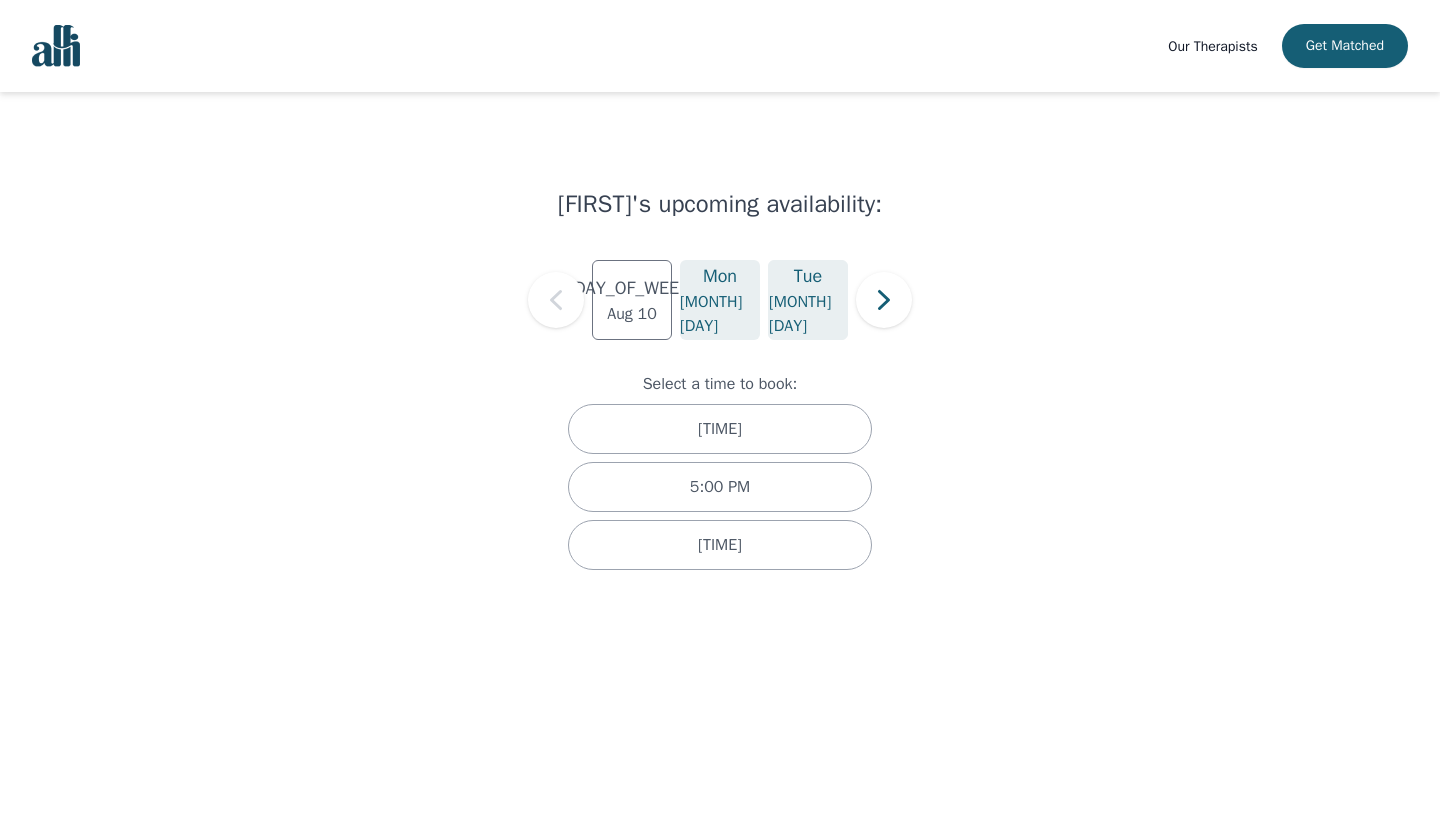 click on "[MONTH] [DAY]" at bounding box center [808, 314] 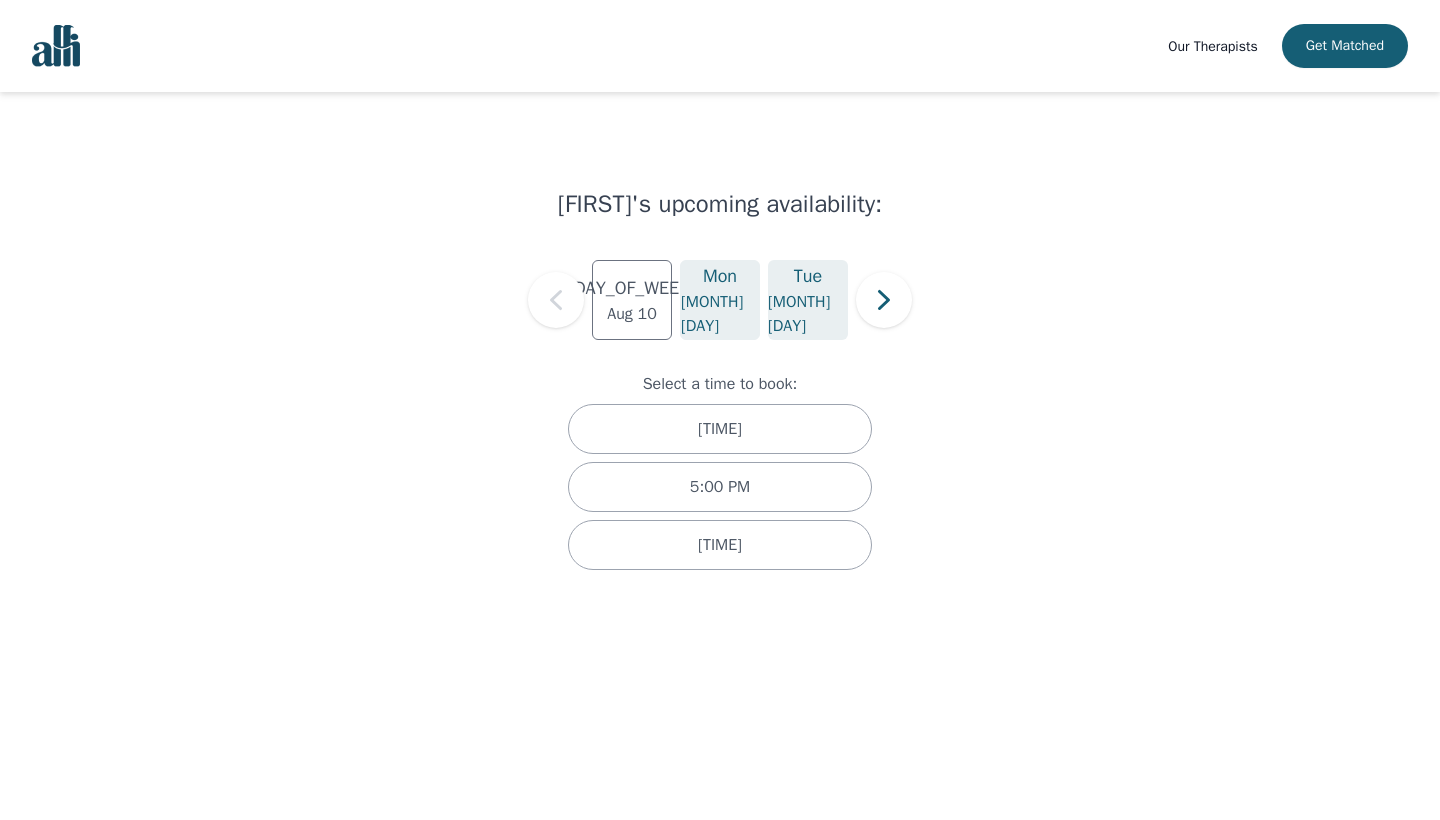 click on "Mon" at bounding box center (720, 276) 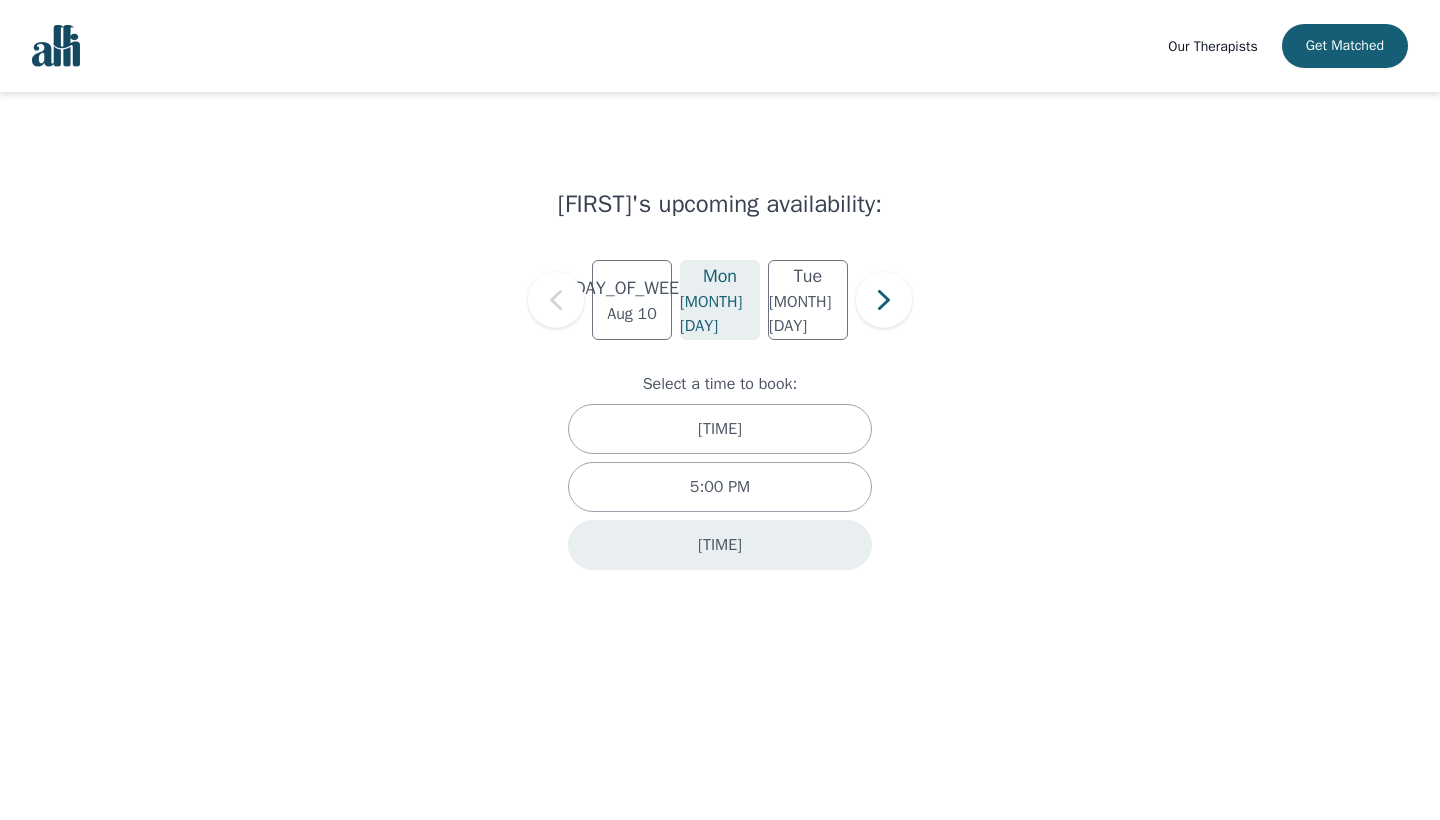 click on "[TIME]" at bounding box center [720, 545] 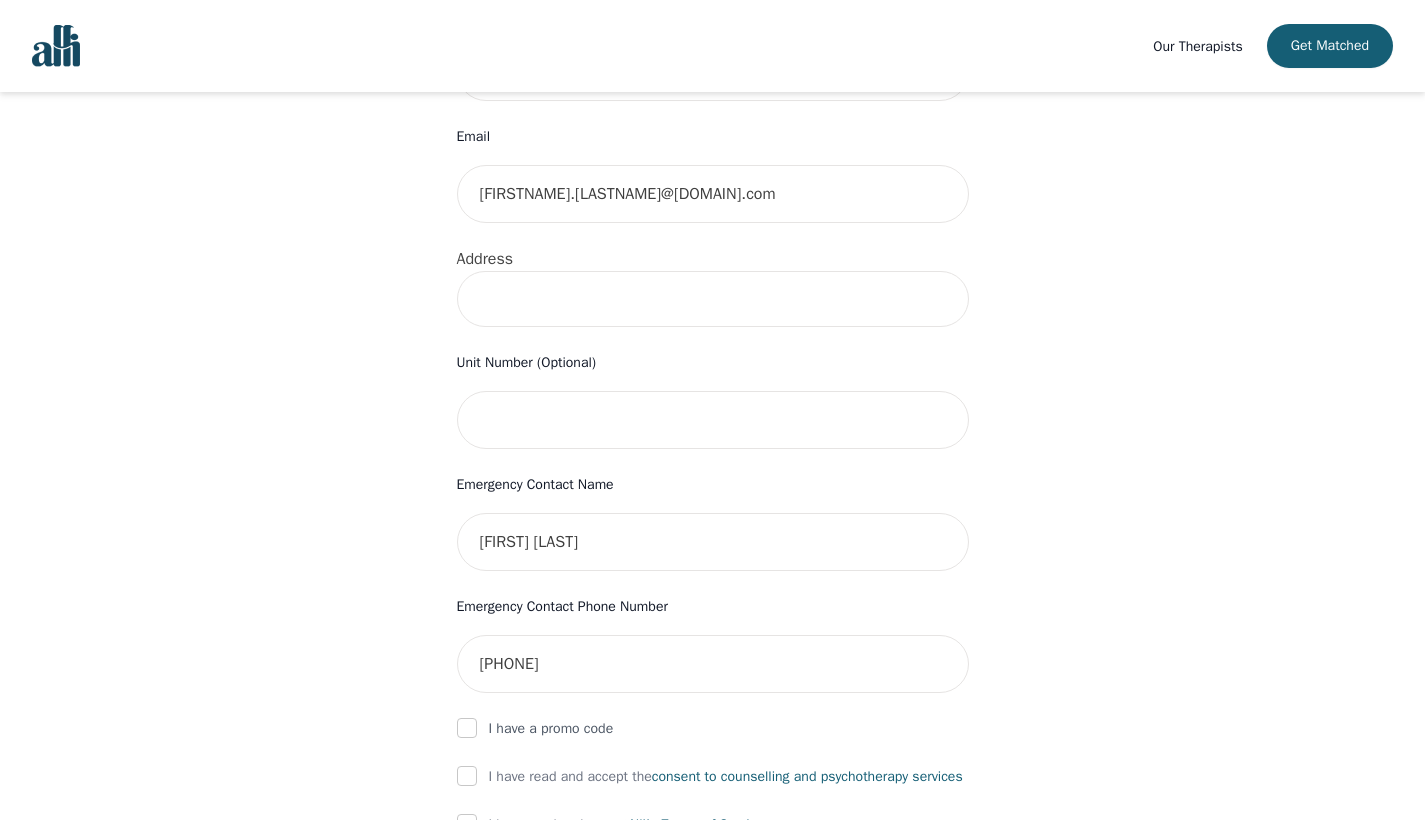 scroll, scrollTop: 628, scrollLeft: 0, axis: vertical 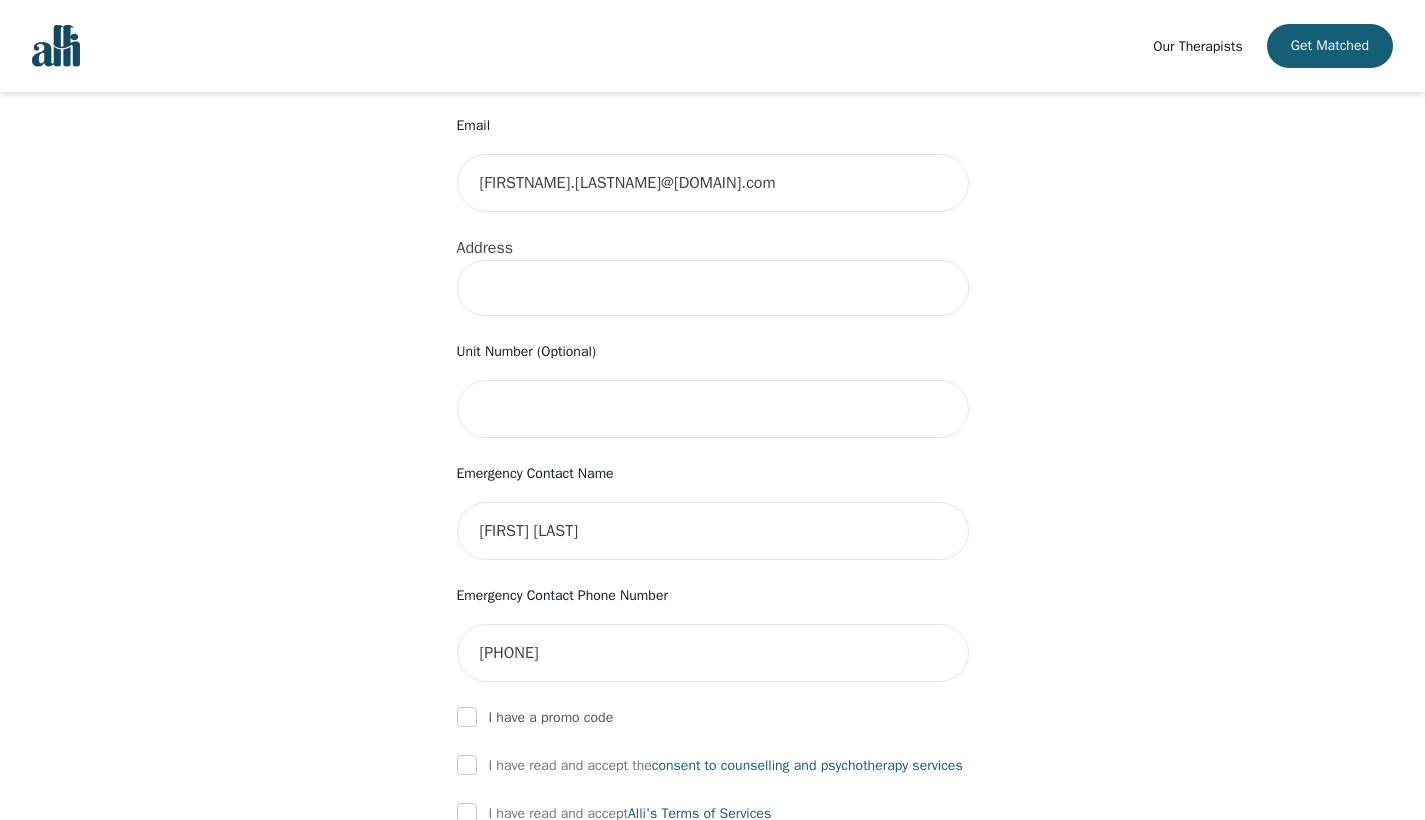 click at bounding box center (713, 288) 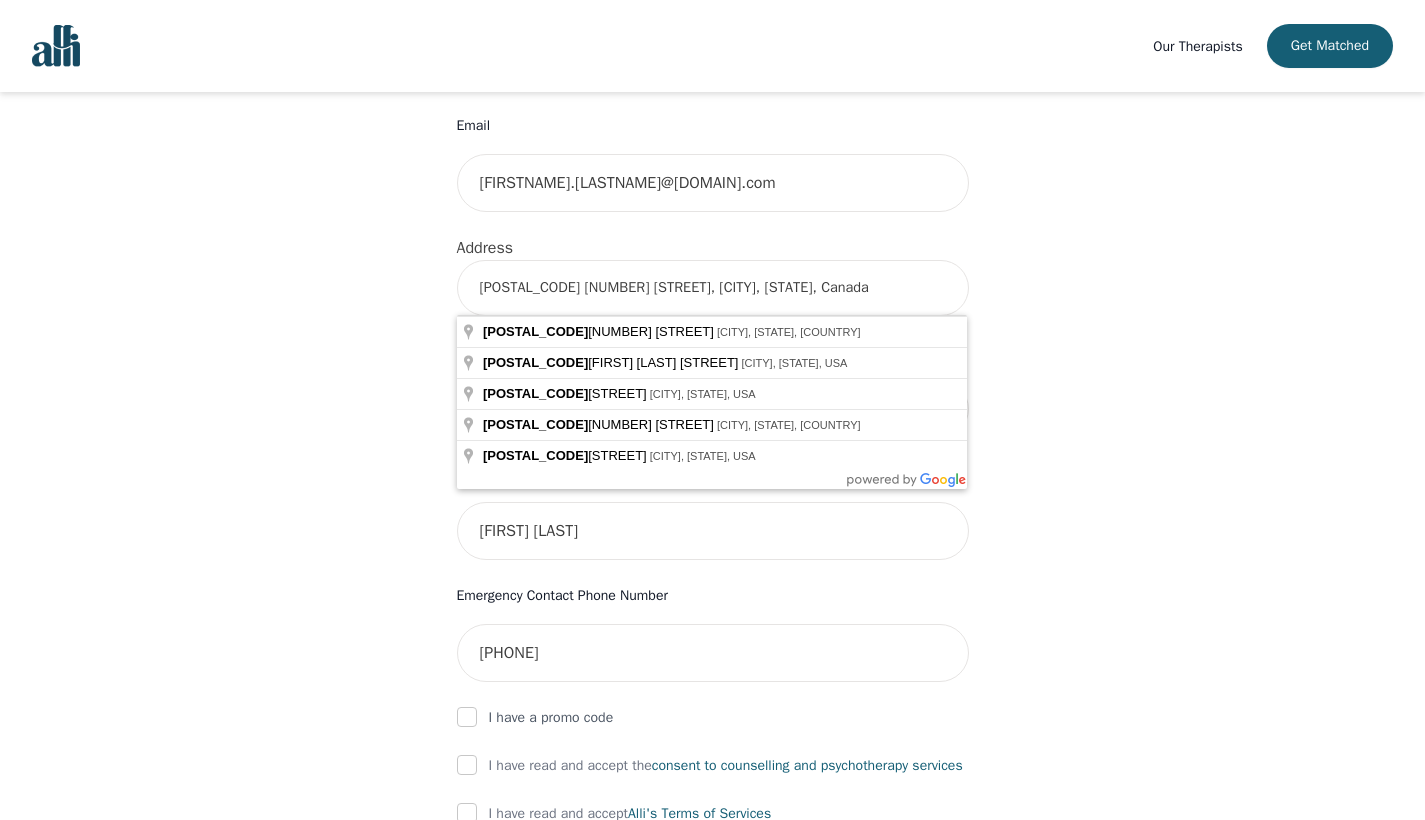 type on "[POSTAL_CODE] [NUMBER] [STREET], [CITY], [STATE], Canada" 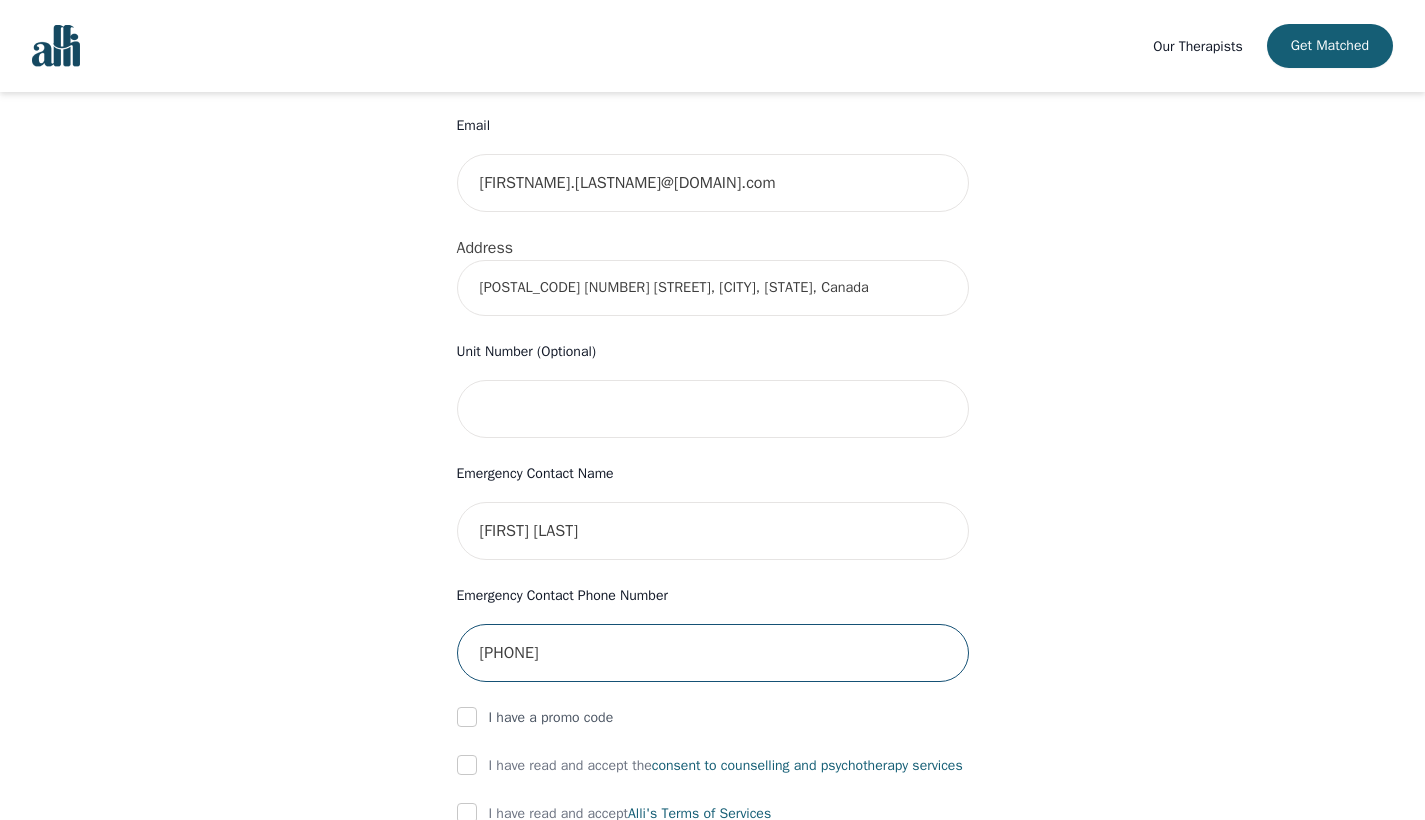 drag, startPoint x: 619, startPoint y: 649, endPoint x: 482, endPoint y: 645, distance: 137.05838 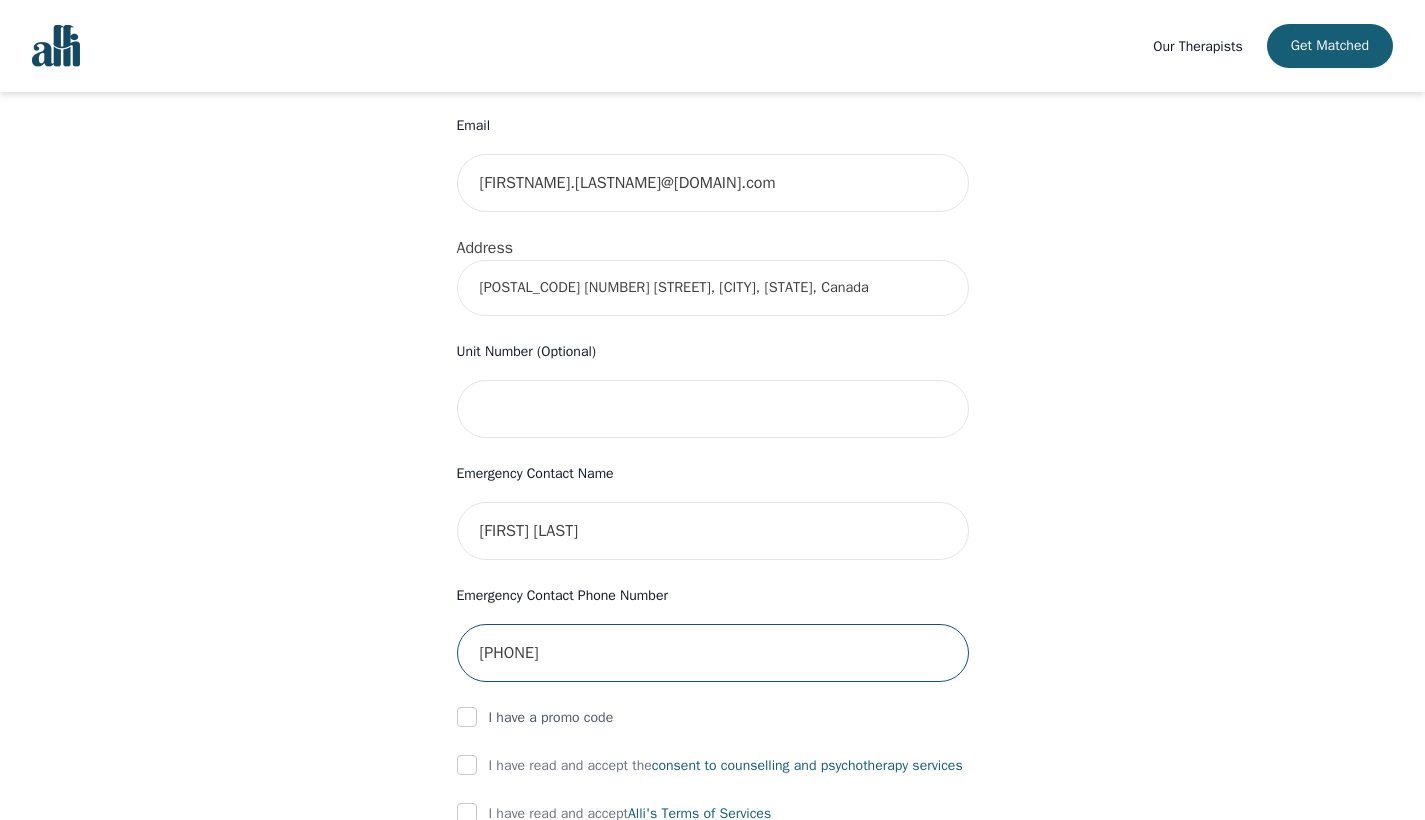 click on "[PHONE]" at bounding box center (713, 653) 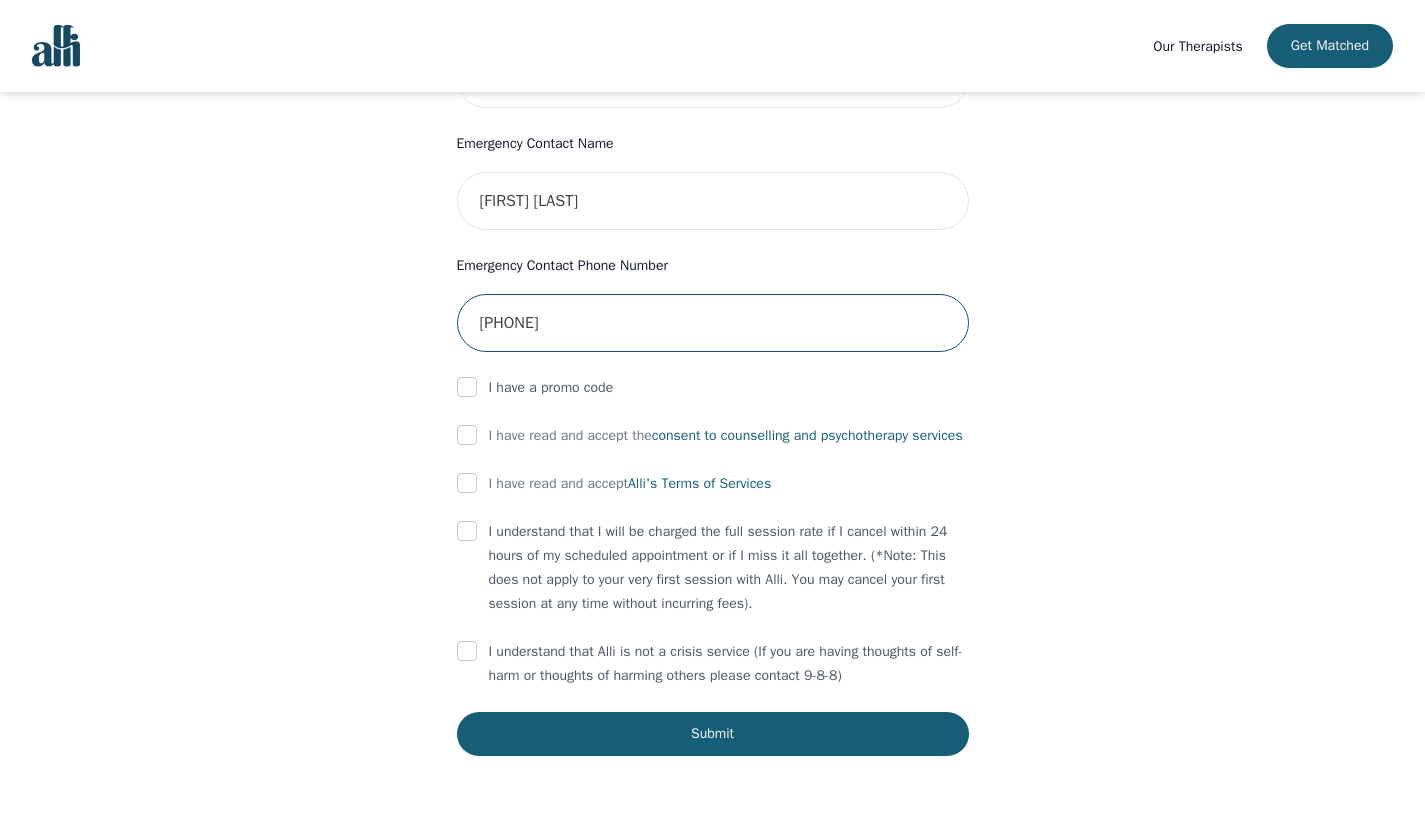 scroll, scrollTop: 981, scrollLeft: 0, axis: vertical 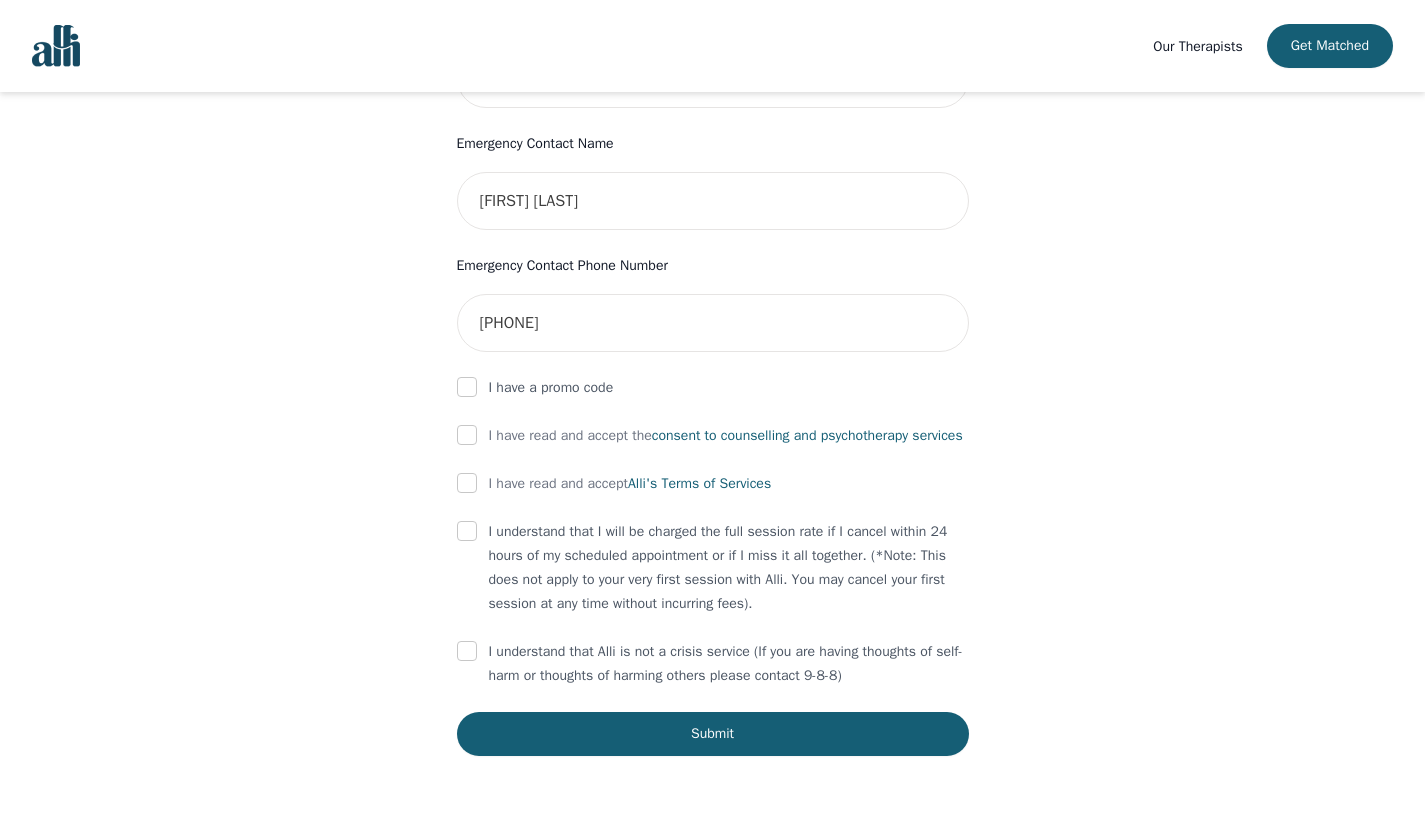 click on "I have read and accept the  consent to counselling and psychotherapy services" at bounding box center [713, 436] 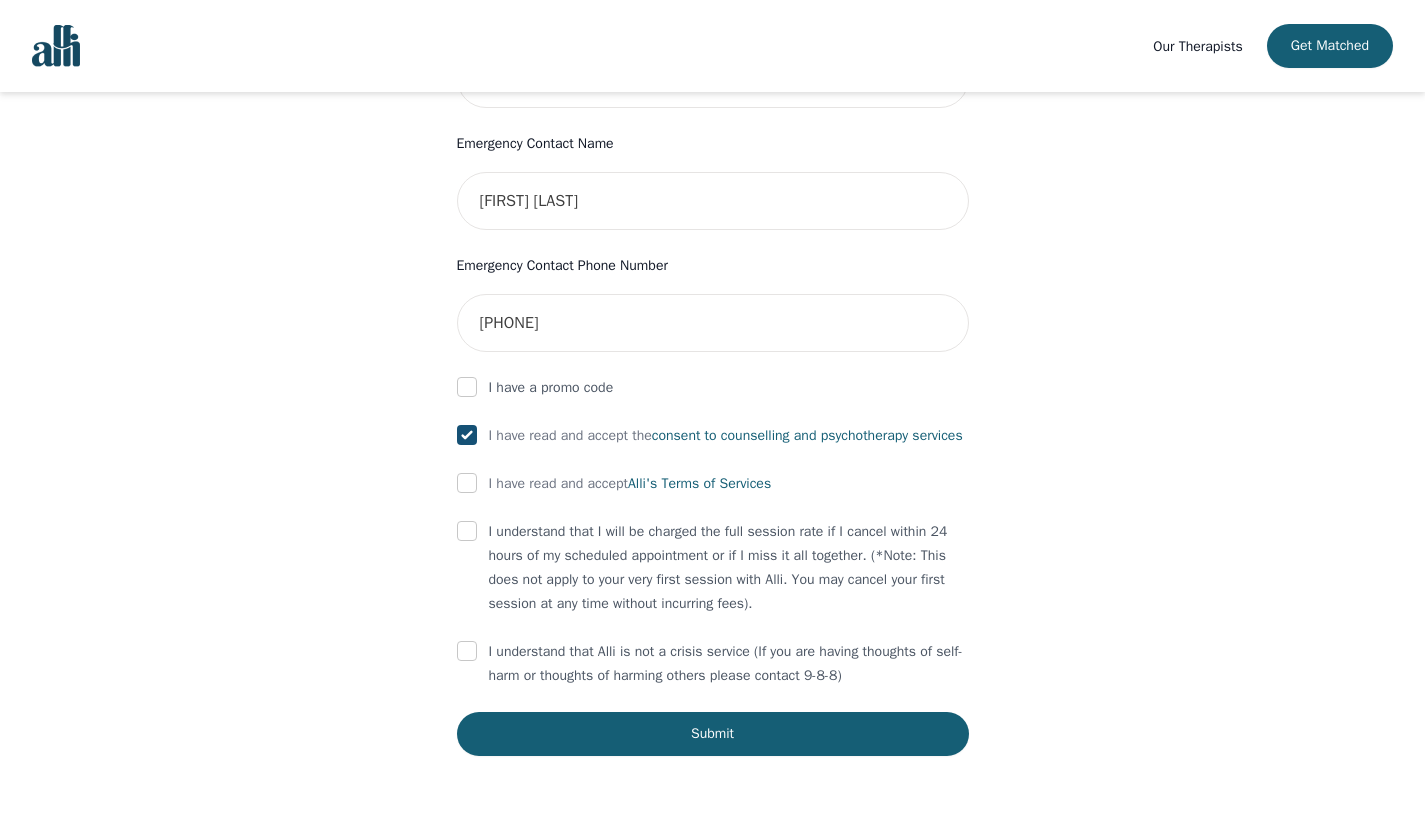 checkbox on "true" 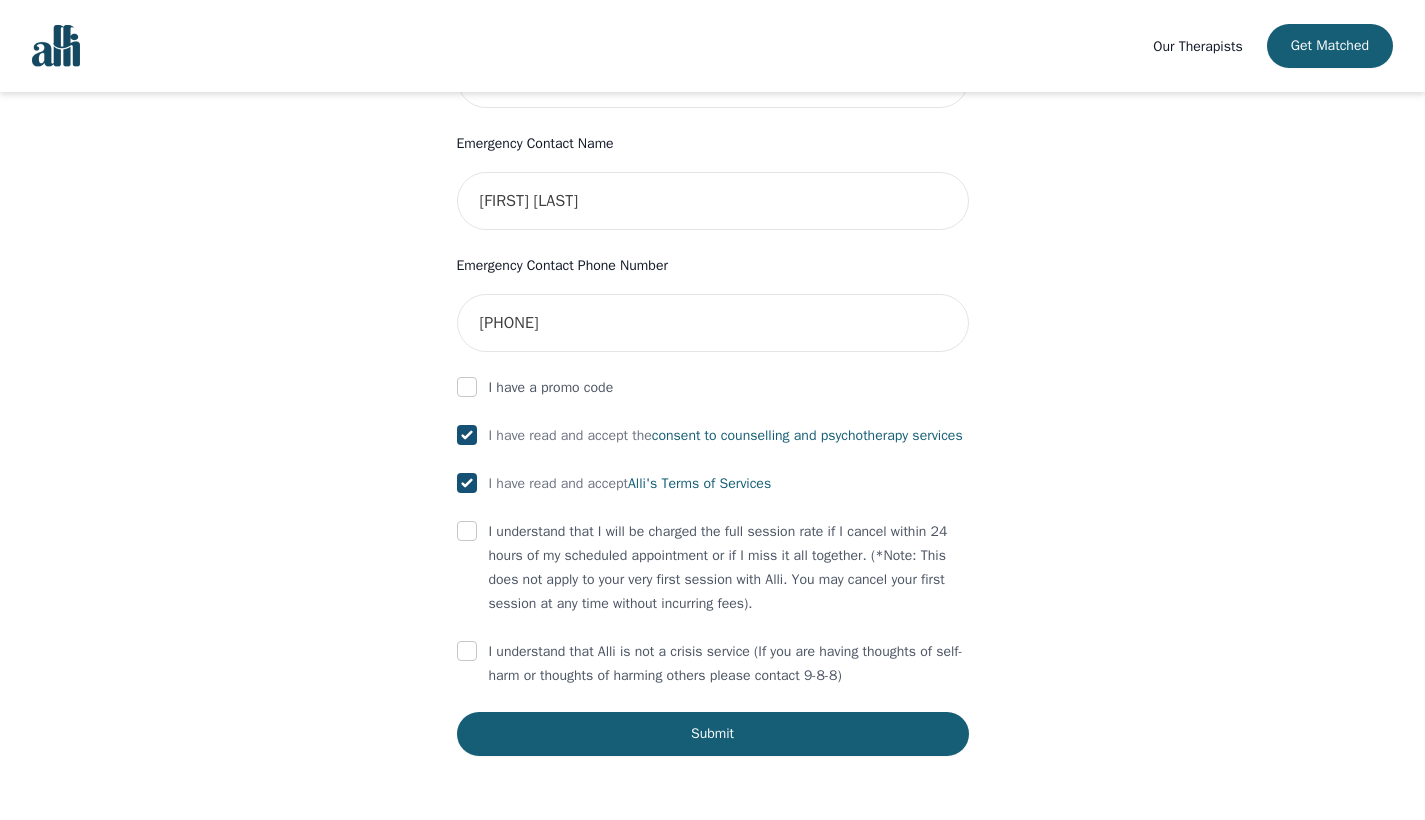click at bounding box center (467, 531) 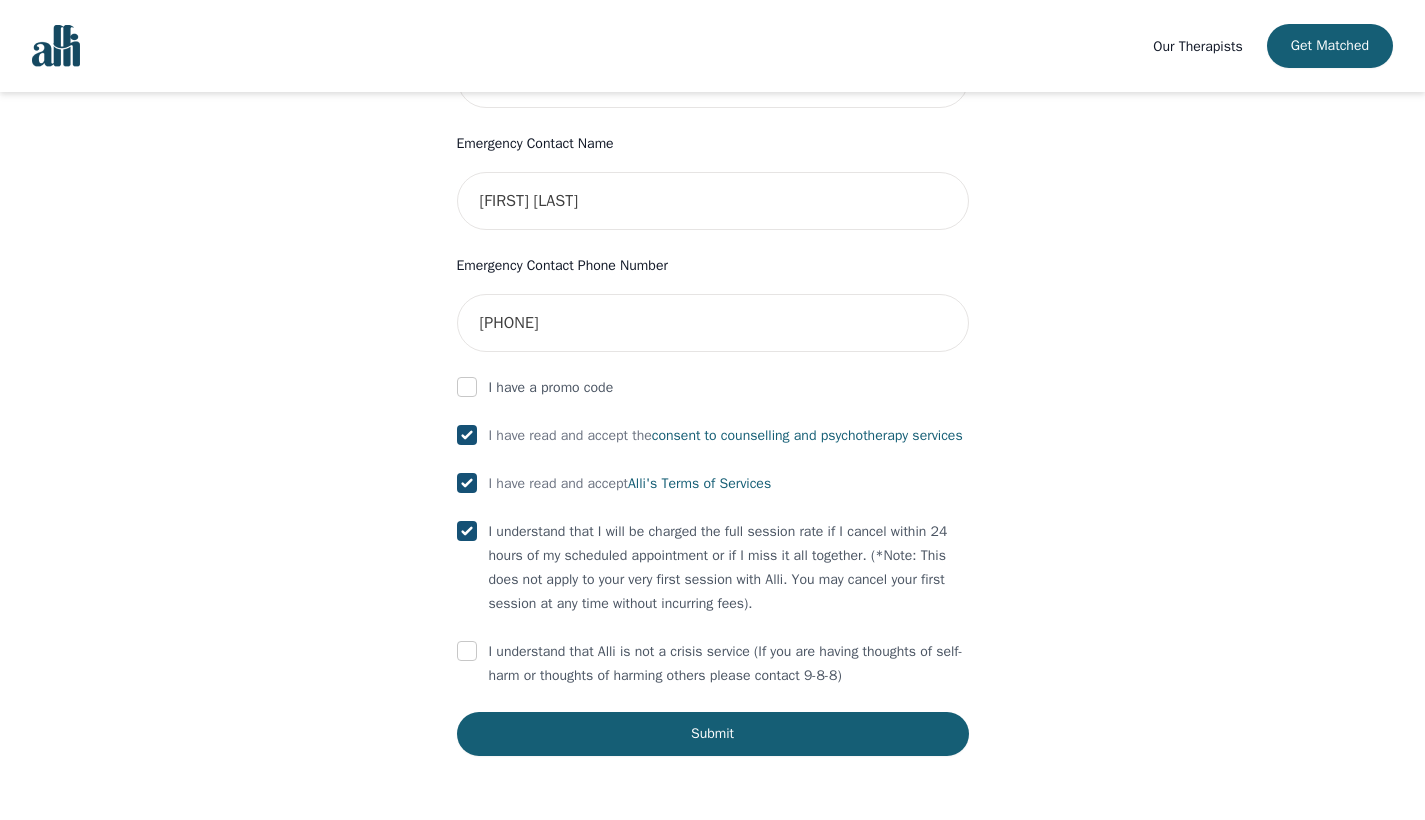 click at bounding box center [467, 651] 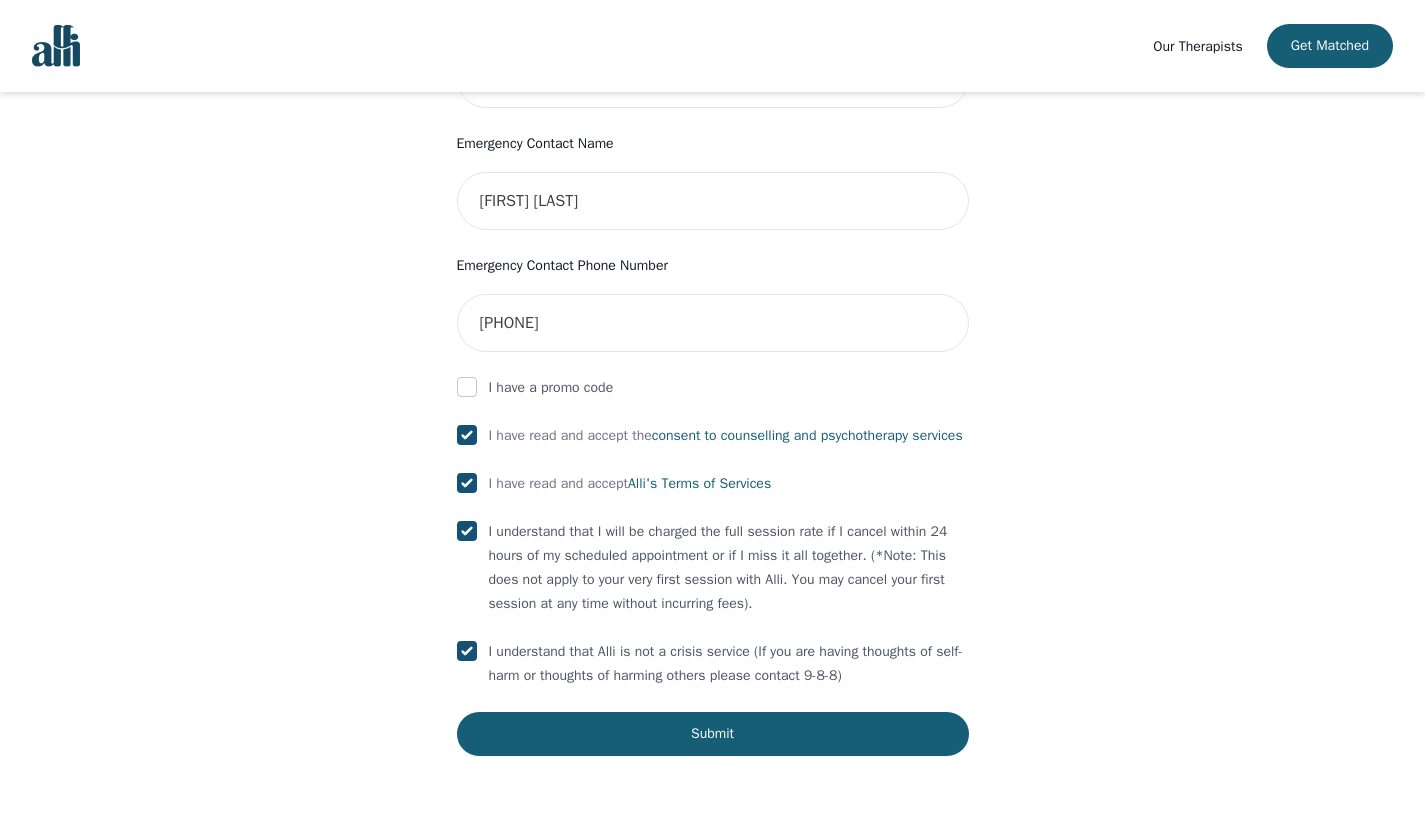checkbox on "true" 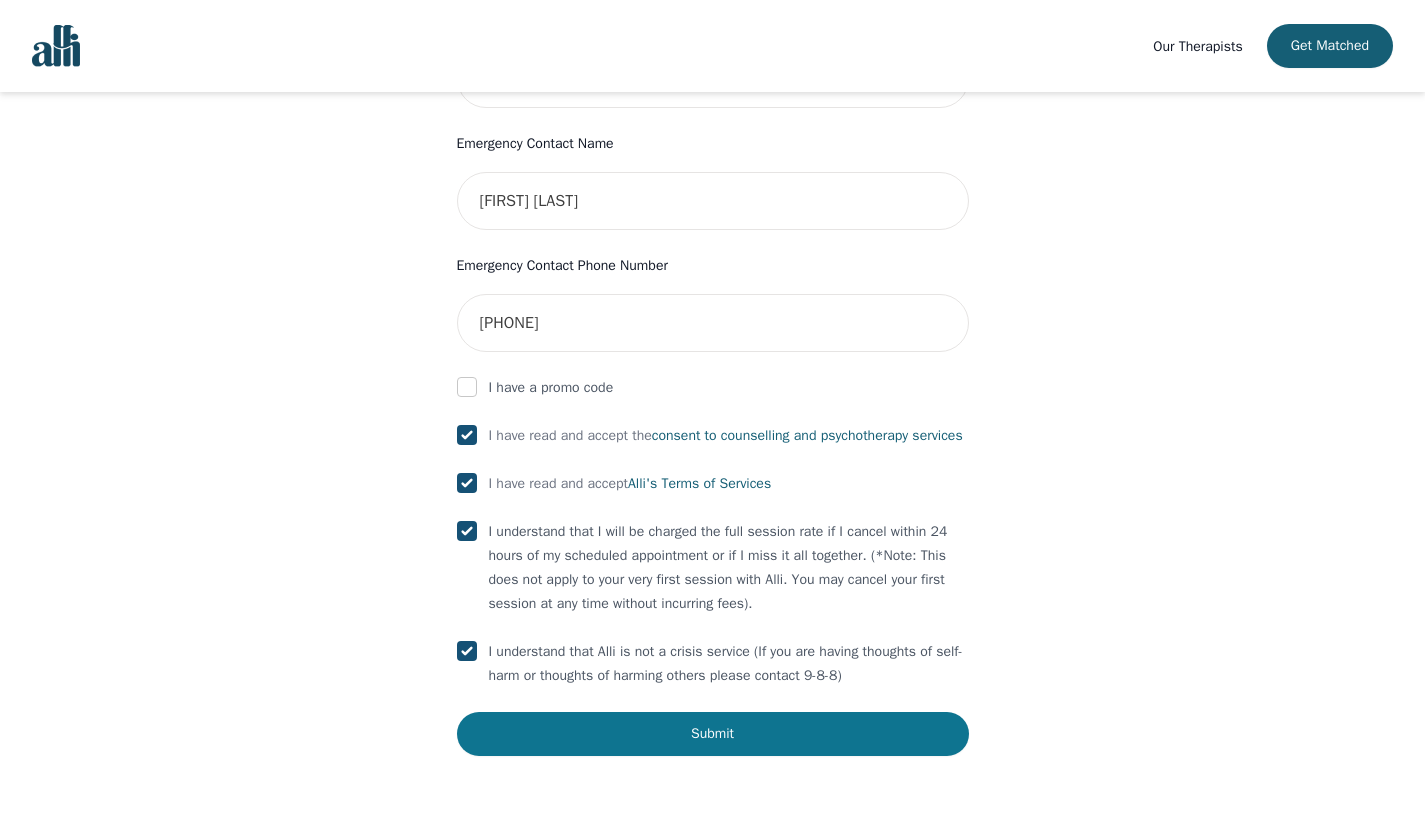 click on "Submit" at bounding box center [713, 734] 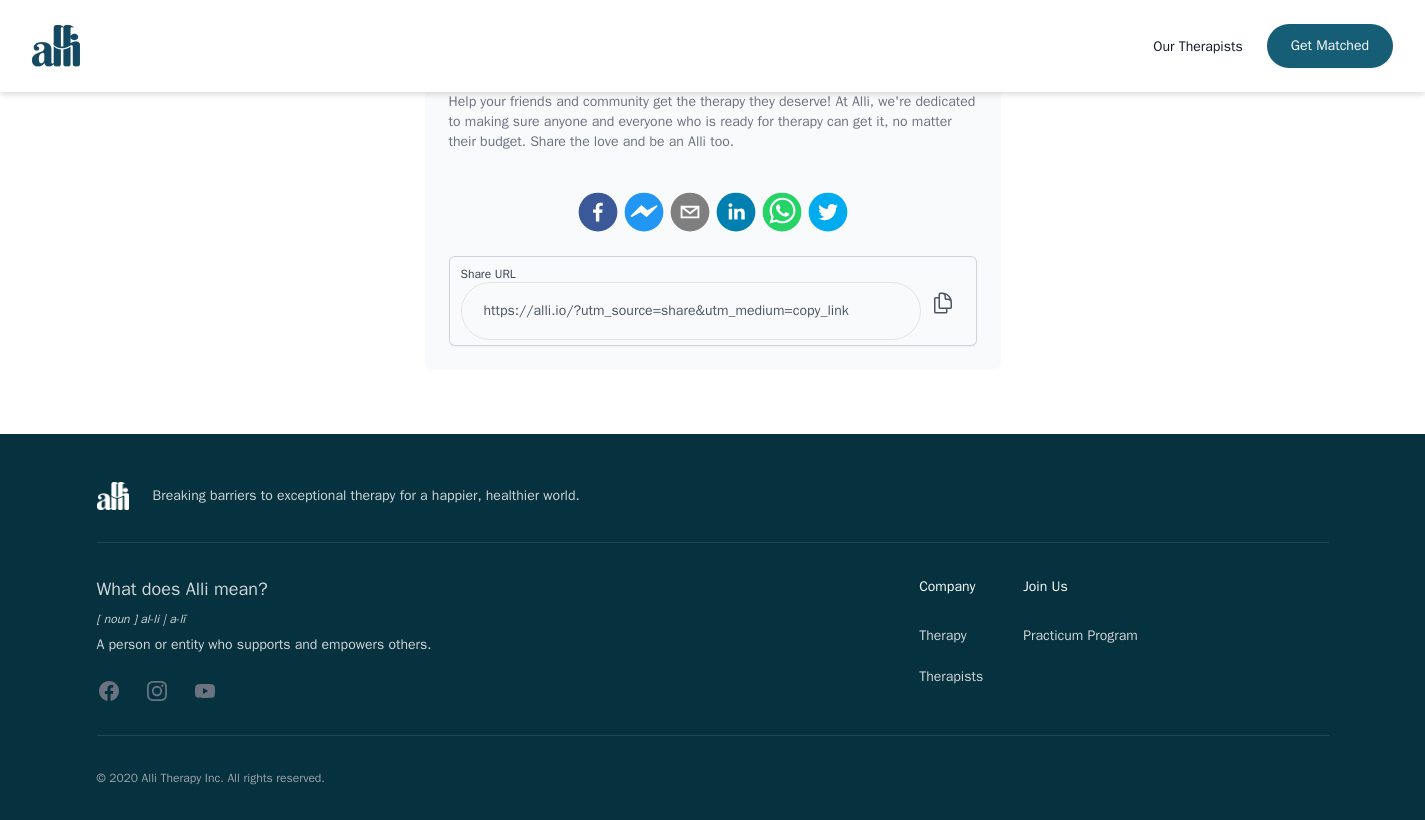 scroll, scrollTop: 716, scrollLeft: 0, axis: vertical 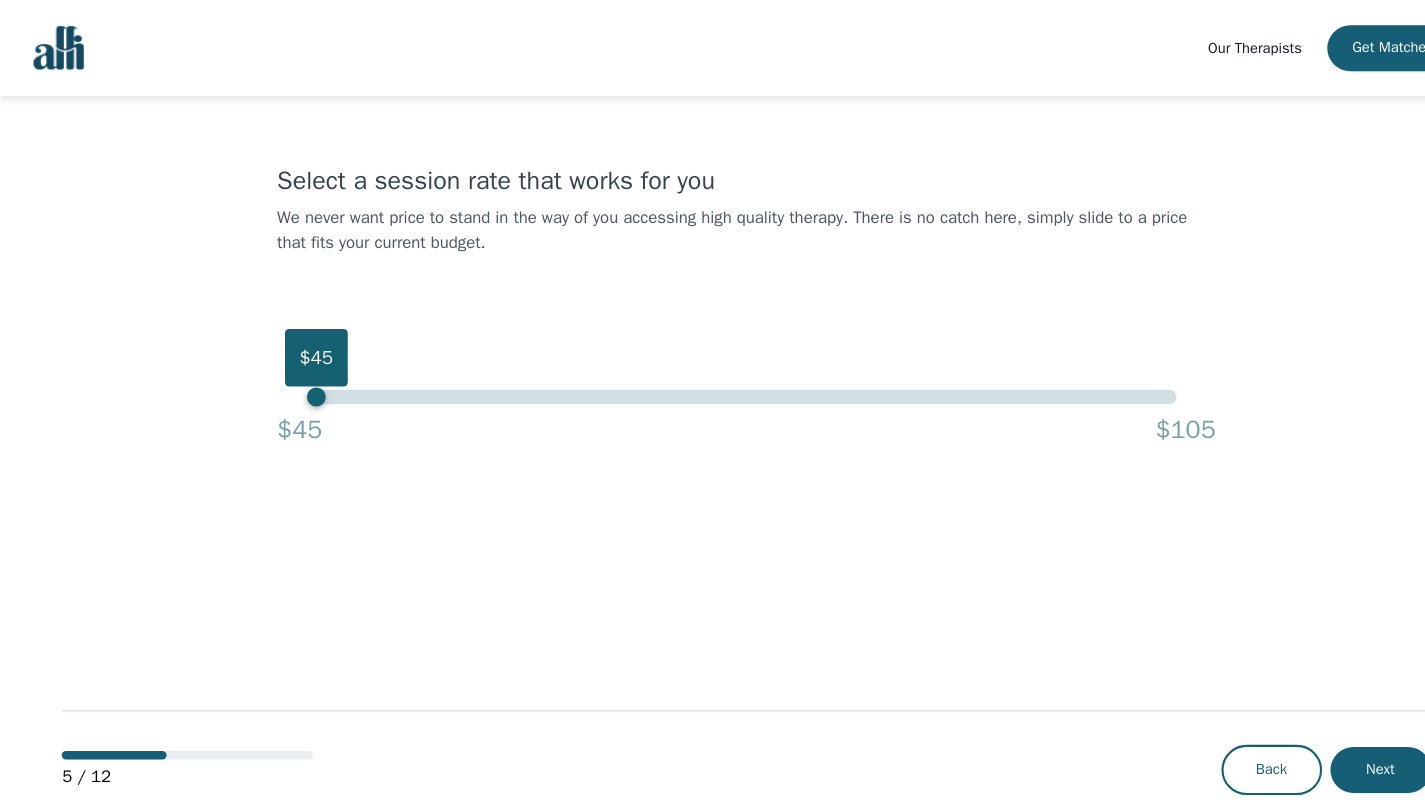 click on "$45" at bounding box center [712, 379] 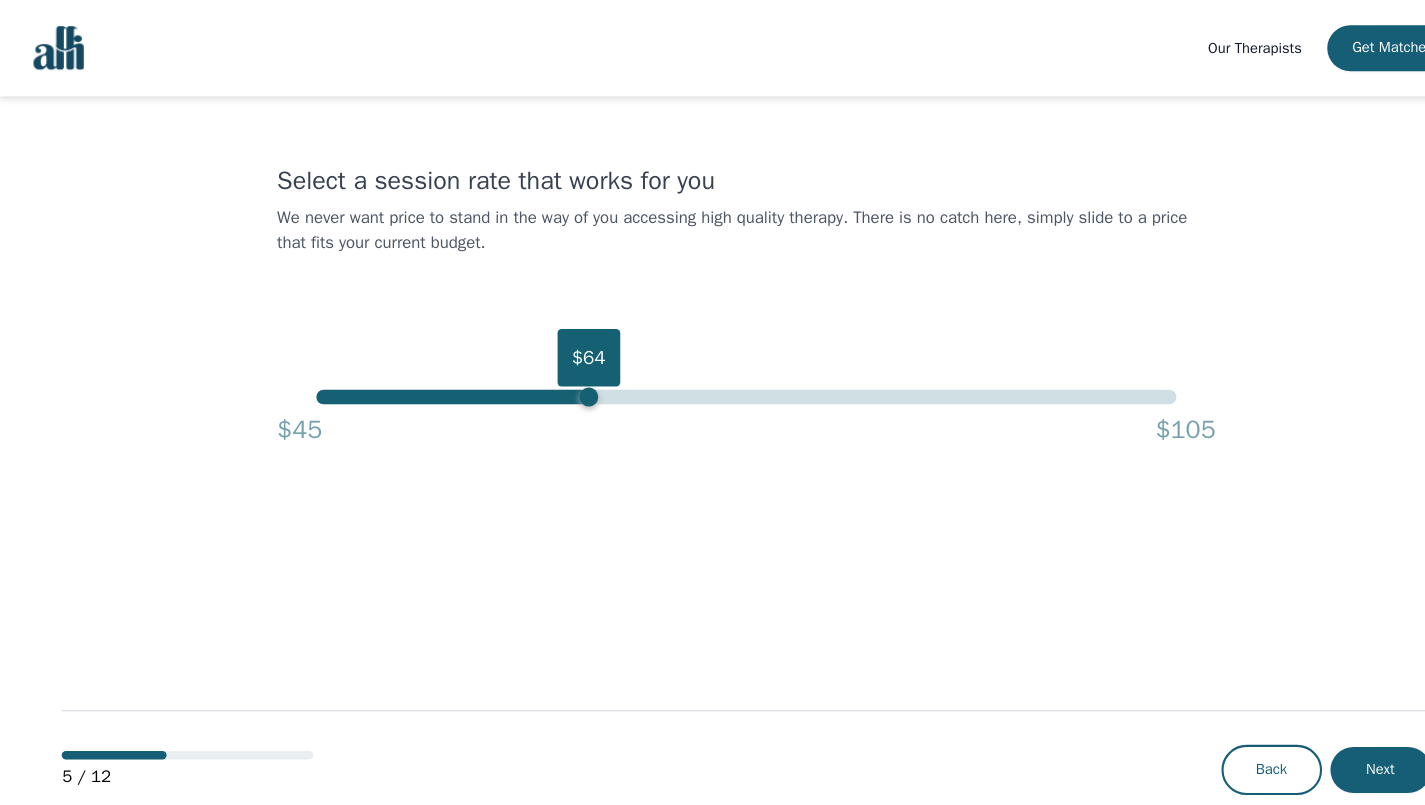 click on "$64" at bounding box center (712, 379) 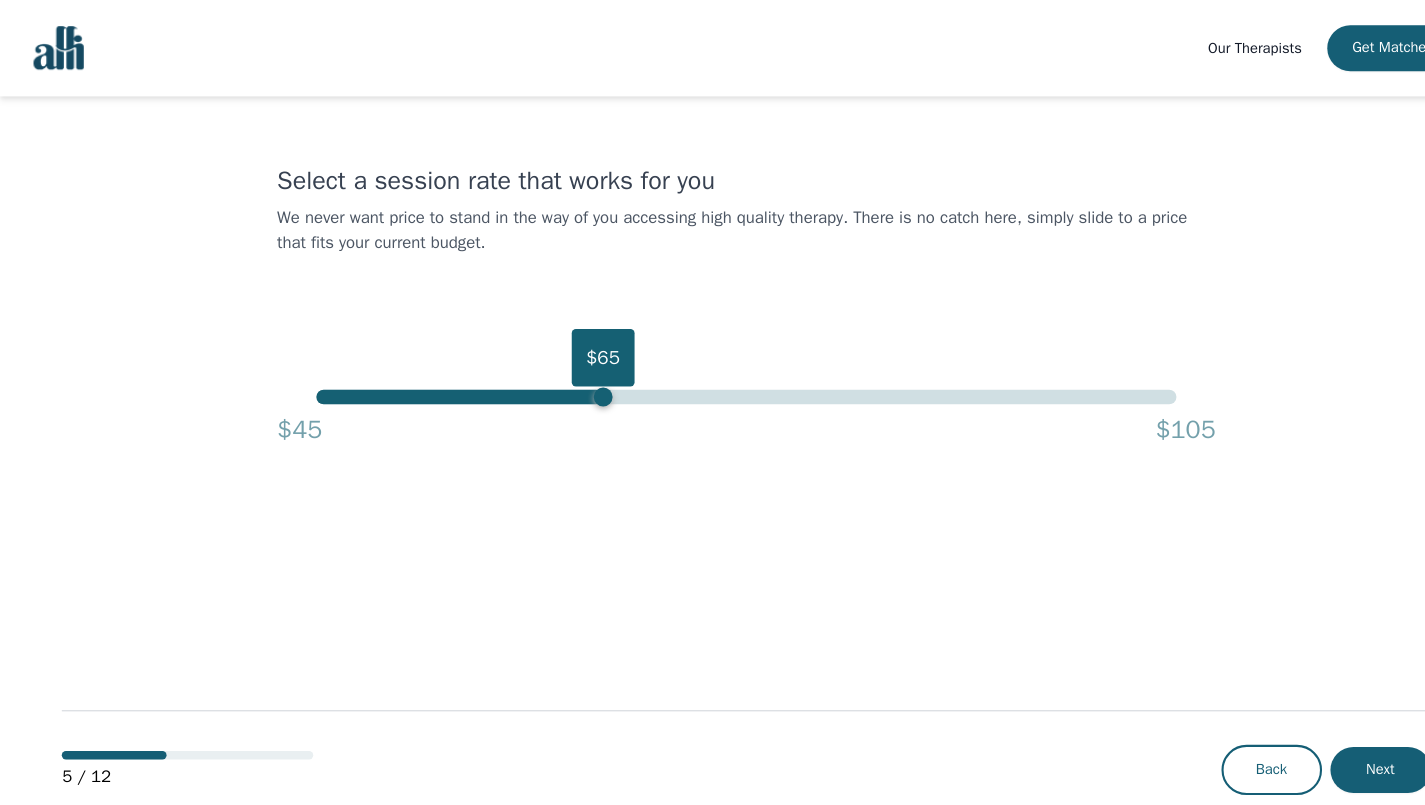 click on "$65" at bounding box center (712, 379) 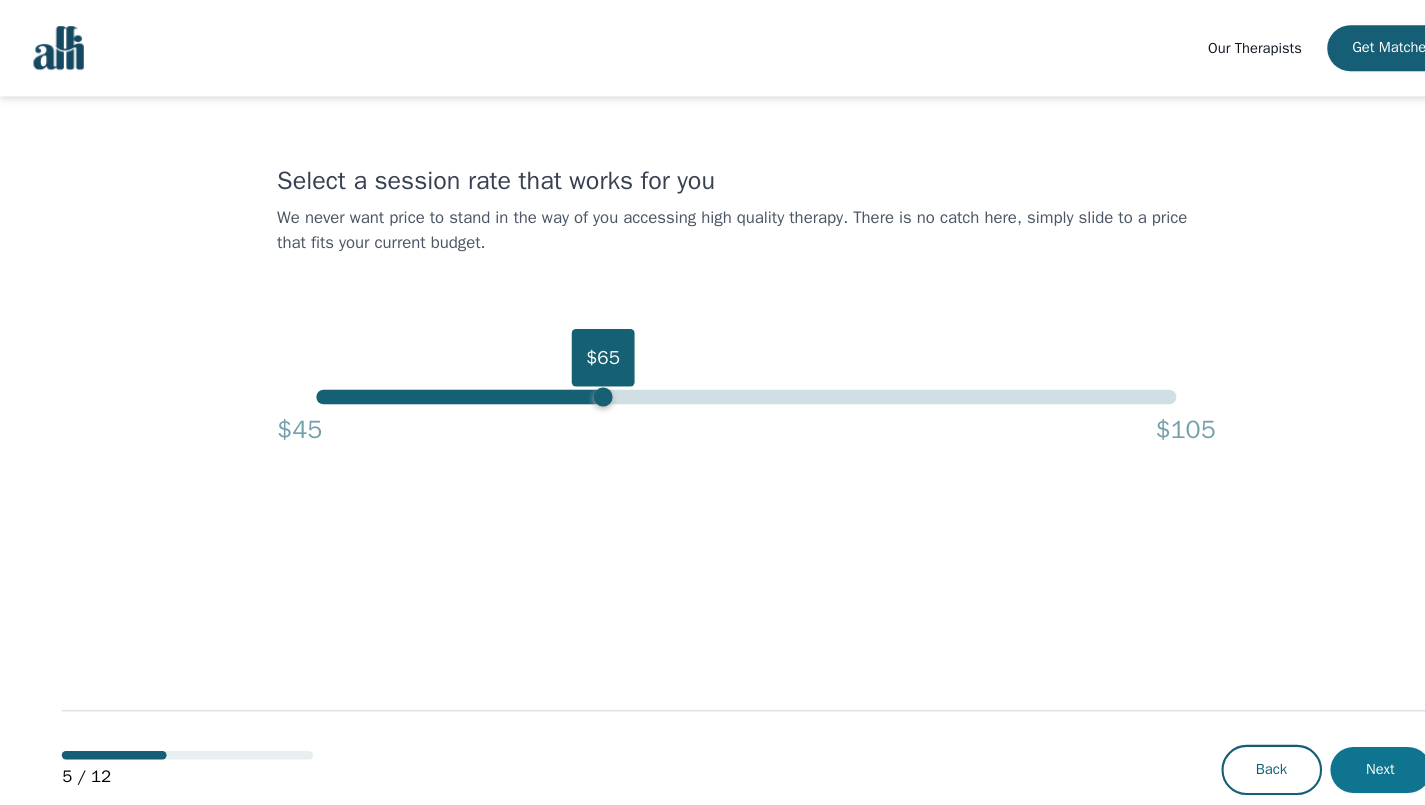 click on "Next" at bounding box center [1318, 735] 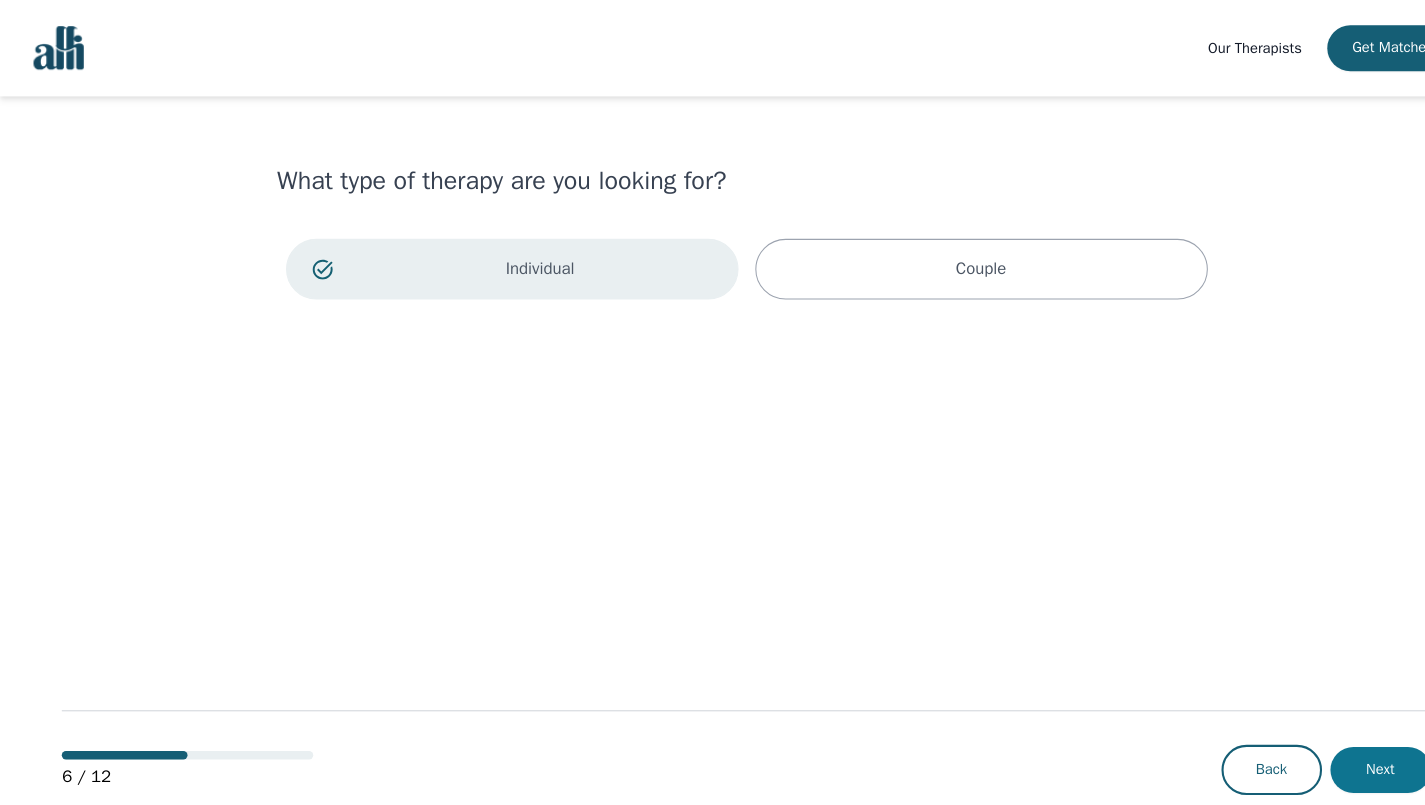 click on "Next" at bounding box center [1318, 735] 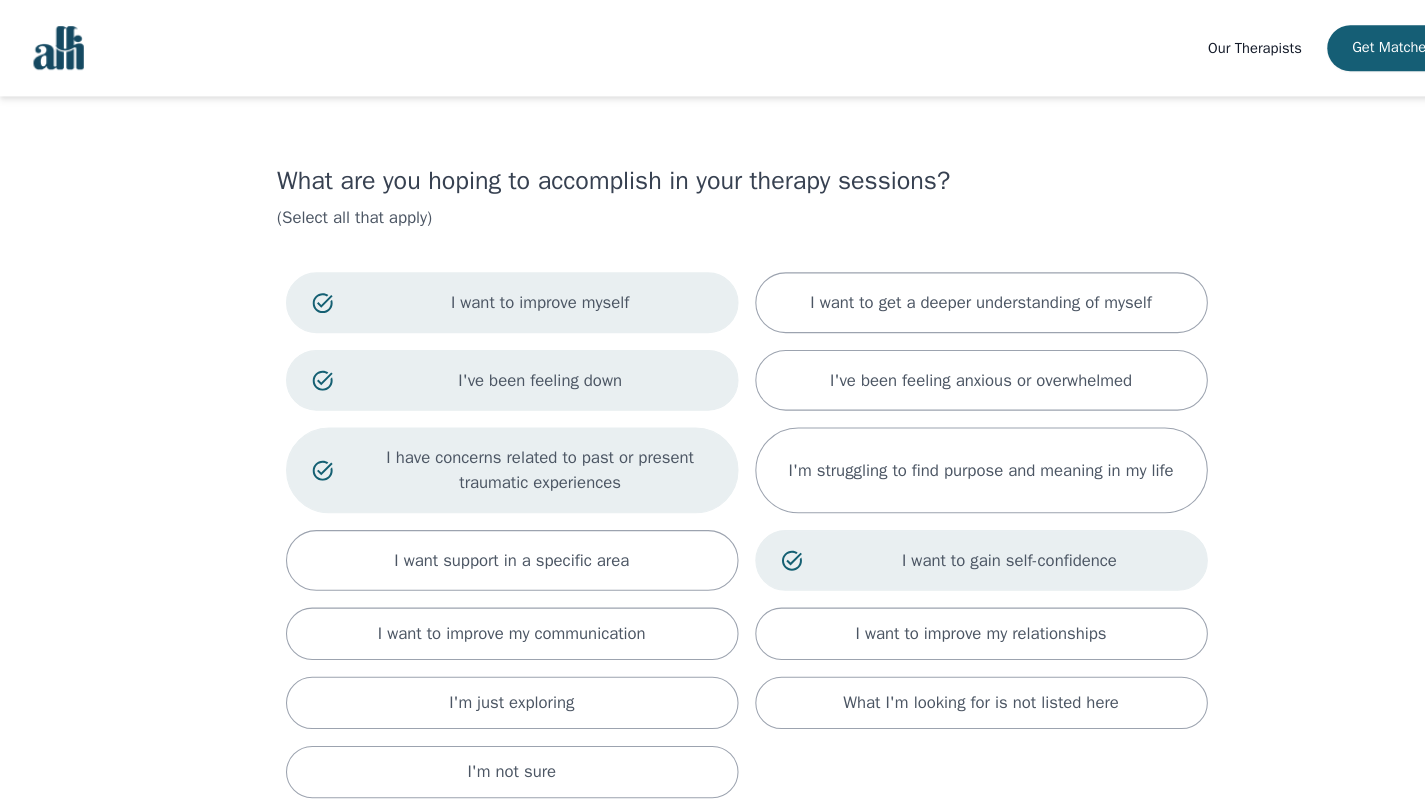 scroll, scrollTop: 0, scrollLeft: 0, axis: both 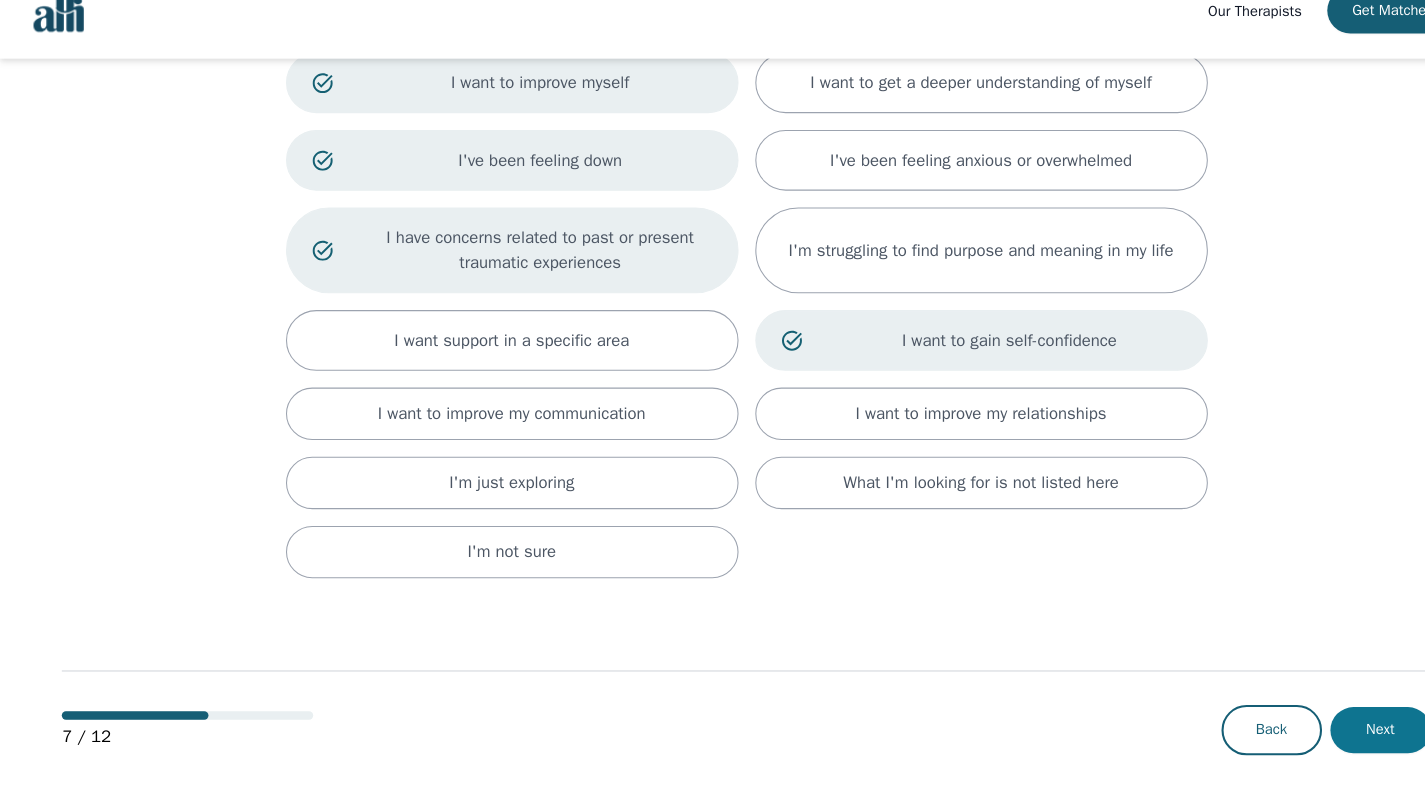 click on "Next" at bounding box center [1318, 733] 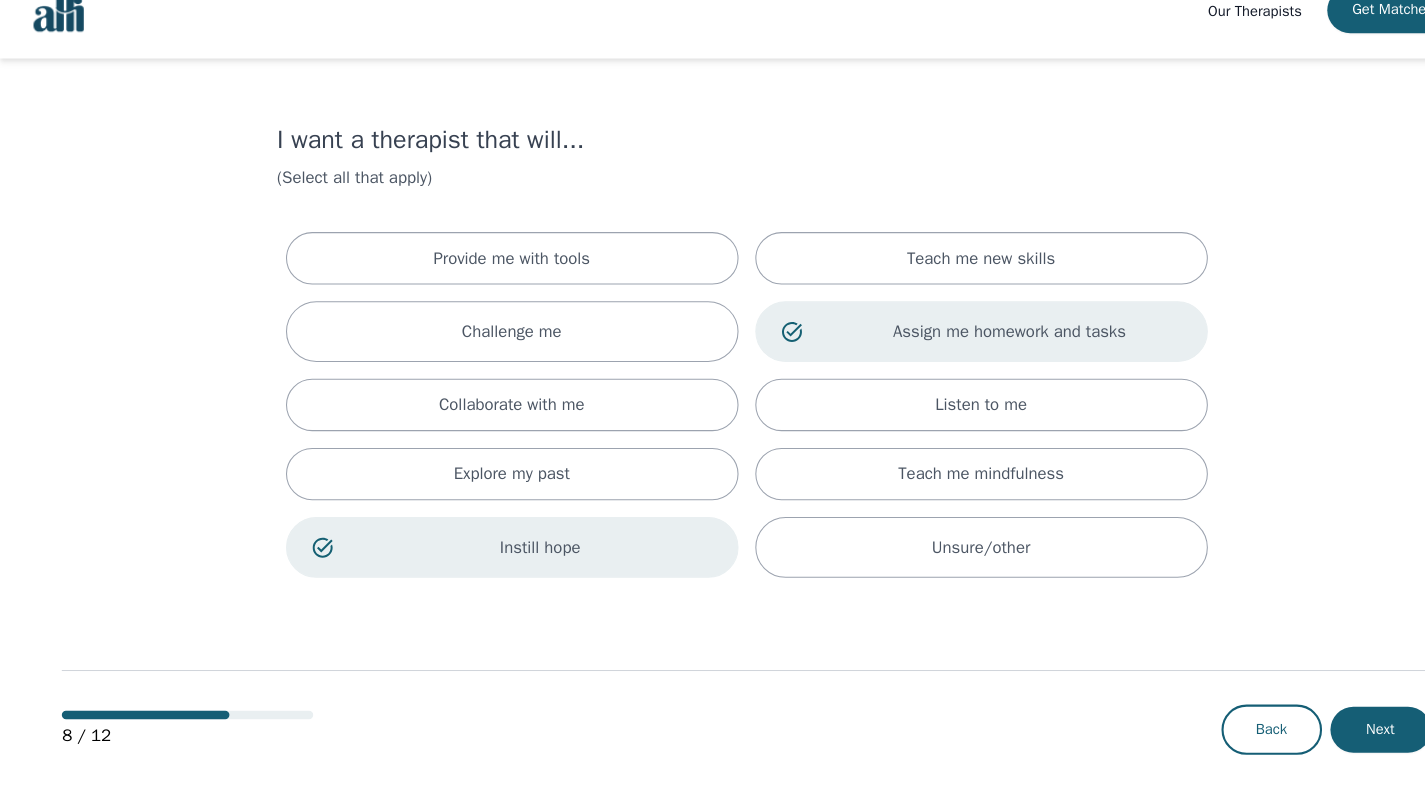 scroll, scrollTop: 0, scrollLeft: 0, axis: both 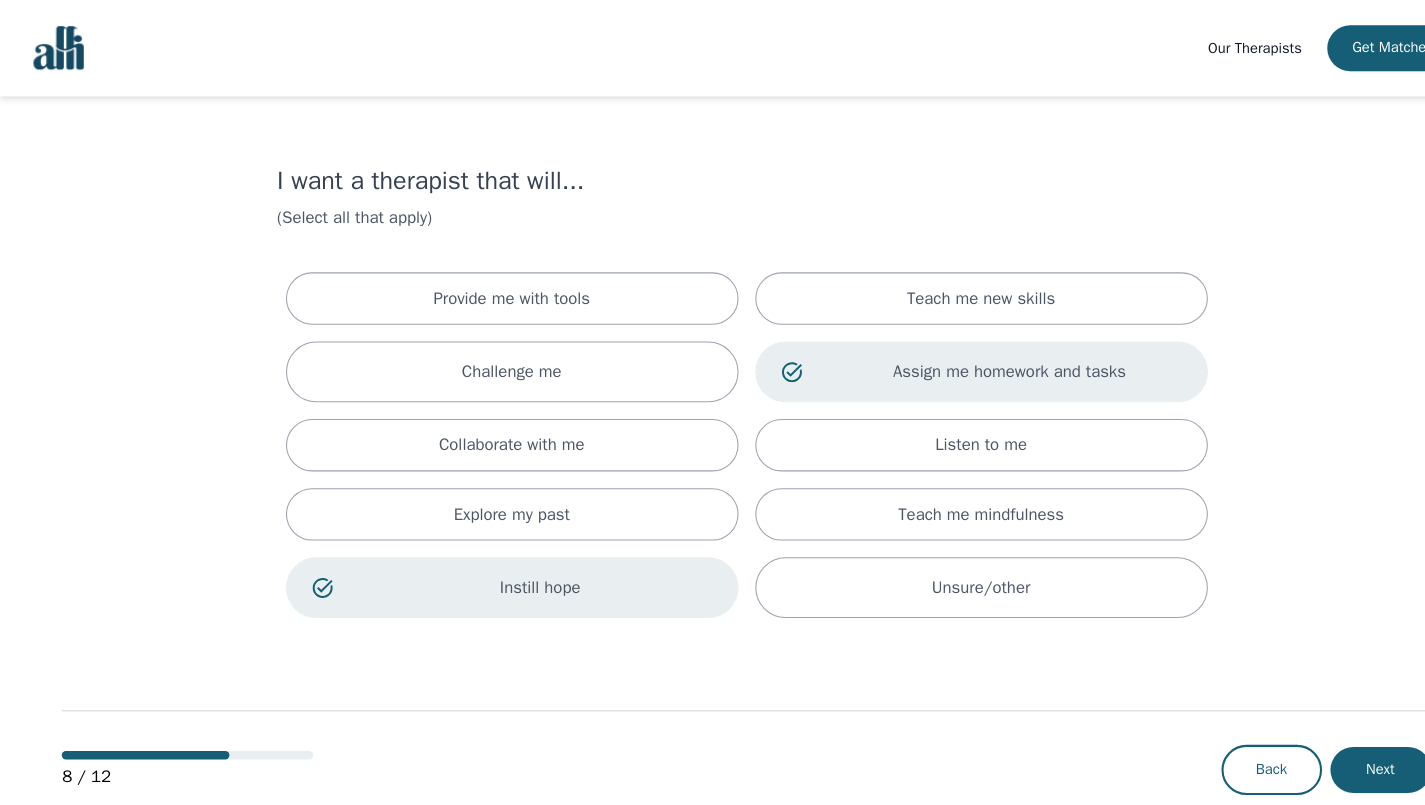 click on "8 / 12 Back Next" at bounding box center (712, 702) 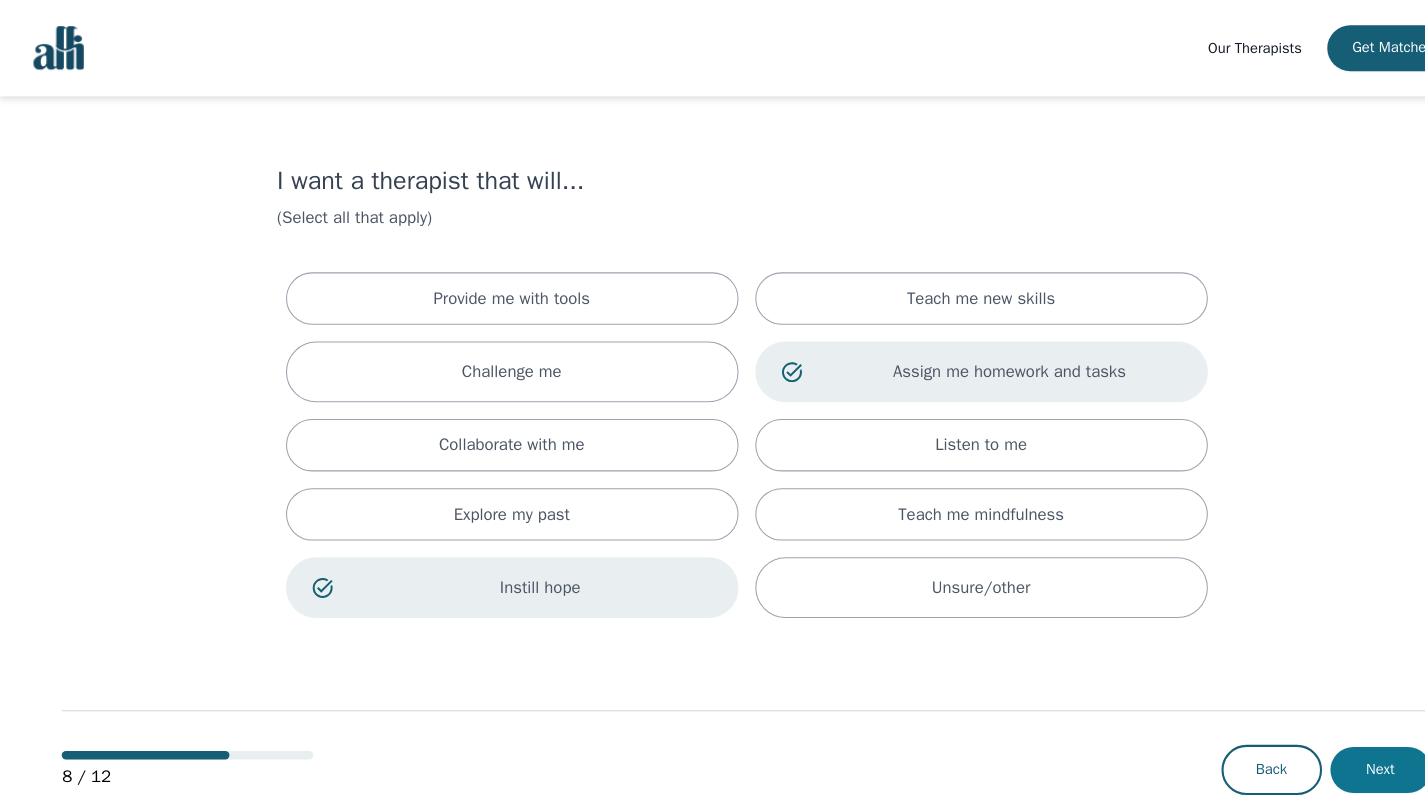 click on "Next" at bounding box center [1318, 735] 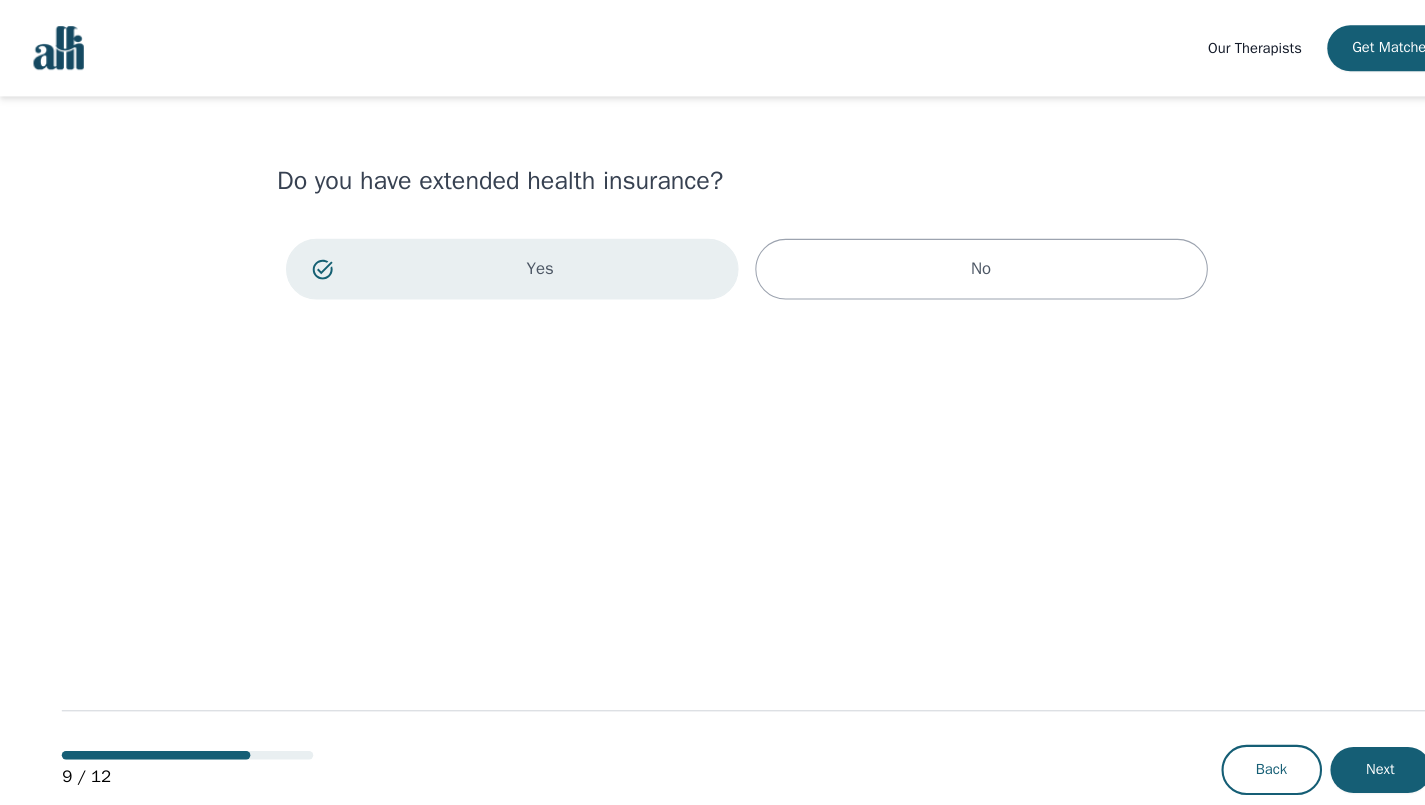 click on "Next" at bounding box center [1318, 735] 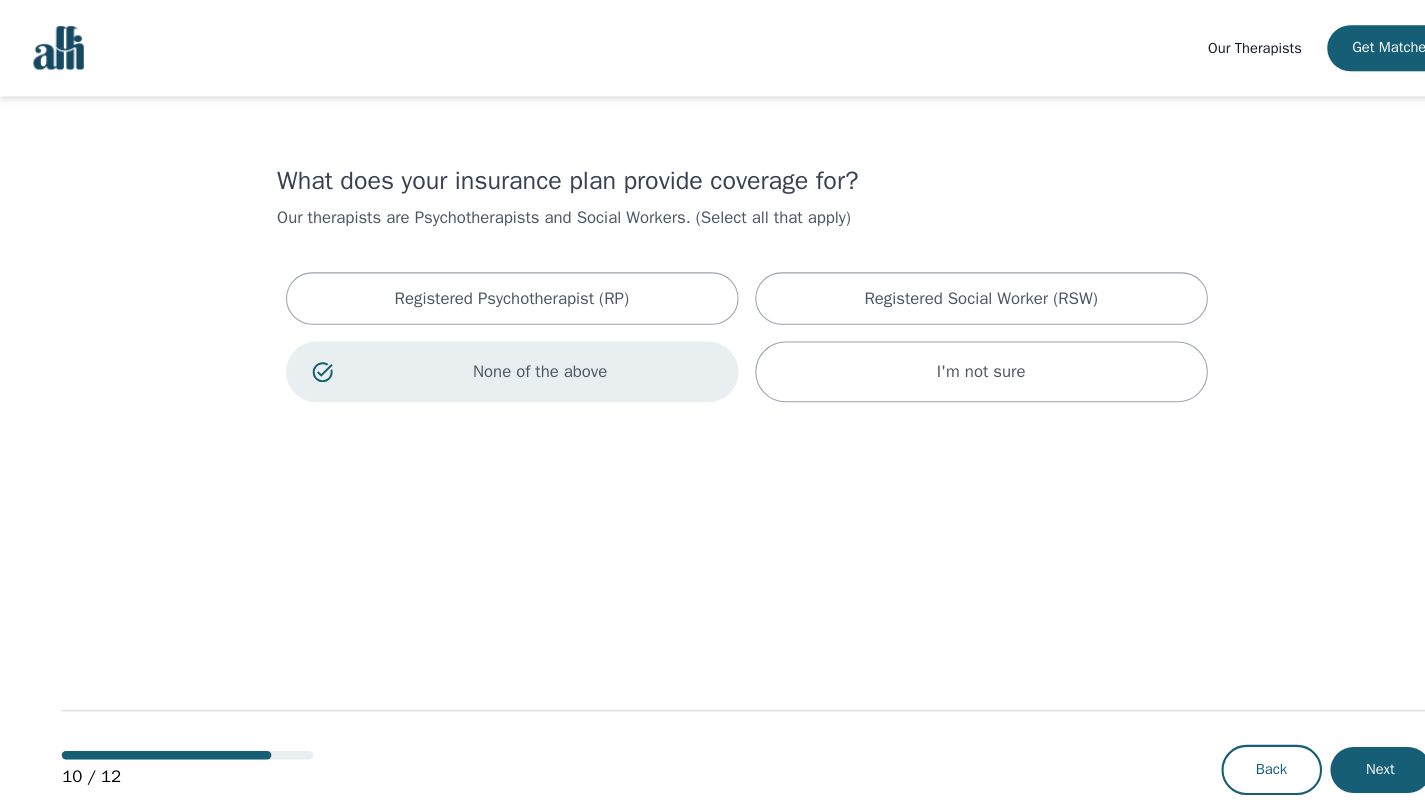 click on "Next" at bounding box center [1318, 735] 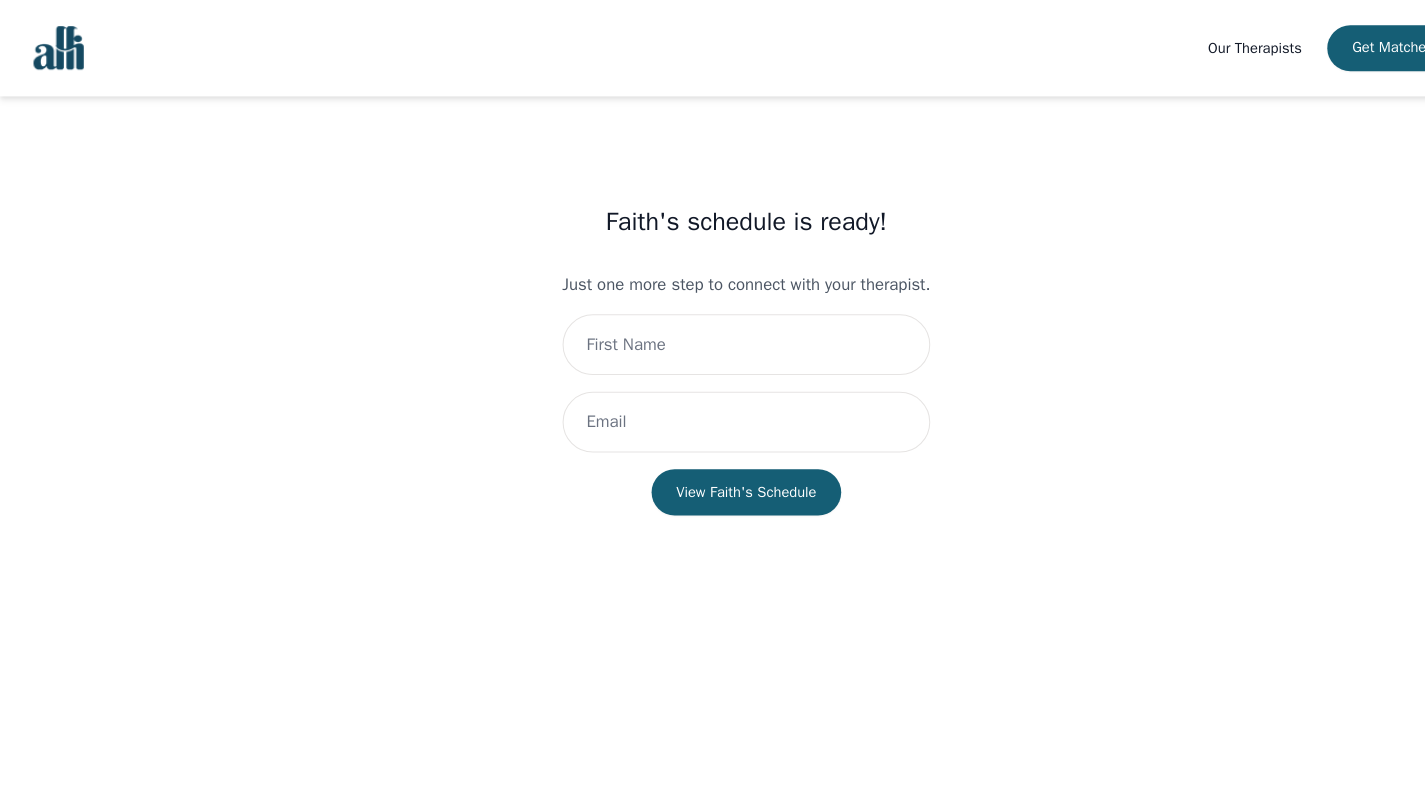 click on "Faith's schedule is ready! Just one more step to connect with your therapist. View Faith's Schedule" at bounding box center [712, 449] 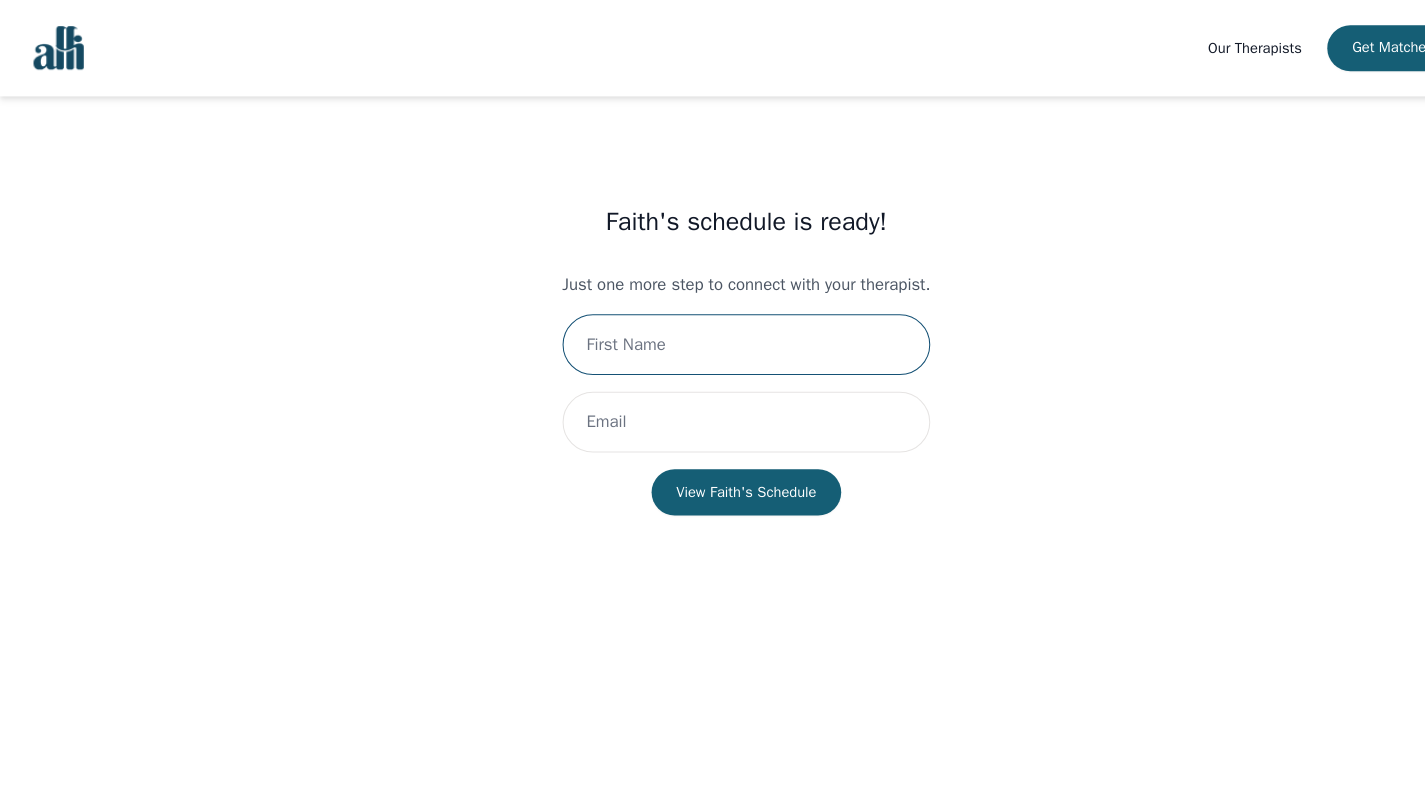 click at bounding box center [712, 329] 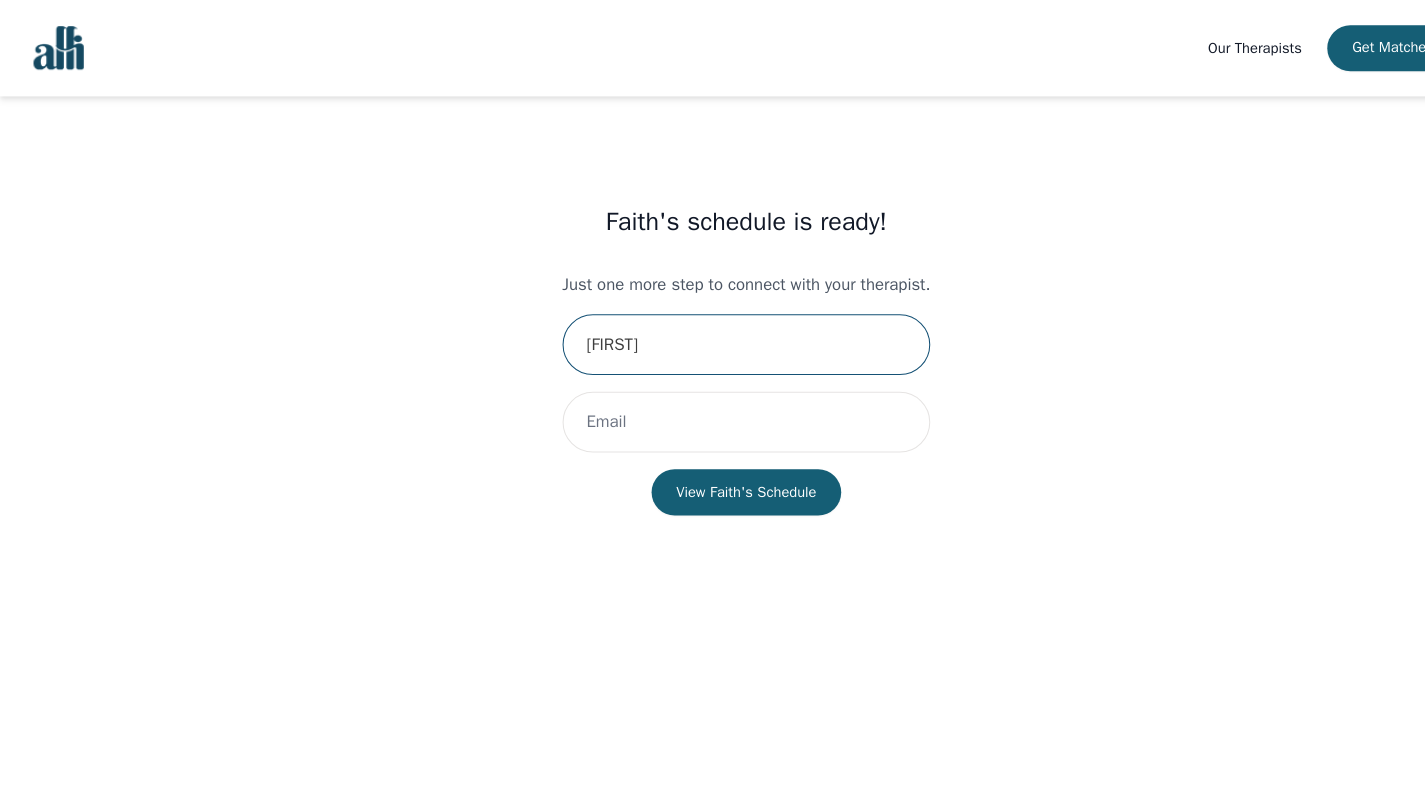 type on "[FIRST]" 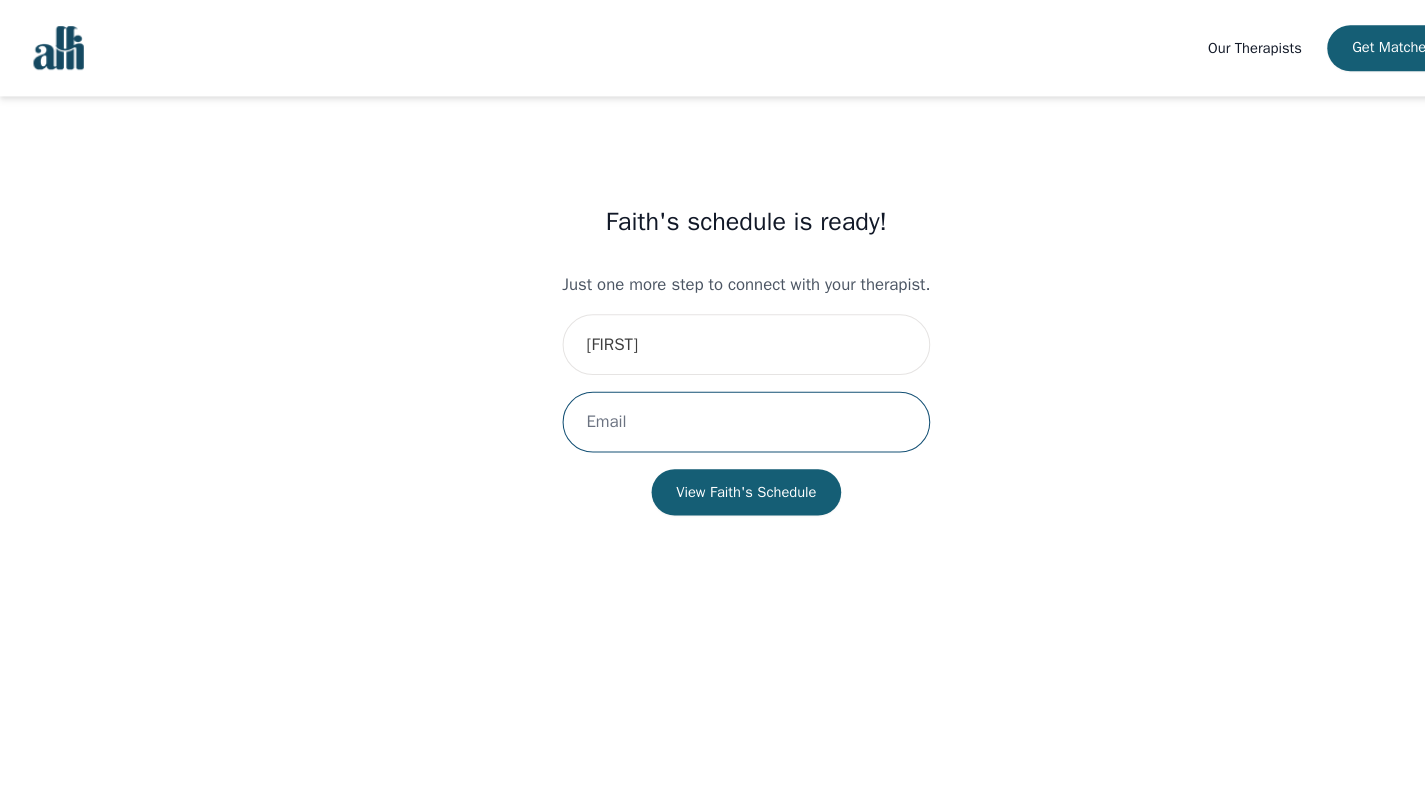 click at bounding box center [712, 403] 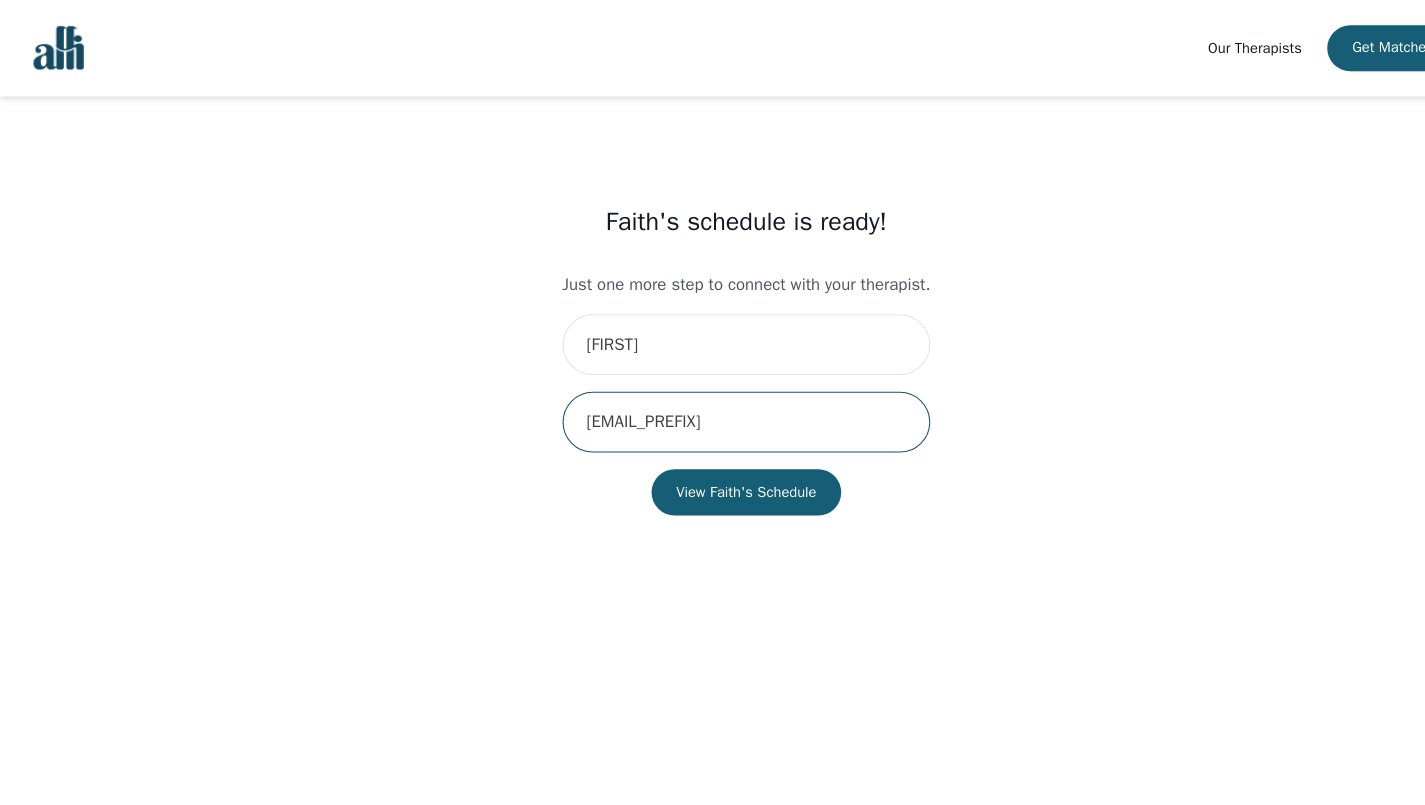 click on "View Faith's Schedule" at bounding box center (713, 470) 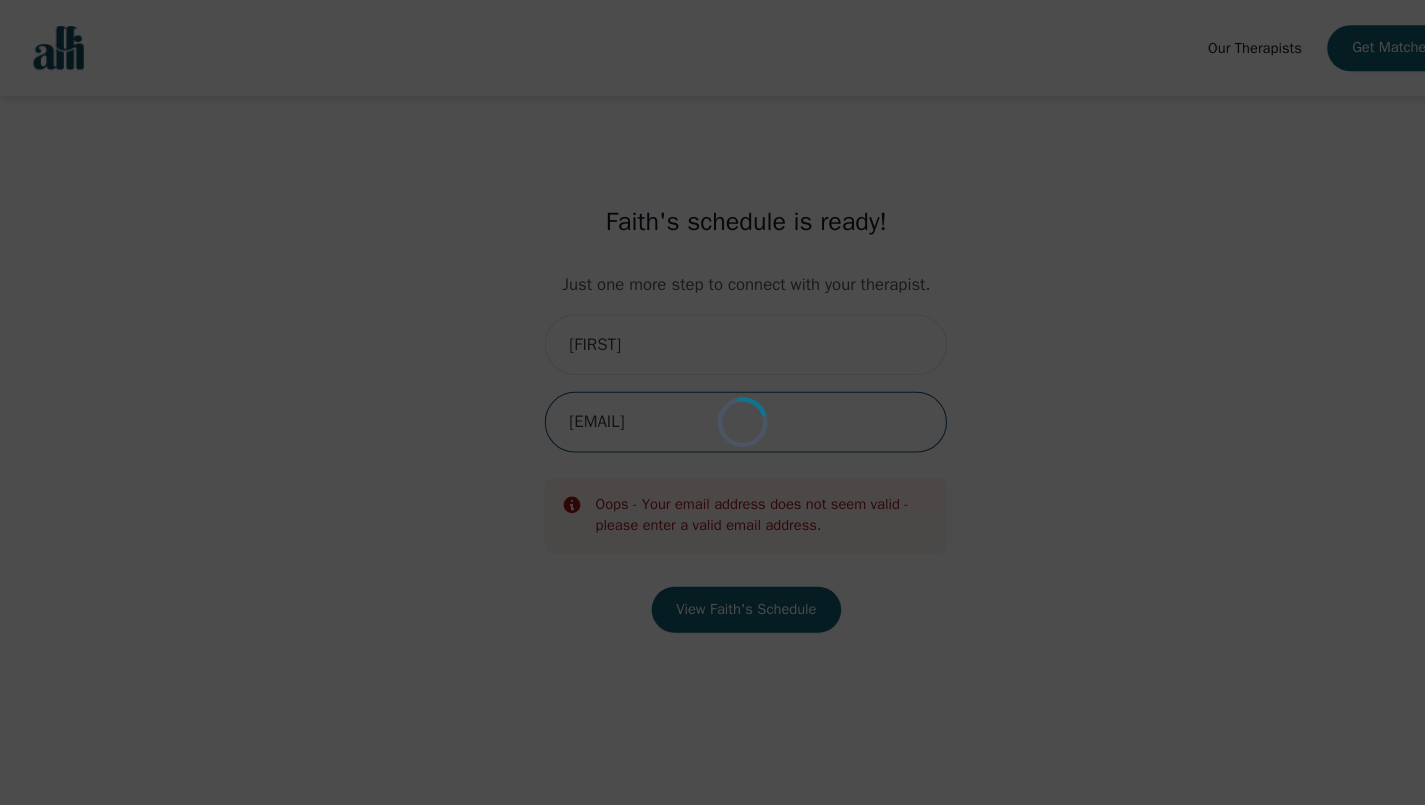 type on "[EMAIL]" 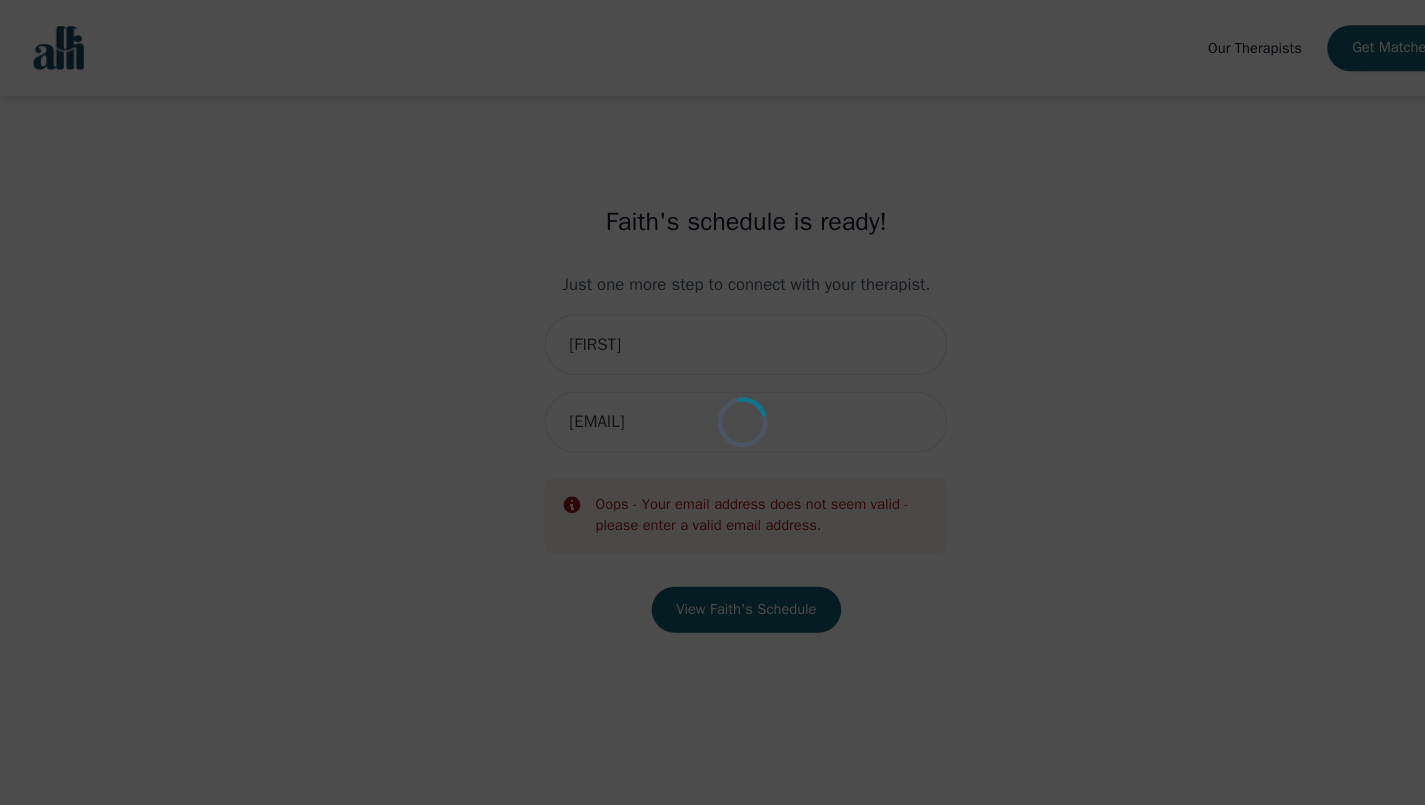 click on "Loading..." at bounding box center (712, 402) 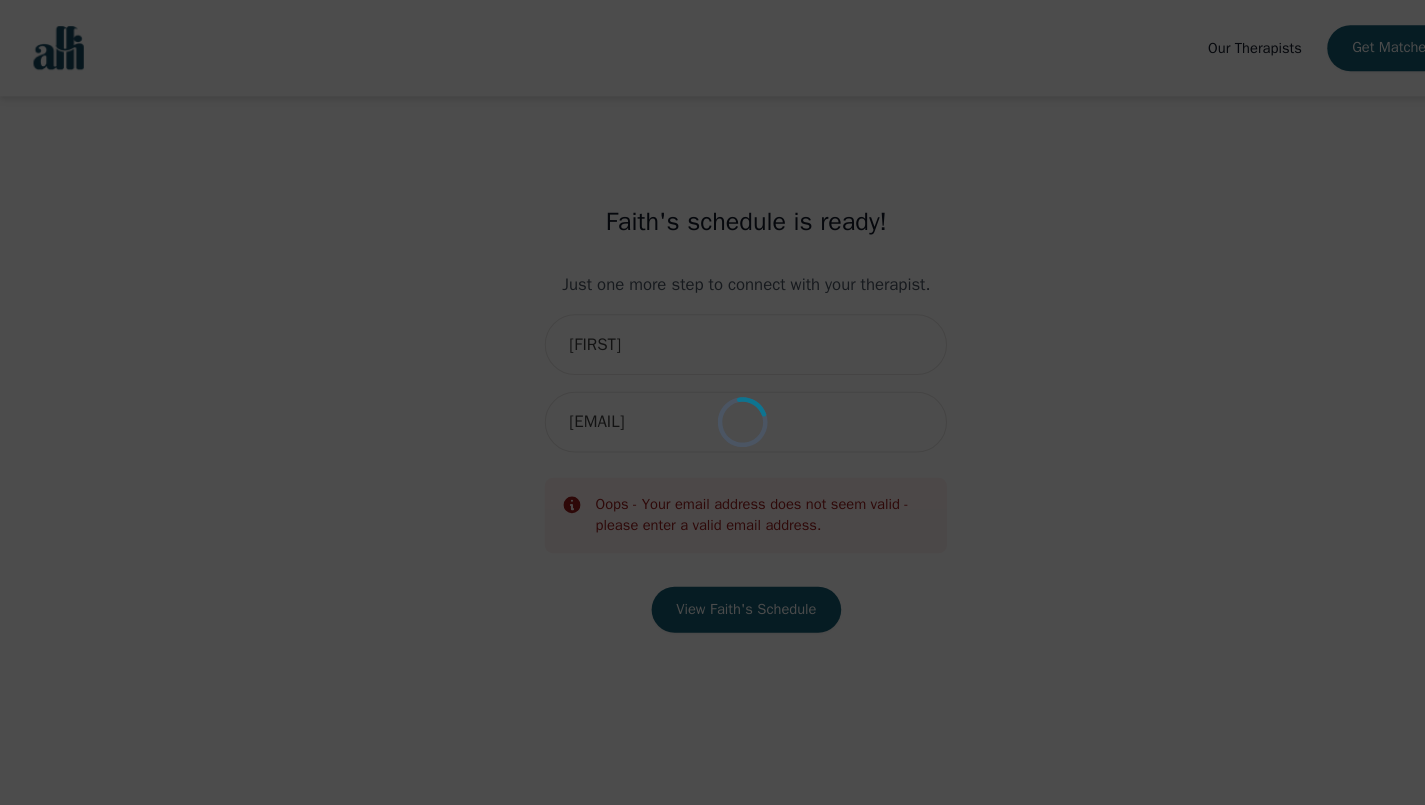 click on "Loading..." at bounding box center (712, 402) 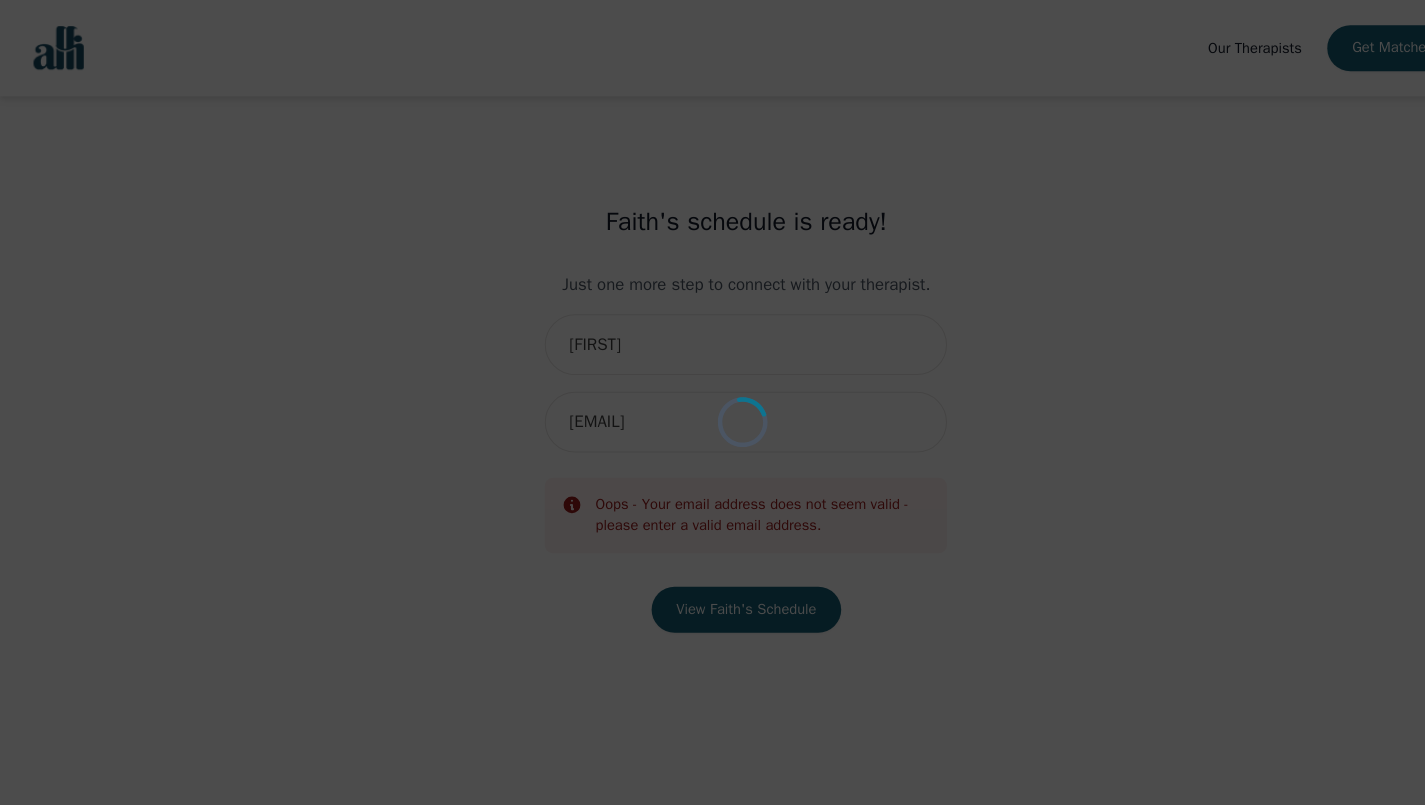 click on "Loading..." at bounding box center [712, 402] 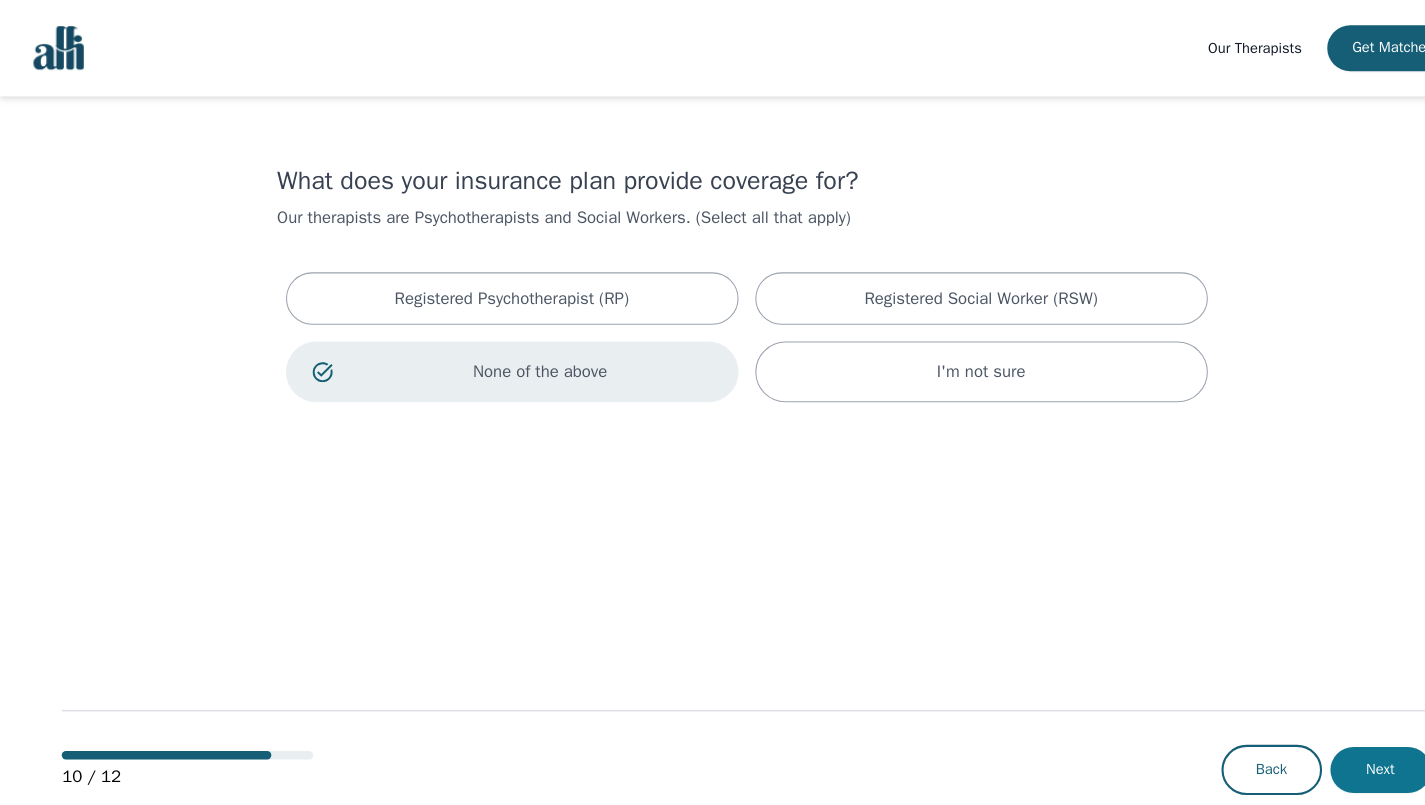 click on "Next" at bounding box center [1318, 735] 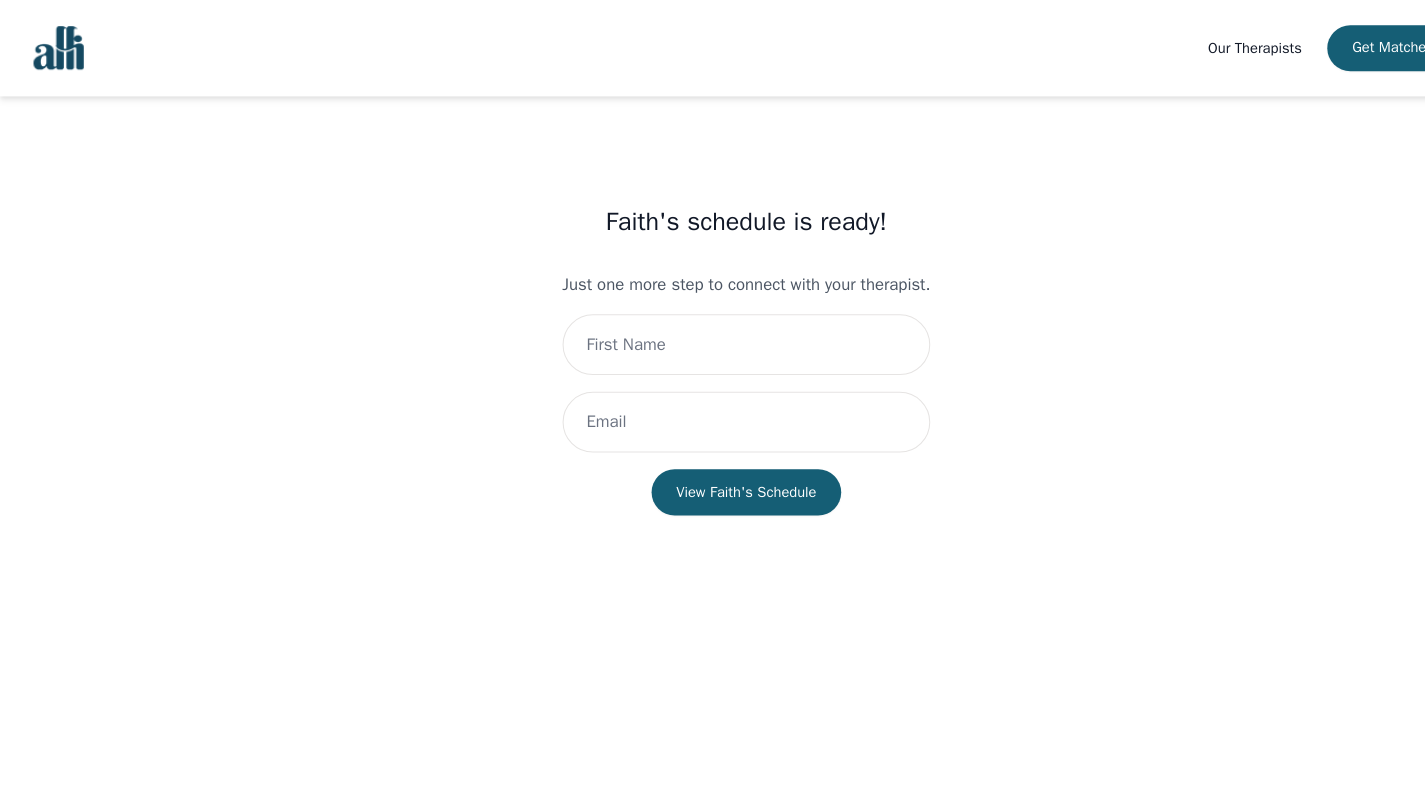 click on "Faith's schedule is ready! Just one more step to connect with your therapist. View Faith's Schedule" at bounding box center (712, 449) 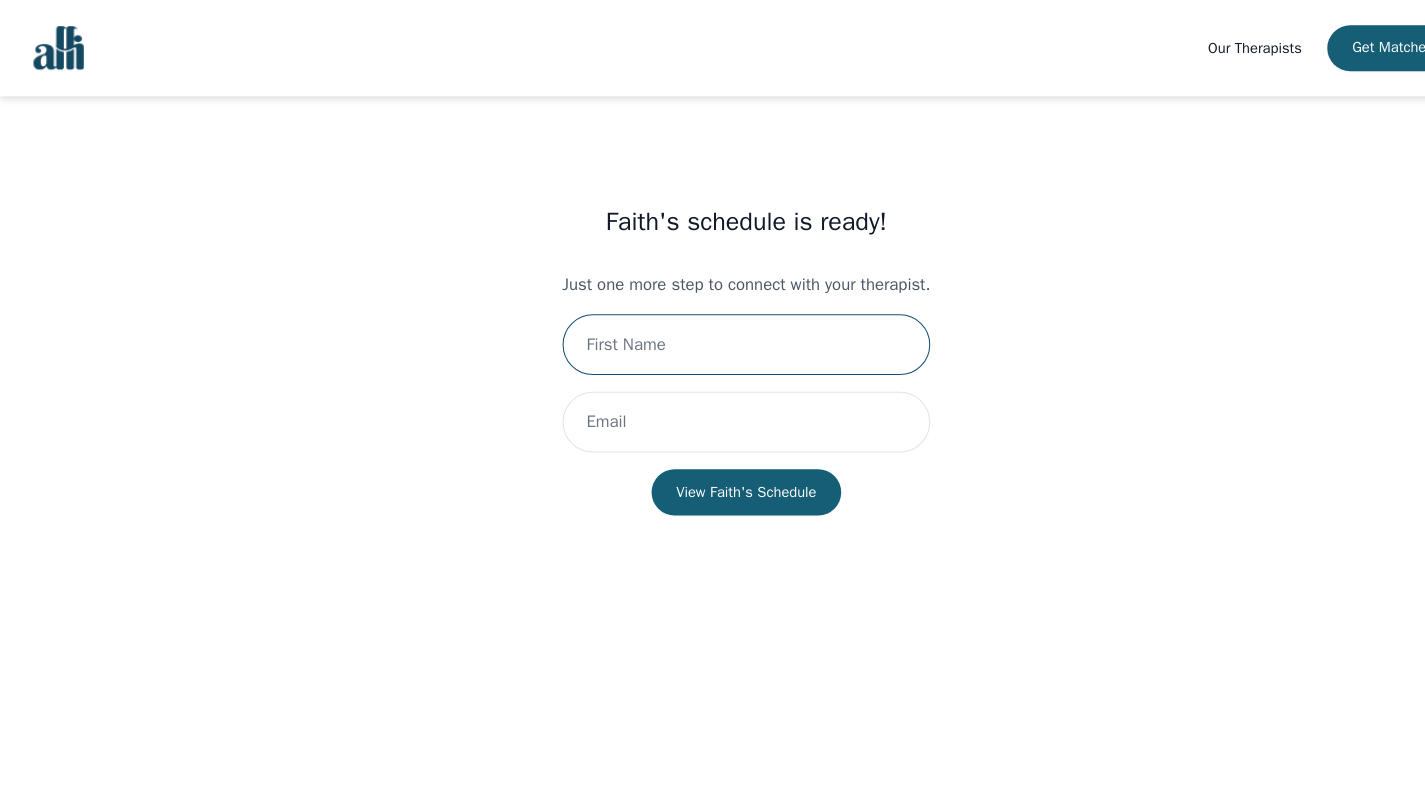 click at bounding box center [712, 329] 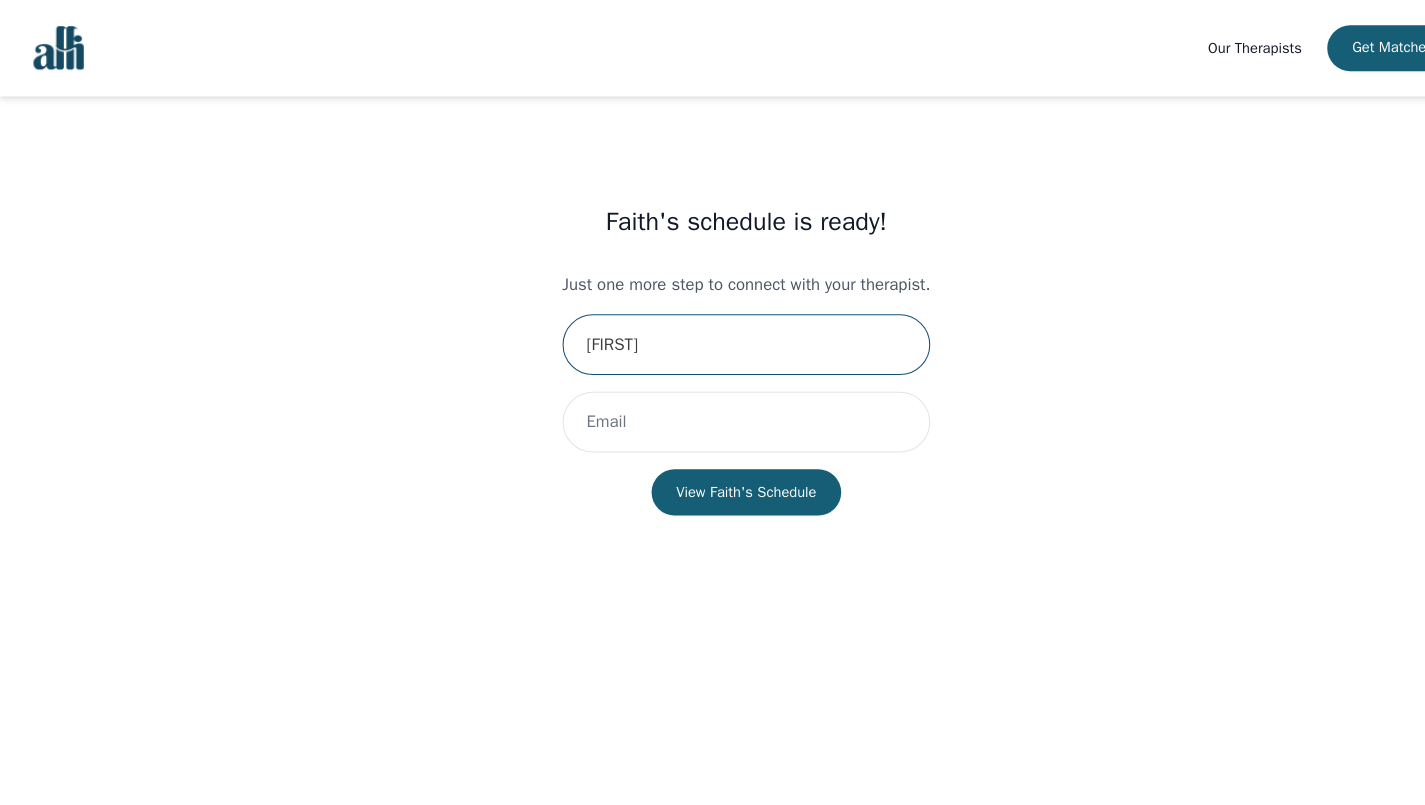 type on "[FIRST]" 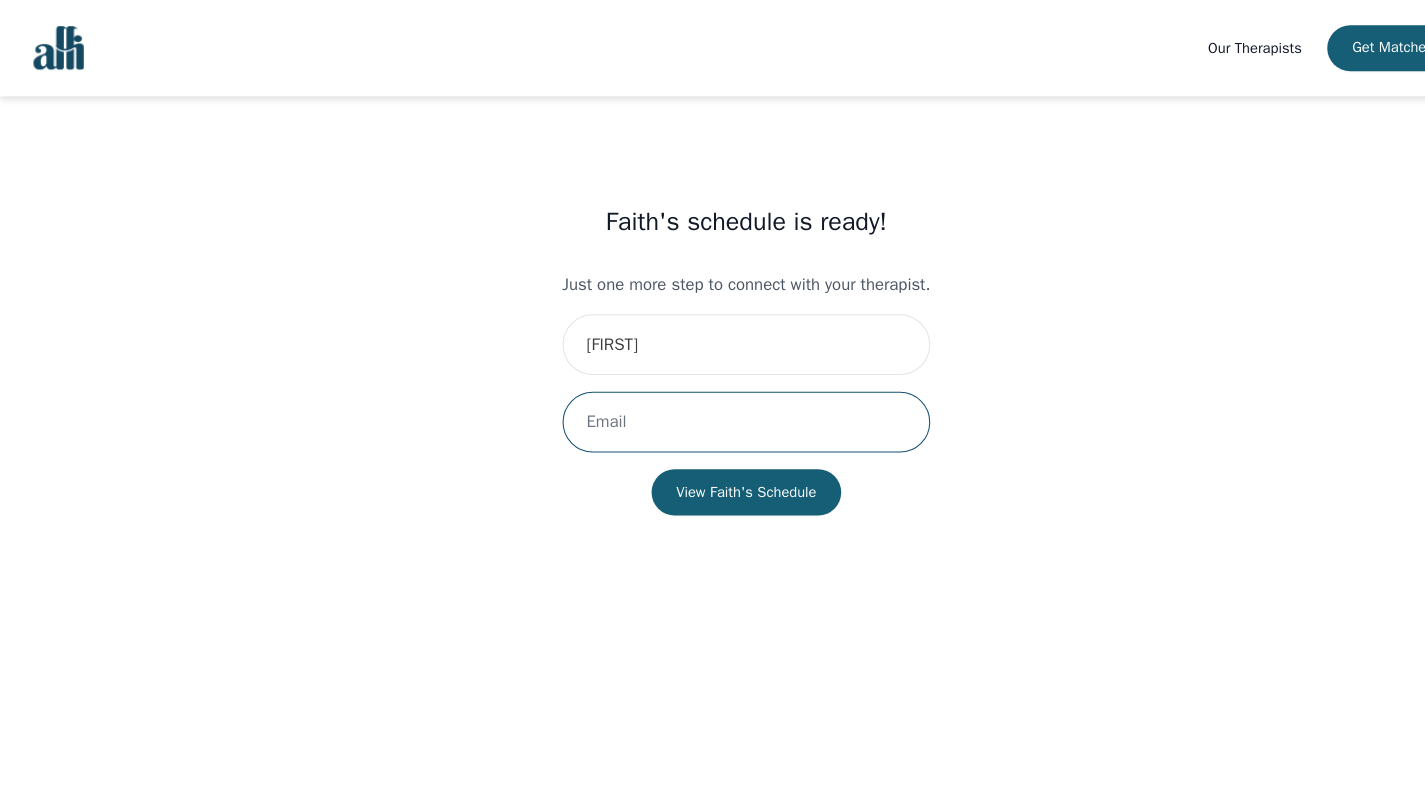 click at bounding box center [712, 403] 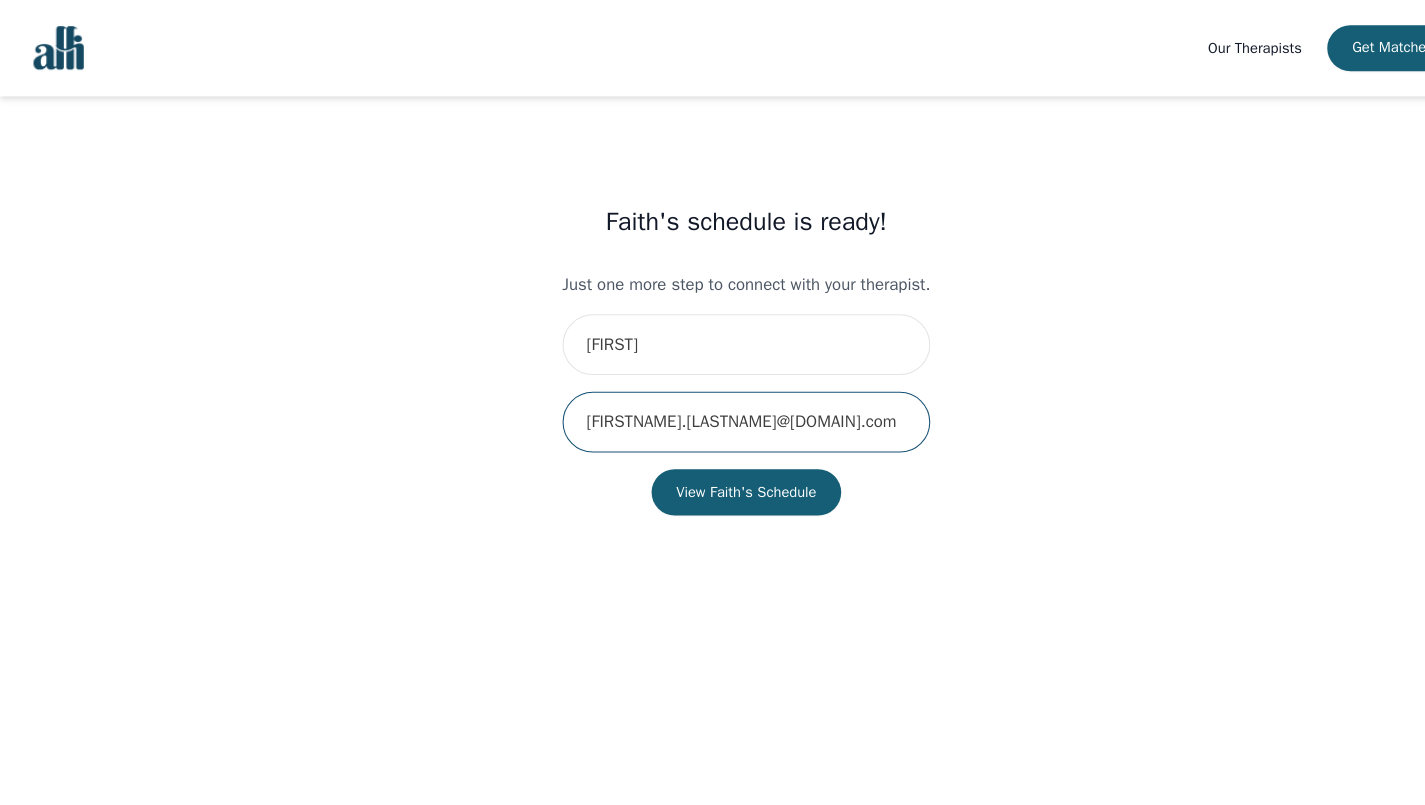 type on "[FIRSTNAME].[LASTNAME]@[DOMAIN].com" 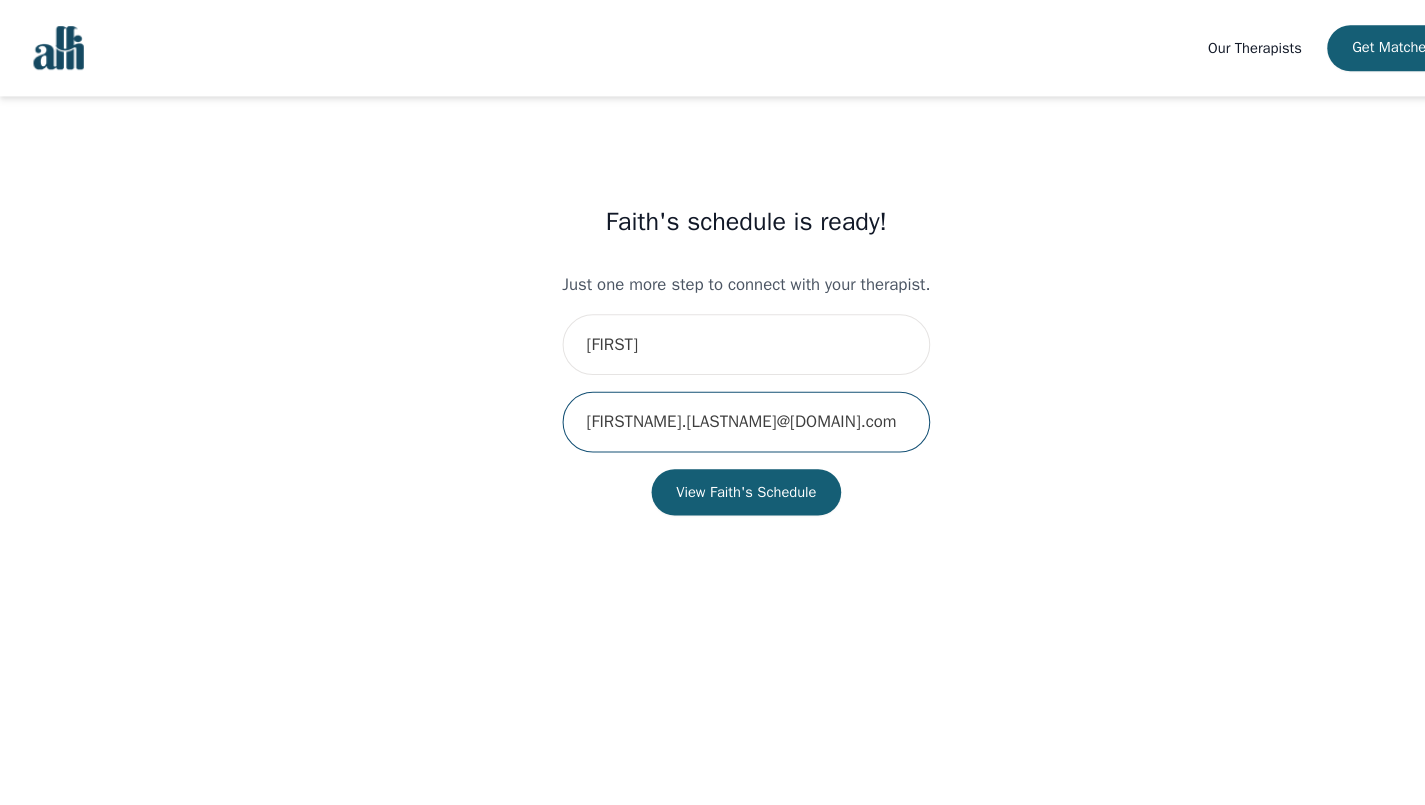 click on "View Faith's Schedule" at bounding box center (713, 470) 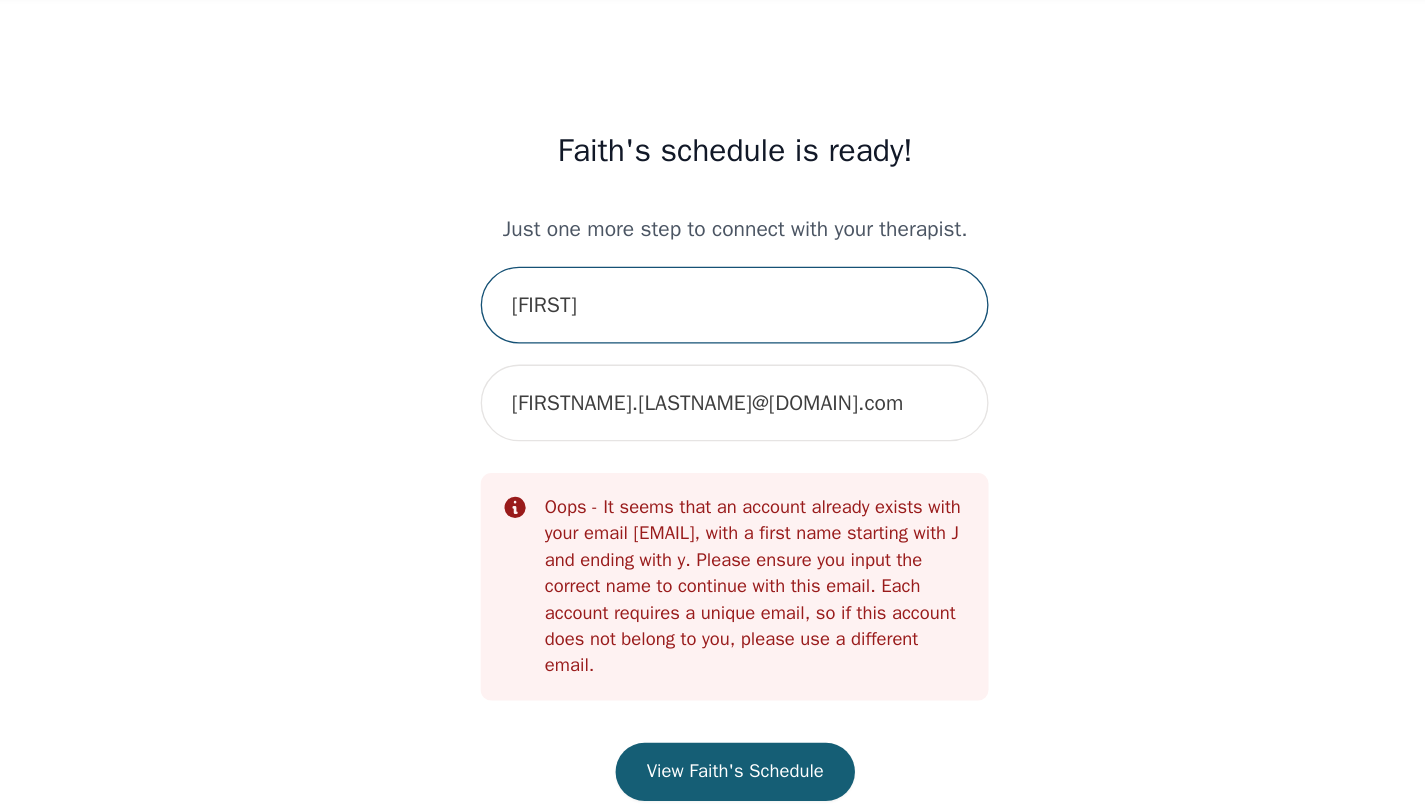 click on "[FIRST]" at bounding box center (712, 329) 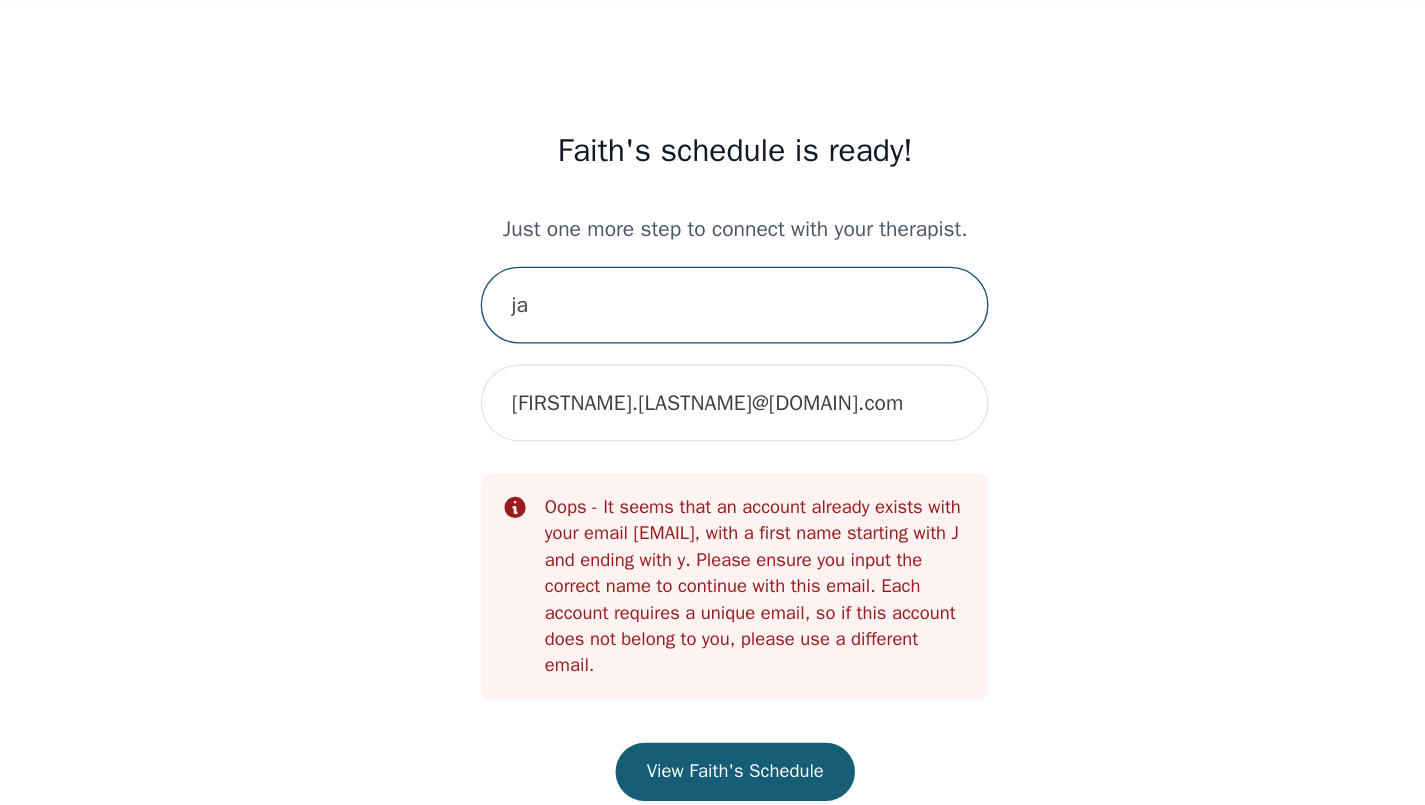 type on "[FIRST]" 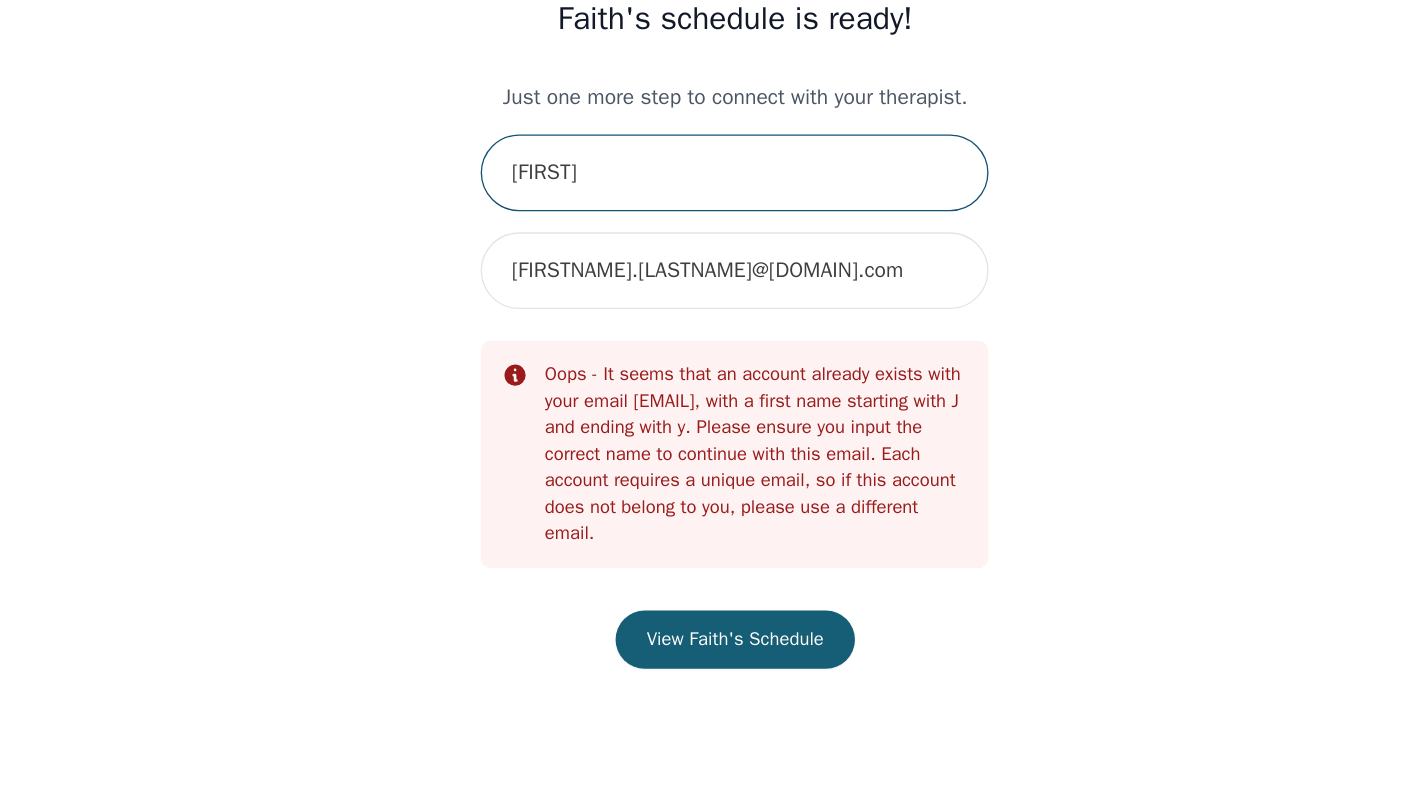 scroll, scrollTop: 17, scrollLeft: 0, axis: vertical 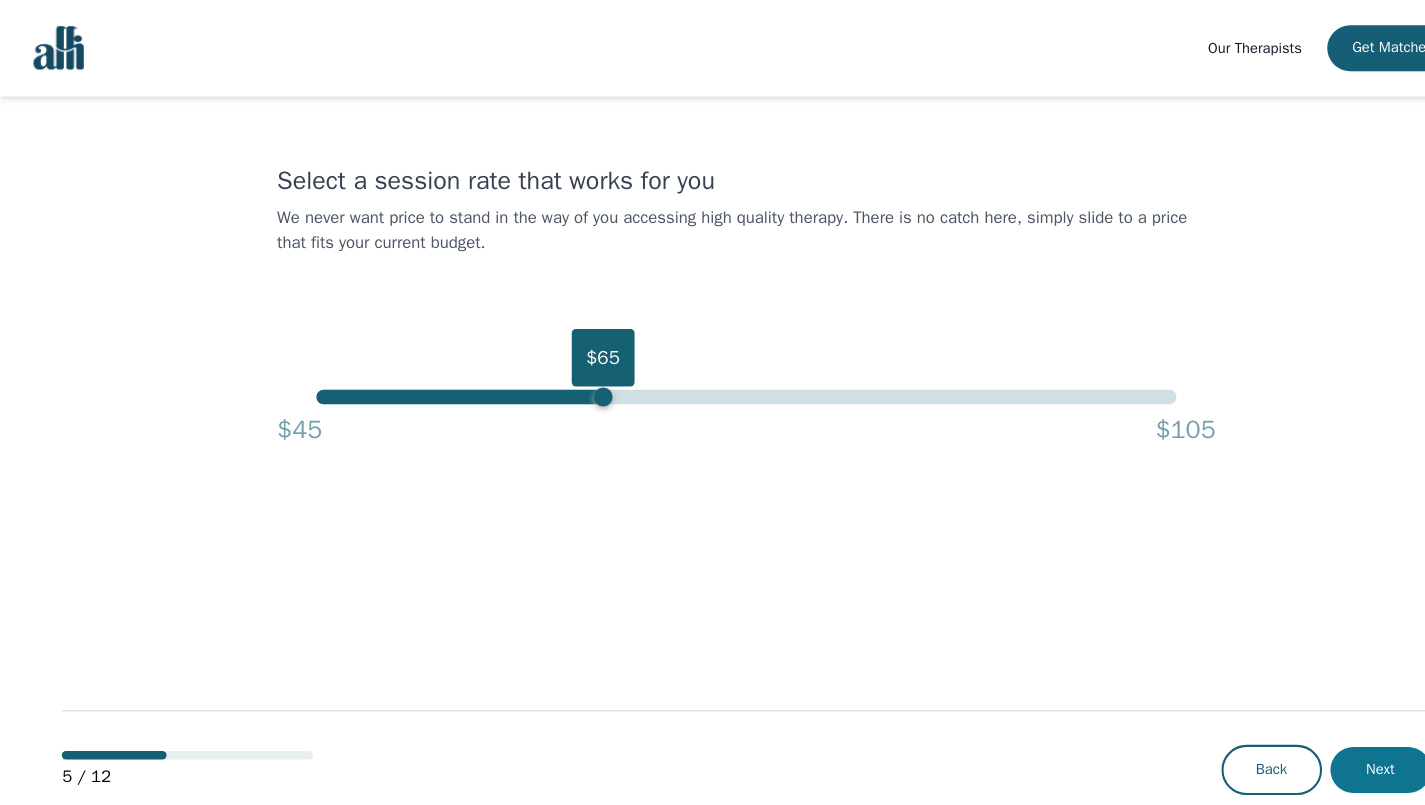 click on "Next" at bounding box center [1318, 735] 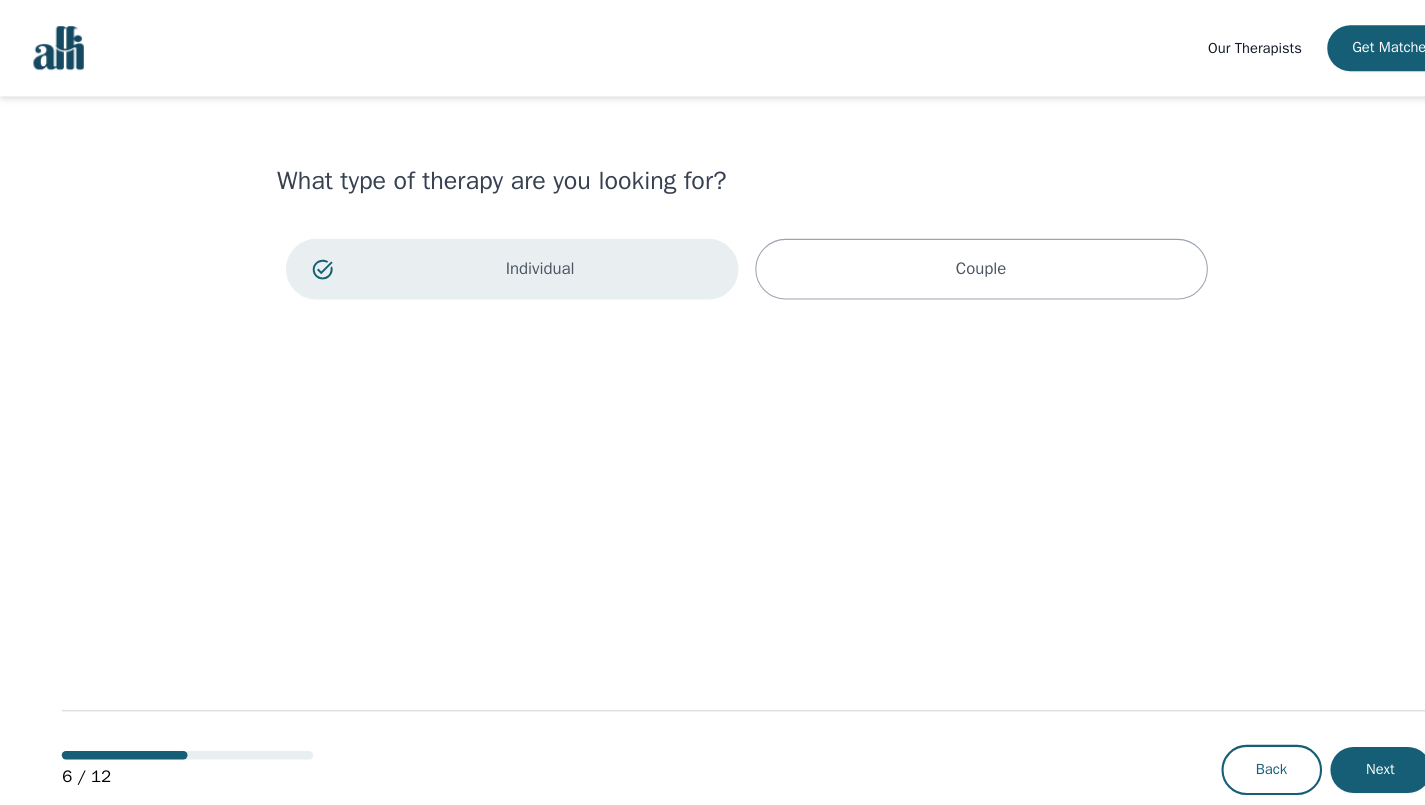 click on "Next" at bounding box center (1318, 735) 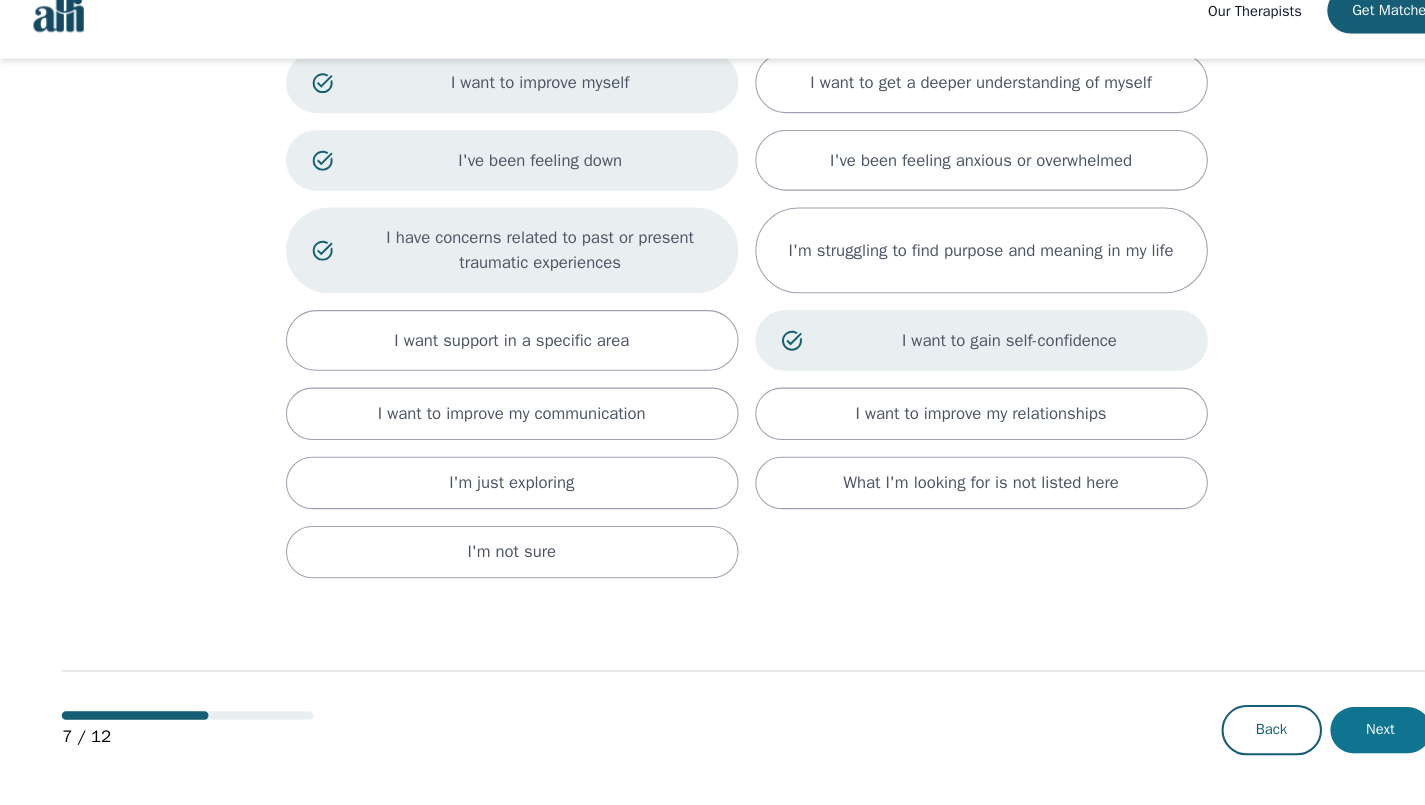click on "Next" at bounding box center (1318, 733) 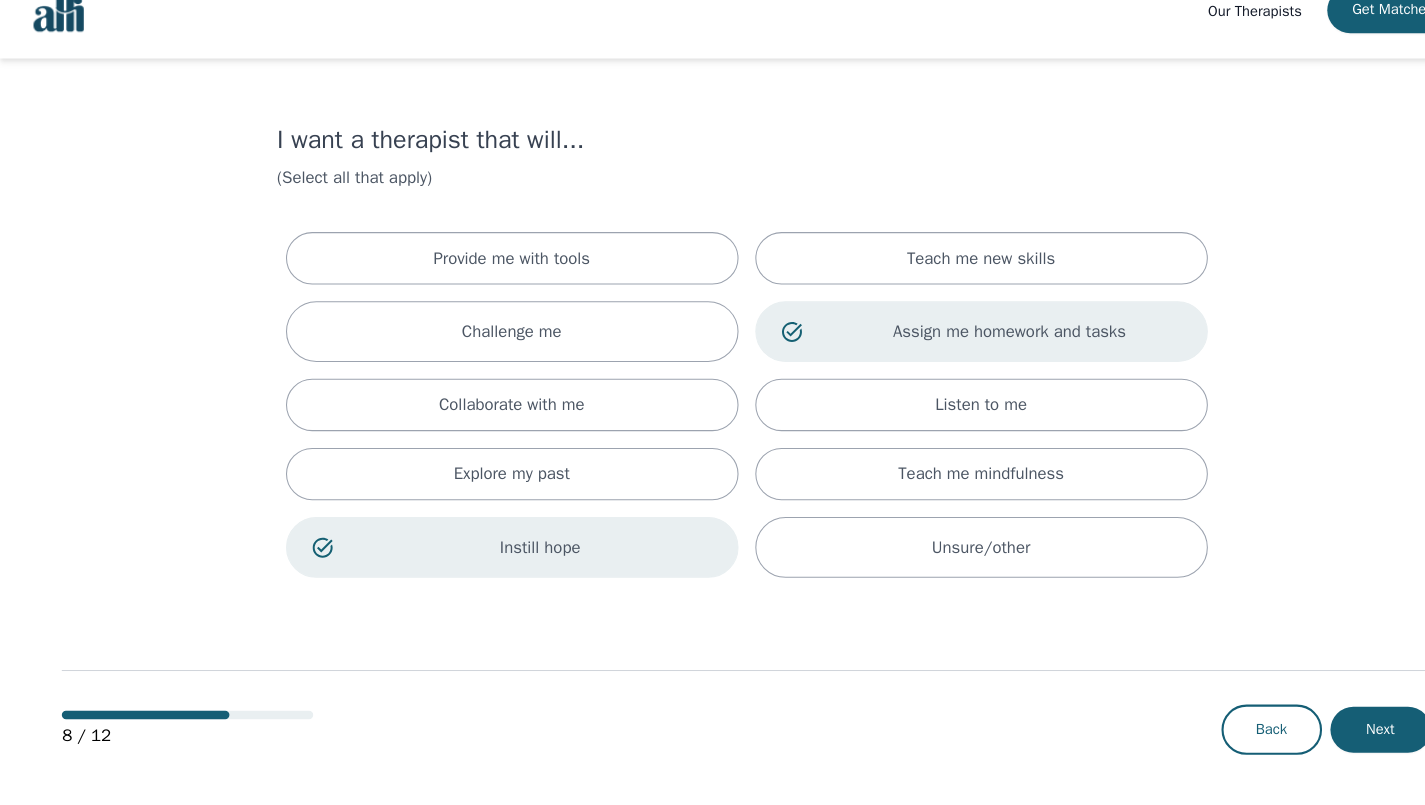 scroll, scrollTop: 0, scrollLeft: 0, axis: both 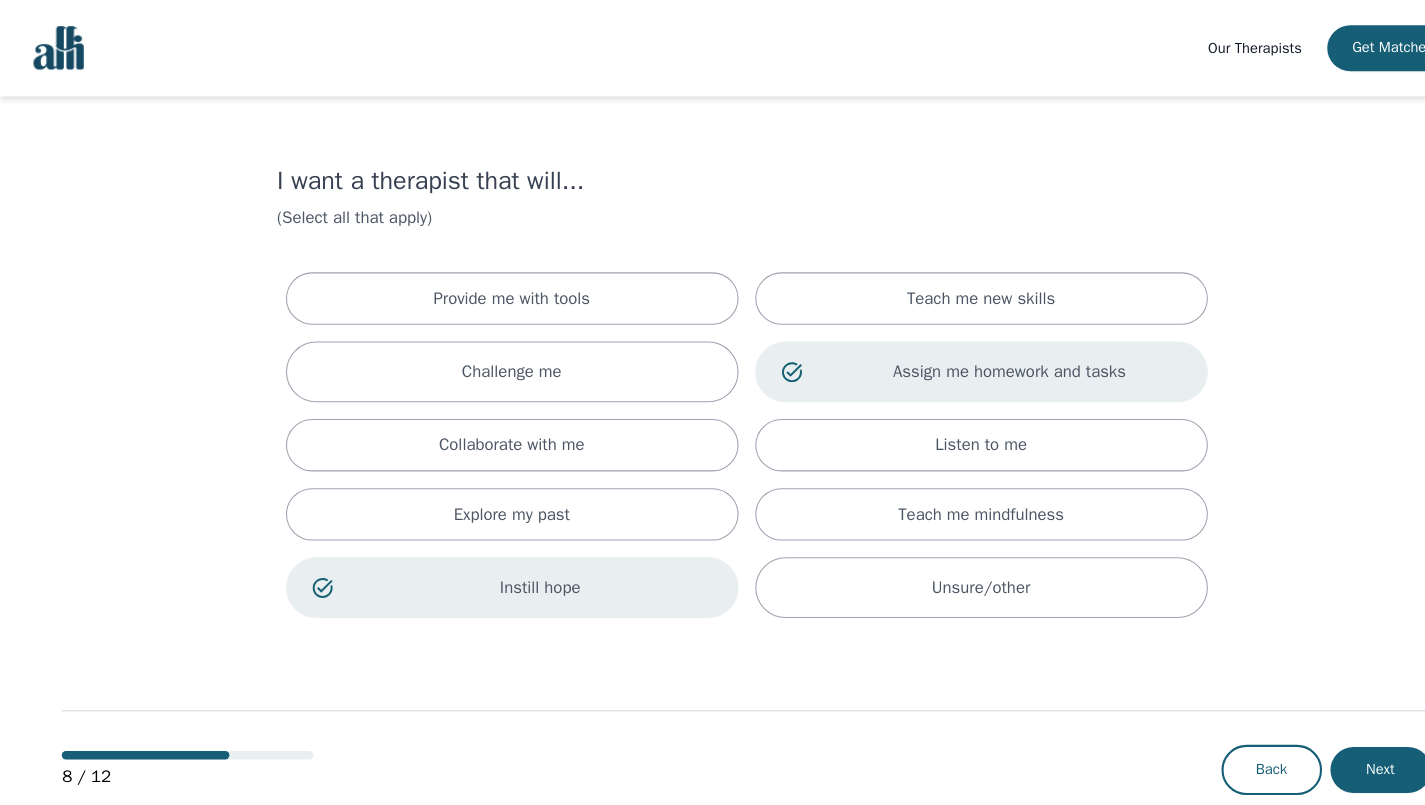 click on "8 / 12 Back Next" at bounding box center [712, 702] 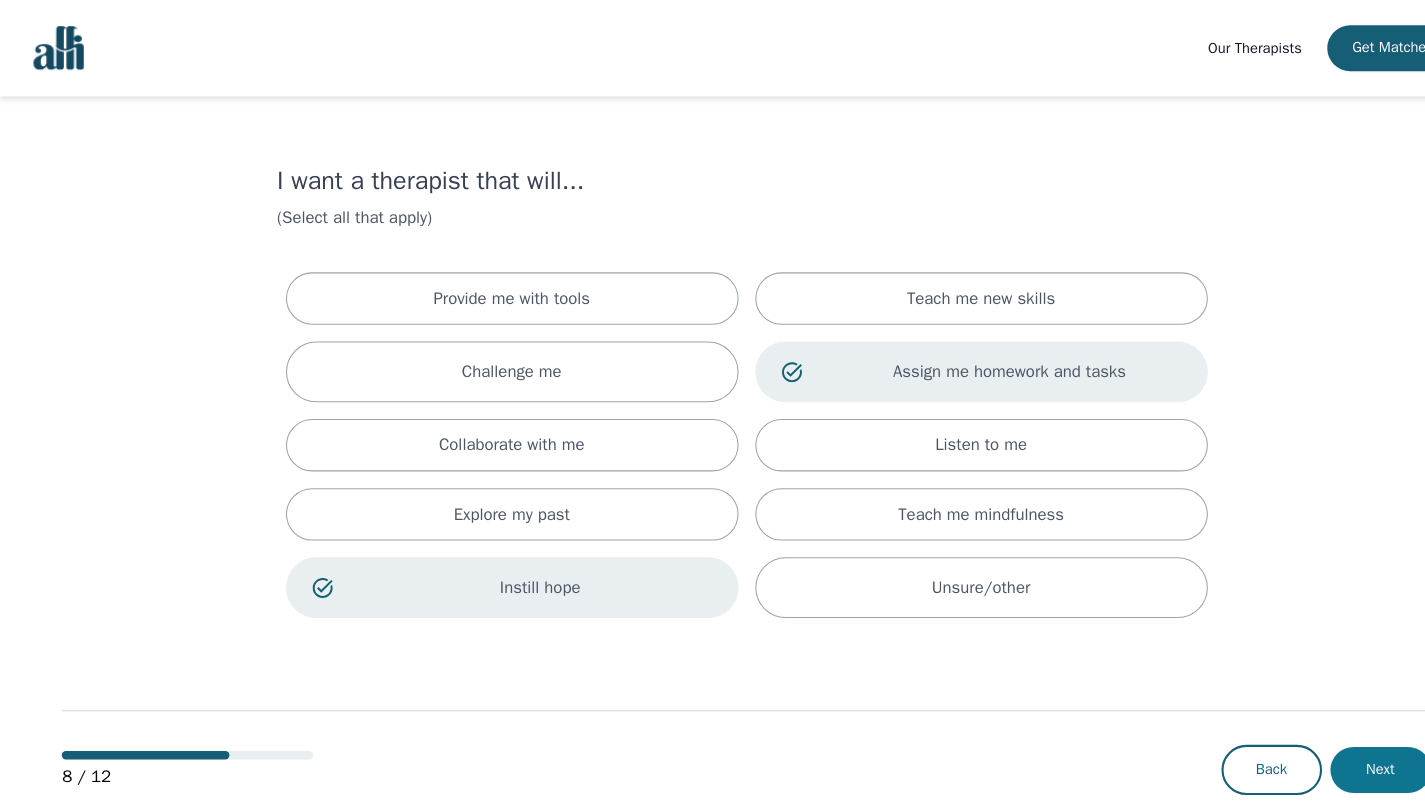 click on "Next" at bounding box center [1318, 735] 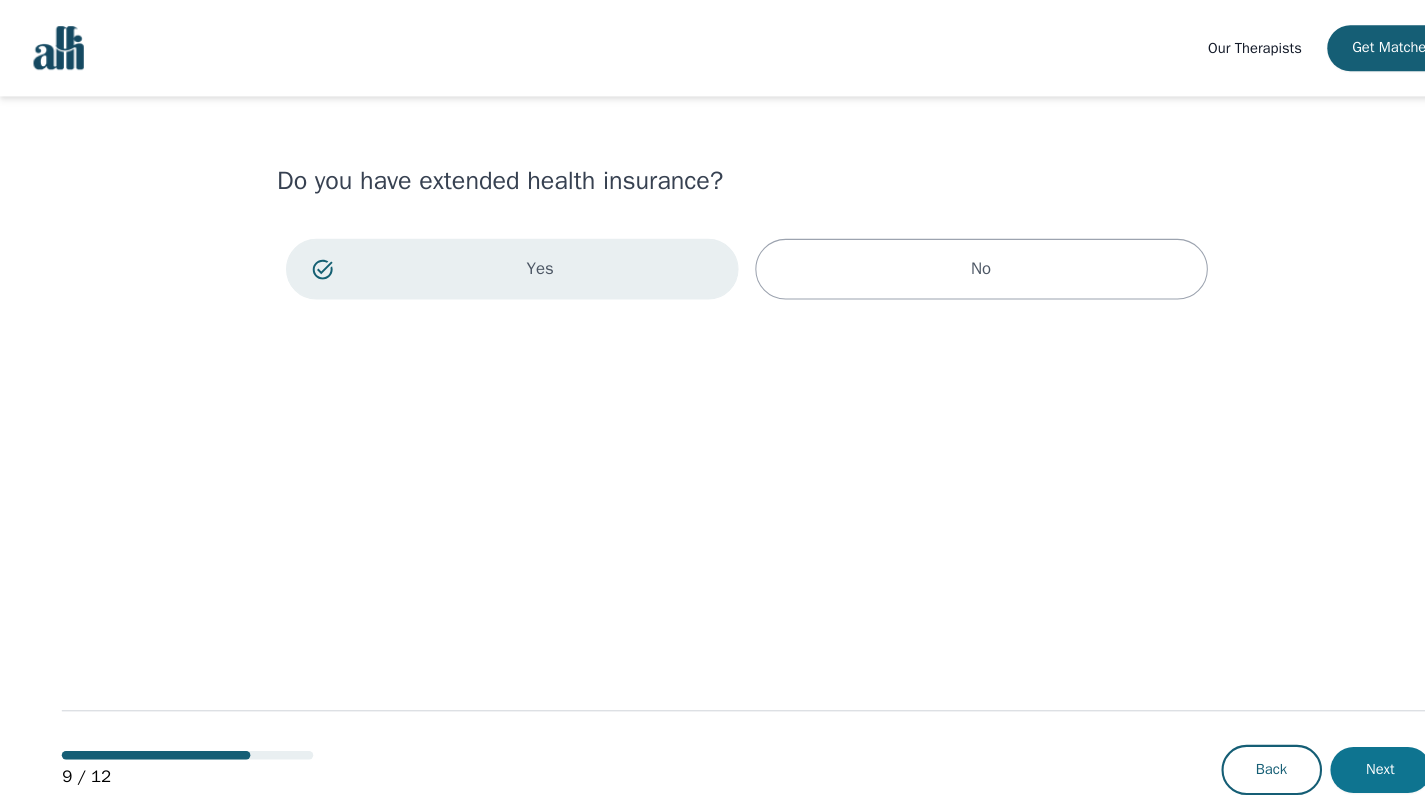 click on "Next" at bounding box center [1318, 735] 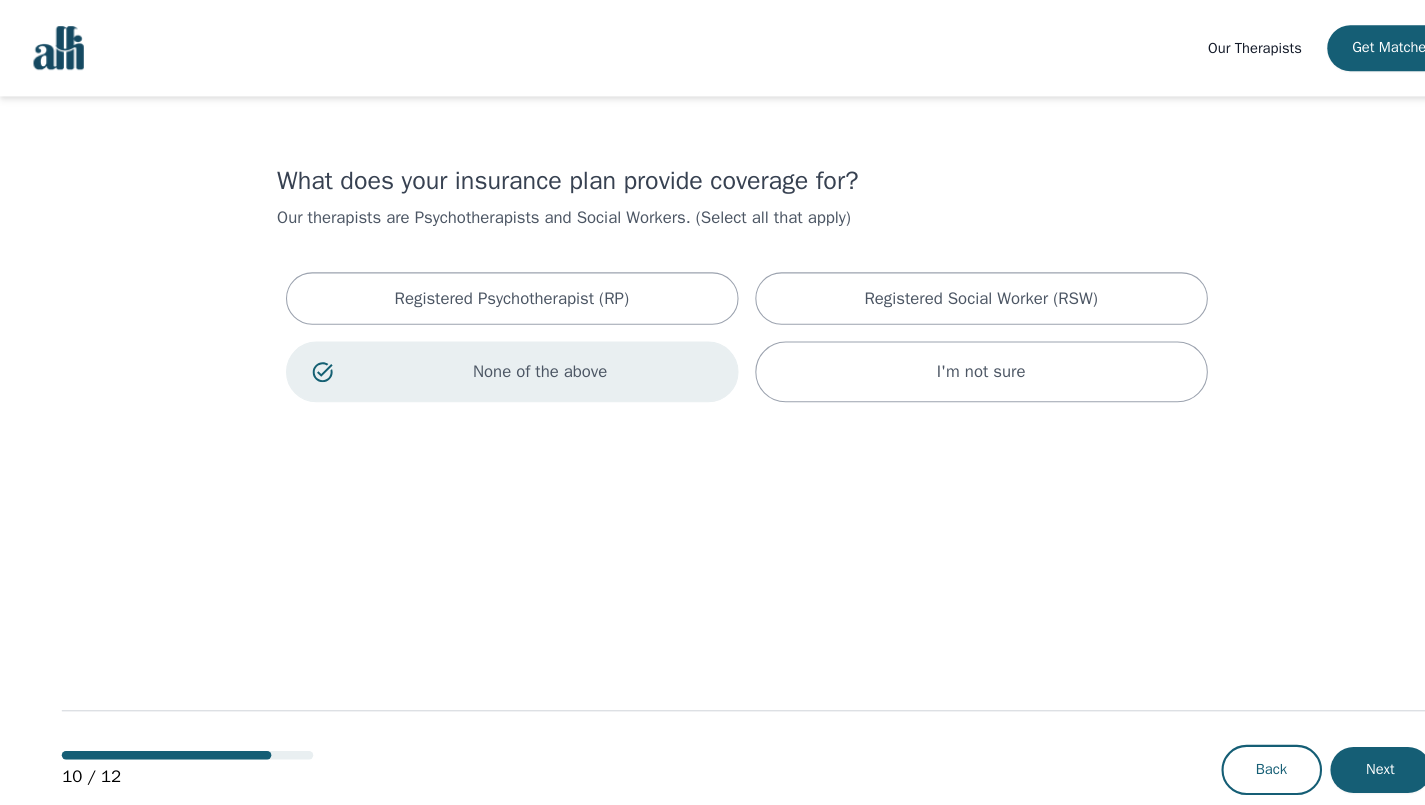 click on "Next" at bounding box center [1318, 735] 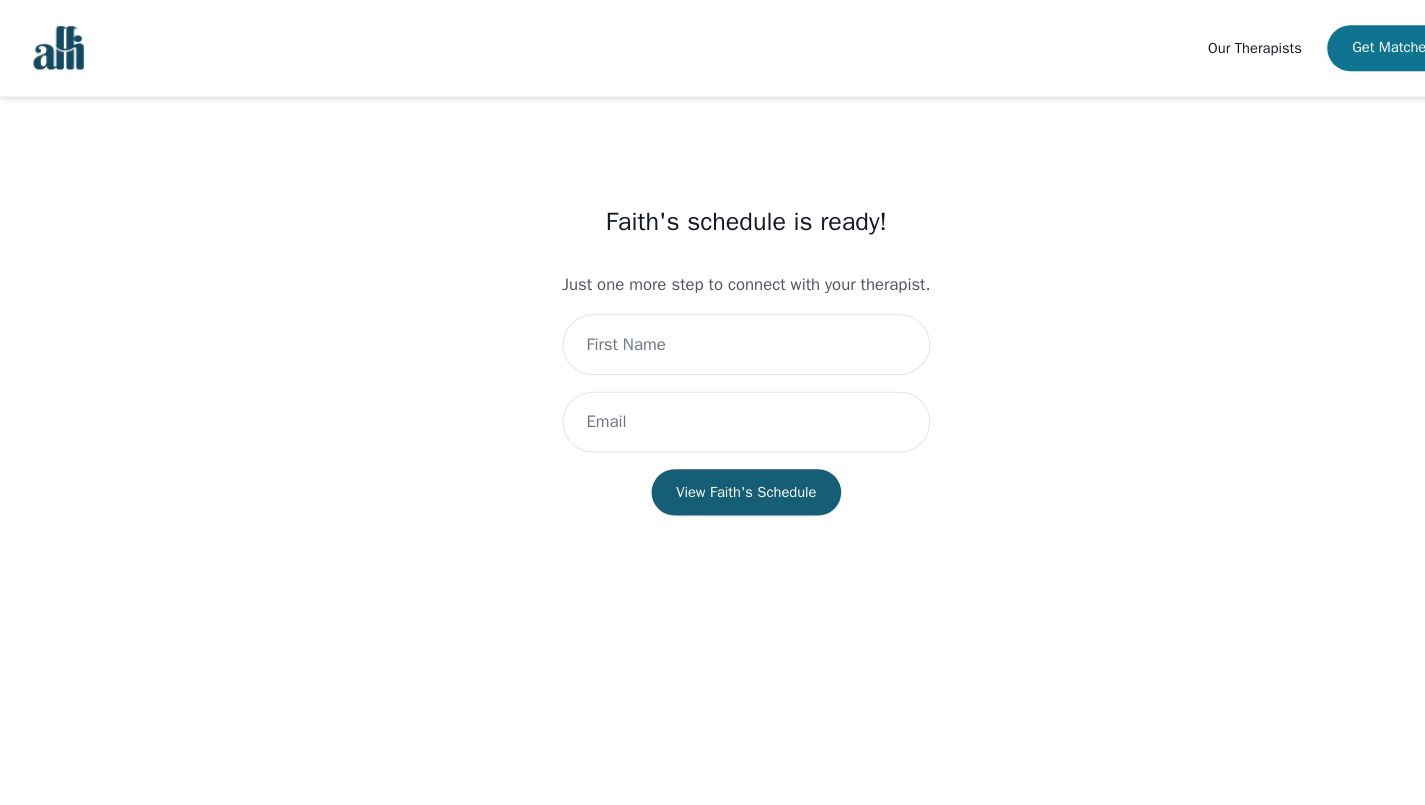 click on "Get Matched" at bounding box center (1330, 46) 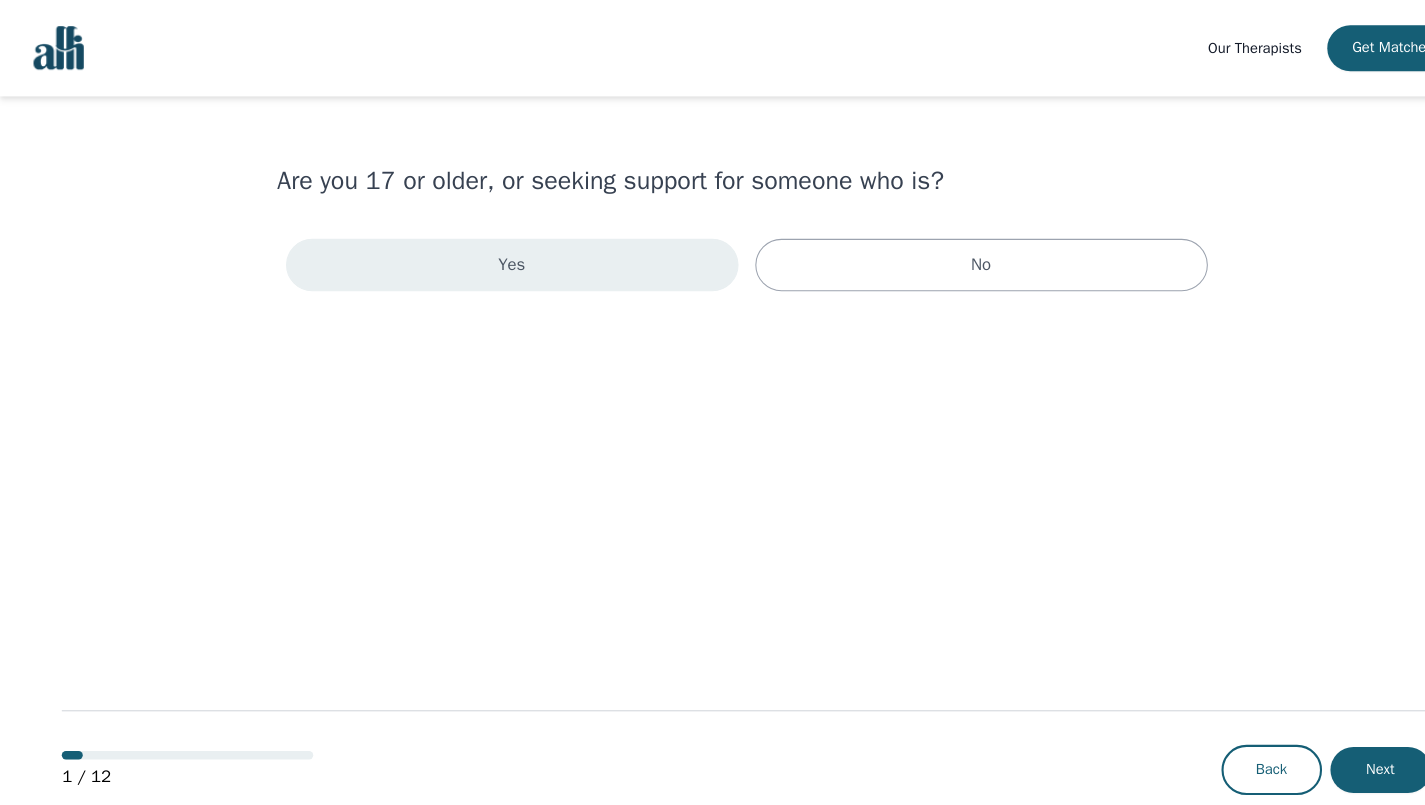 click on "Yes" at bounding box center (489, 253) 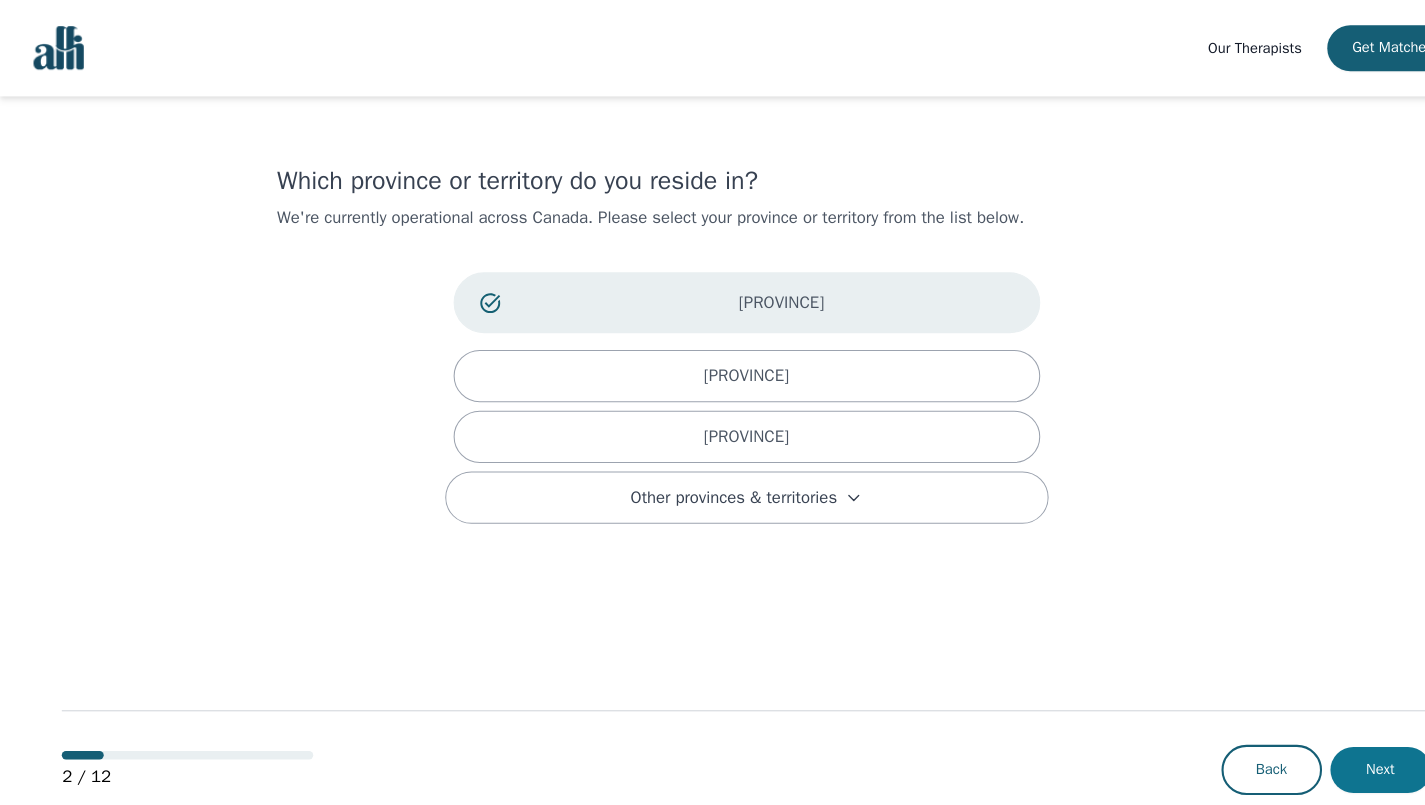 click on "Next" at bounding box center [1318, 735] 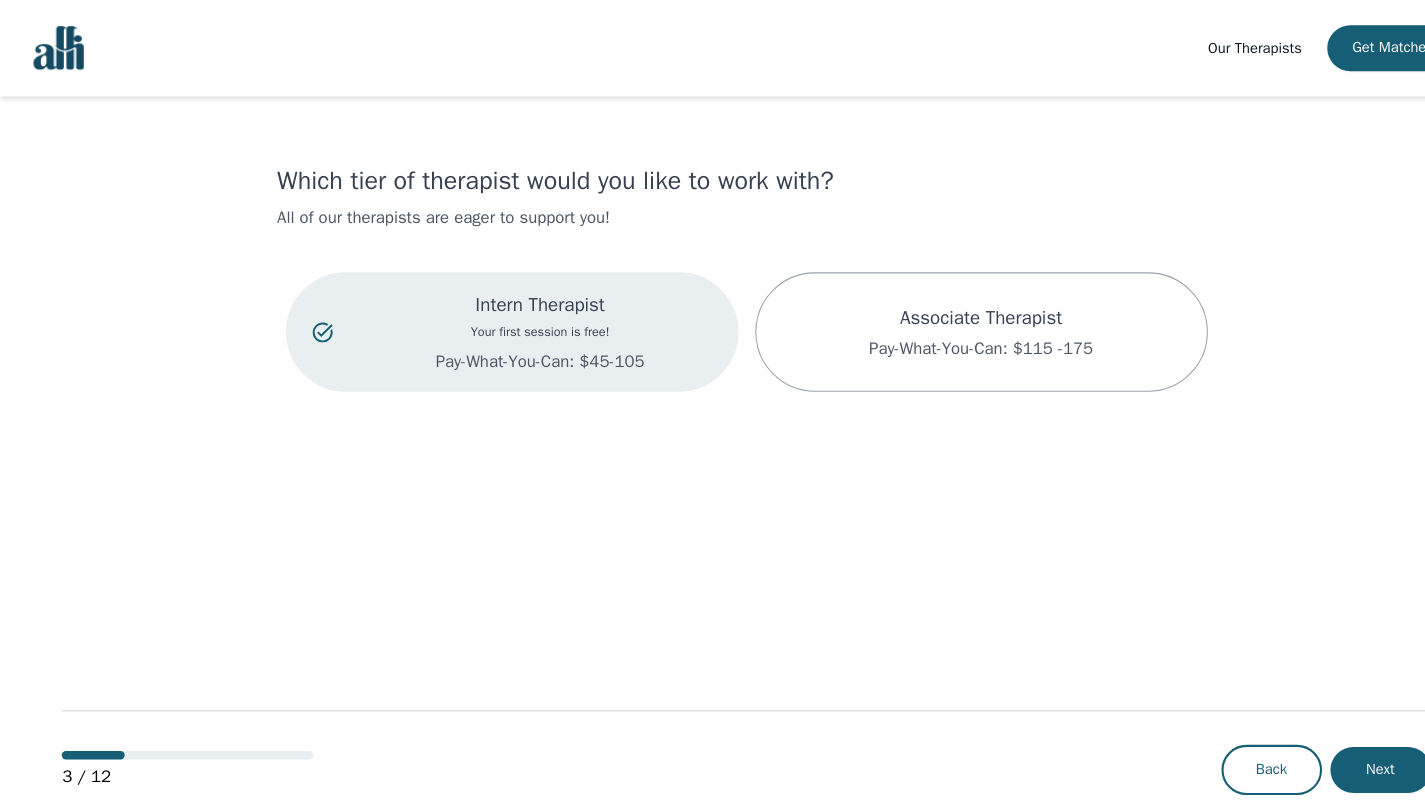 click on "Next" at bounding box center (1318, 735) 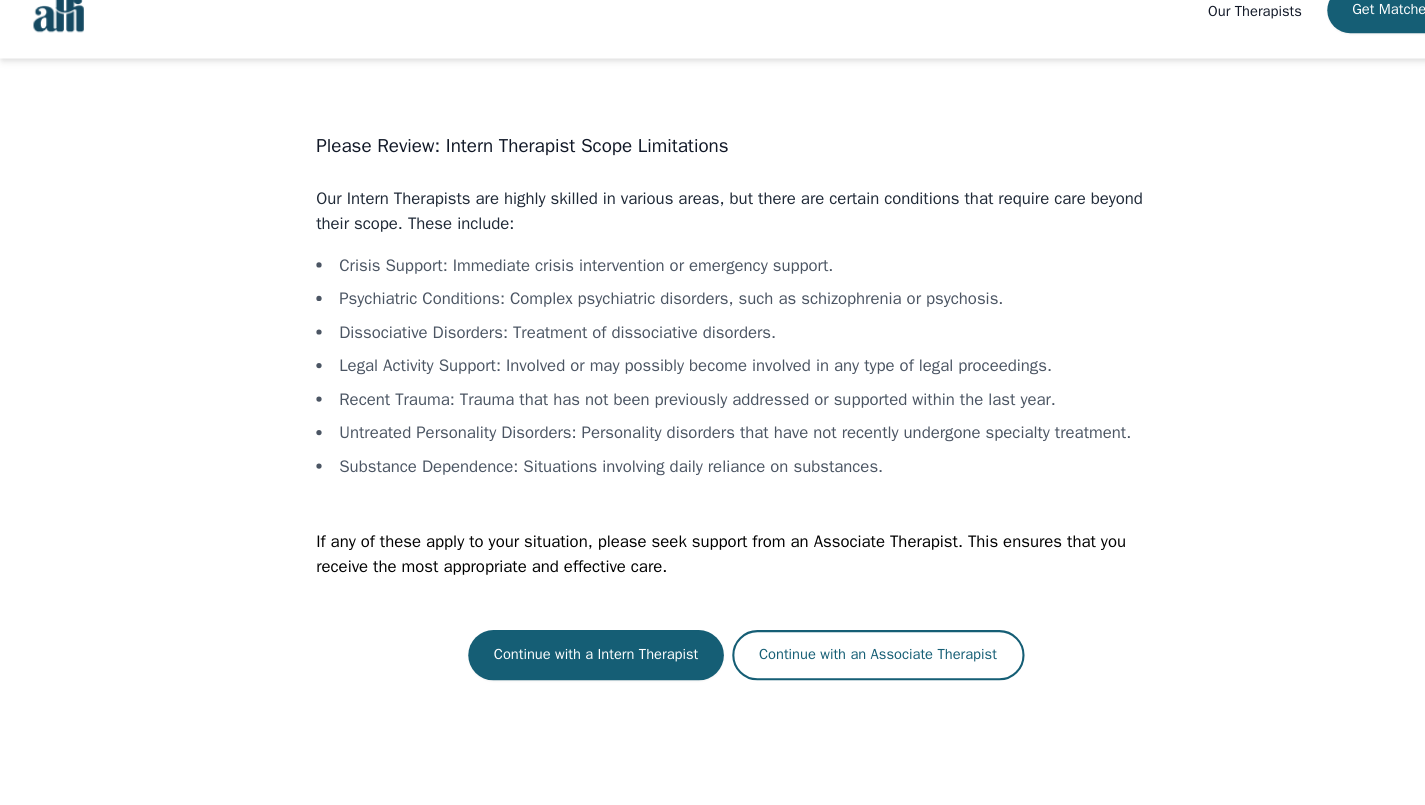 scroll, scrollTop: 17, scrollLeft: 0, axis: vertical 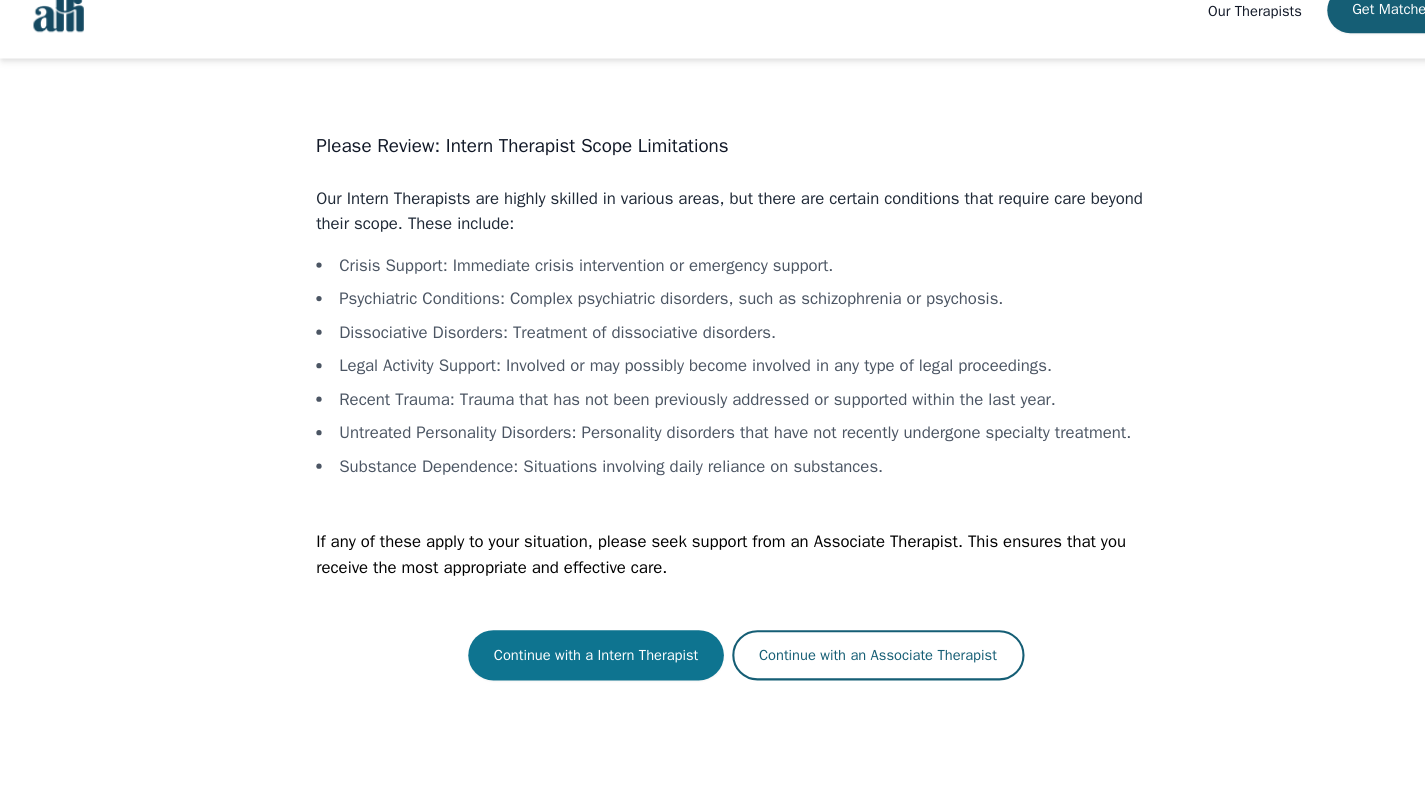 click on "Continue with a Intern Therapist" at bounding box center [568, 662] 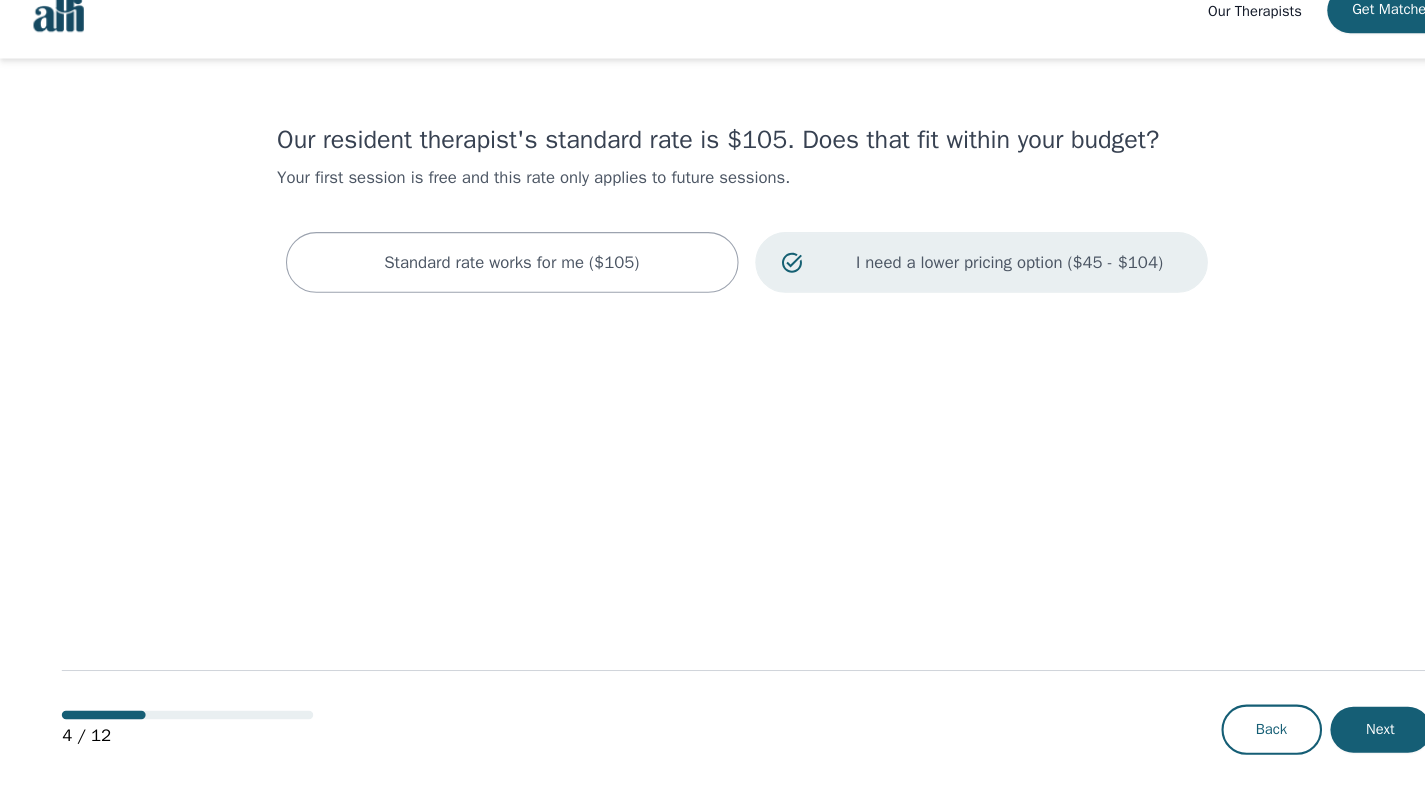 scroll, scrollTop: 0, scrollLeft: 0, axis: both 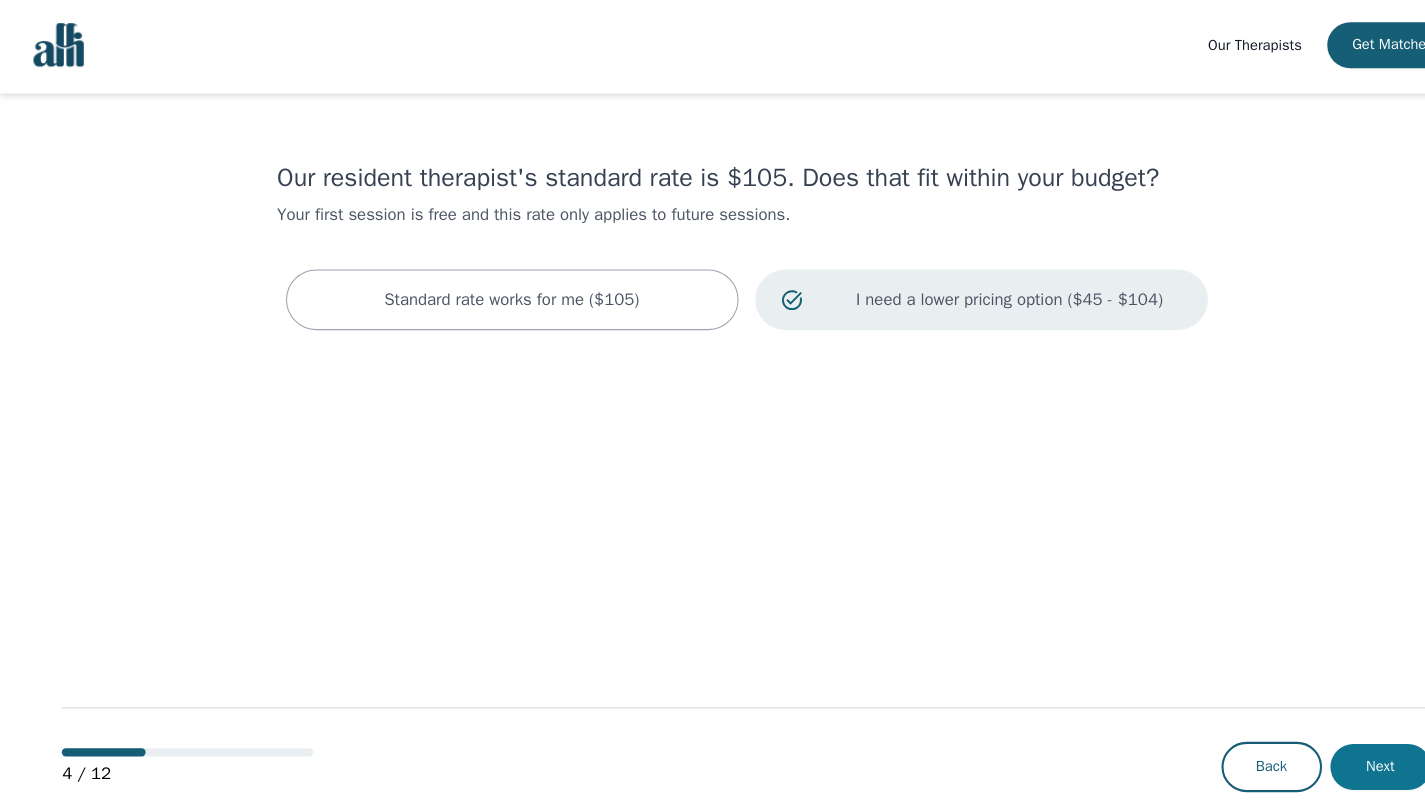 click on "Next" at bounding box center (1318, 735) 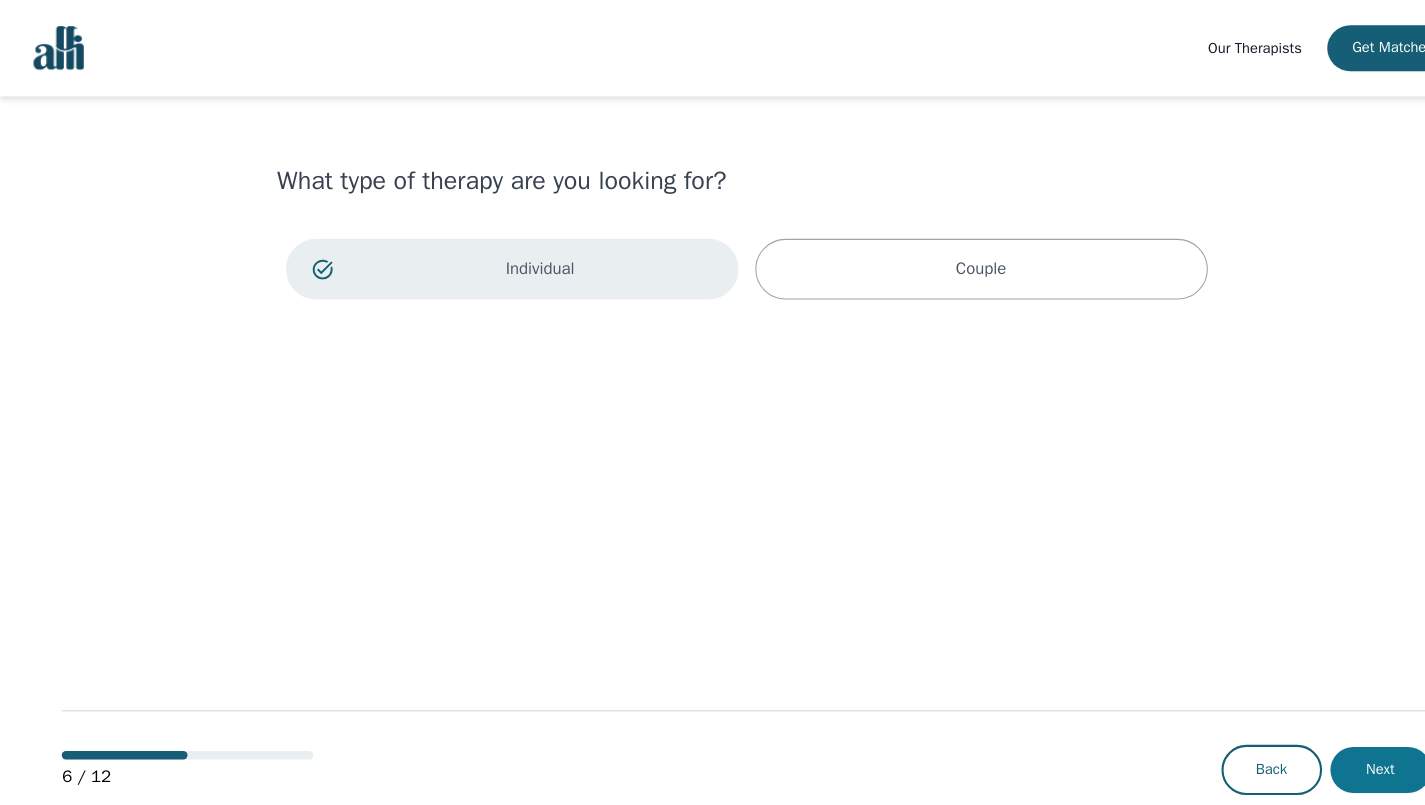 click on "Next" at bounding box center [1318, 735] 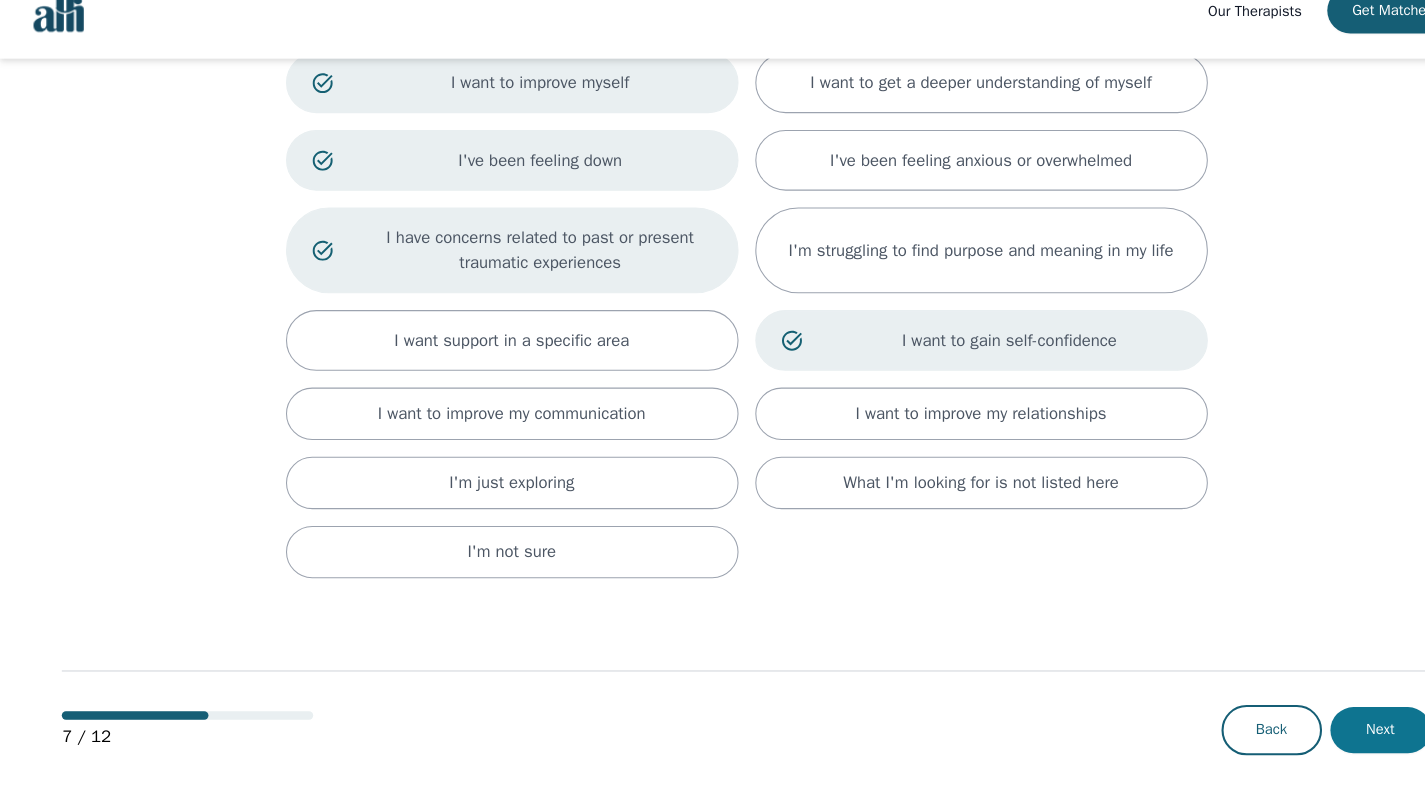 click on "Next" at bounding box center [1318, 733] 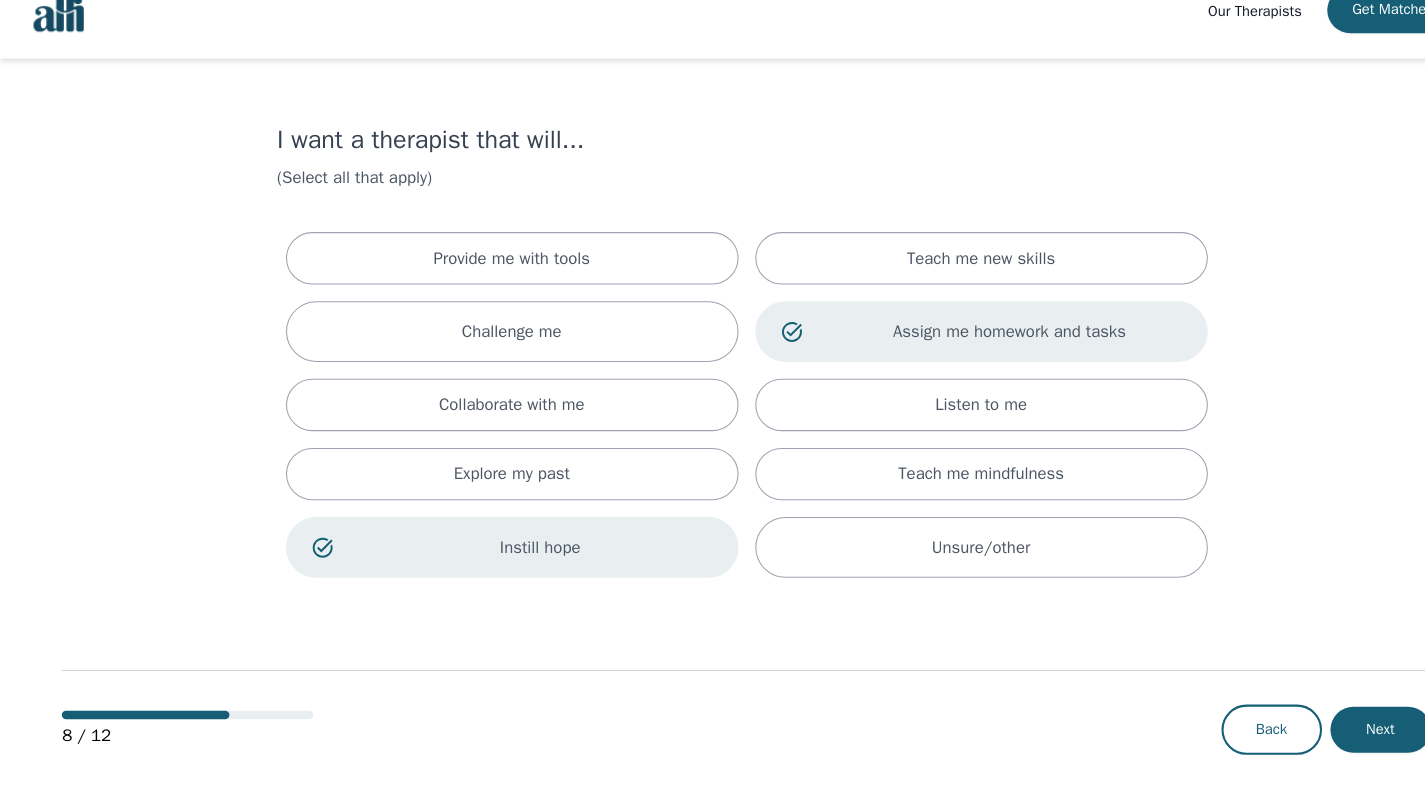 scroll, scrollTop: 0, scrollLeft: 0, axis: both 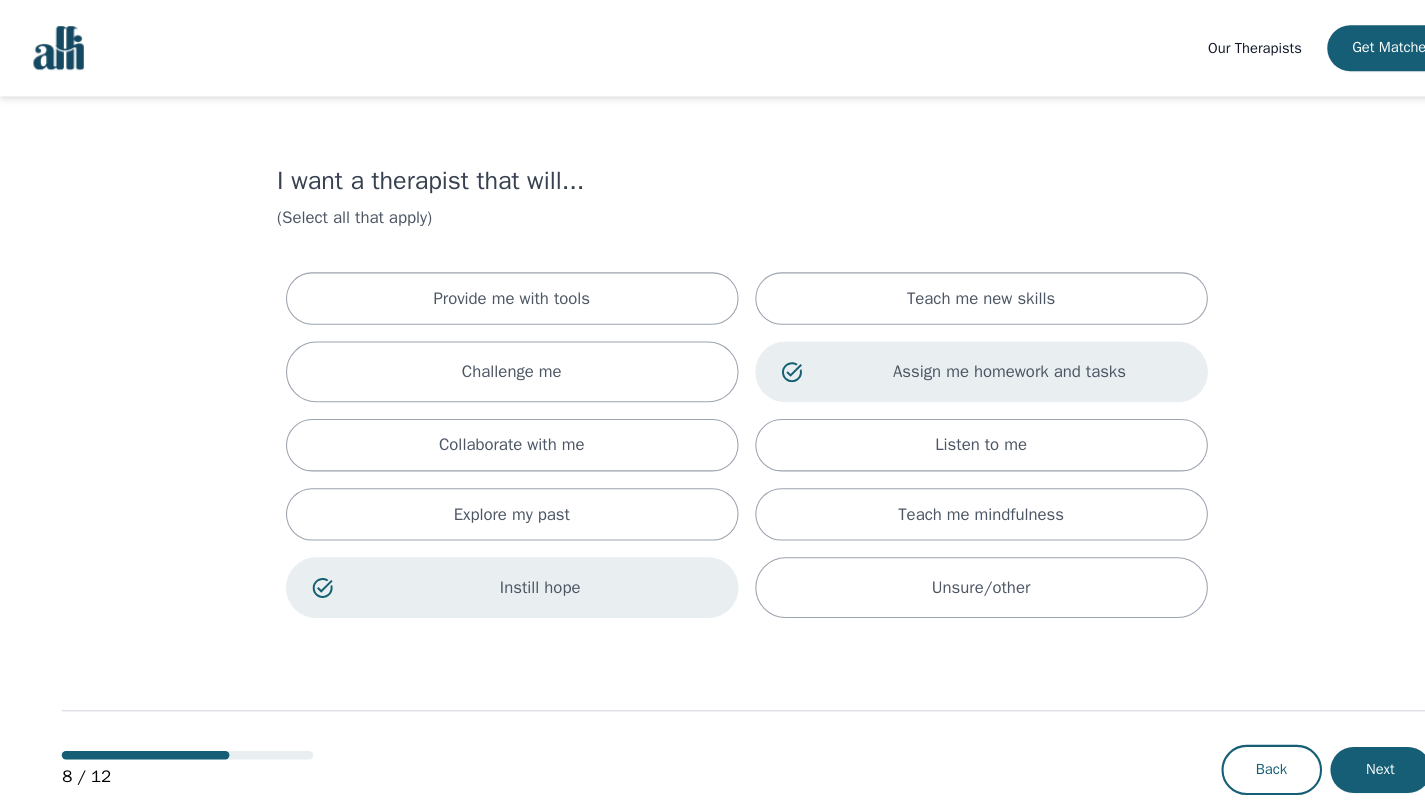 click on "8 / 12 Back Next" at bounding box center [712, 702] 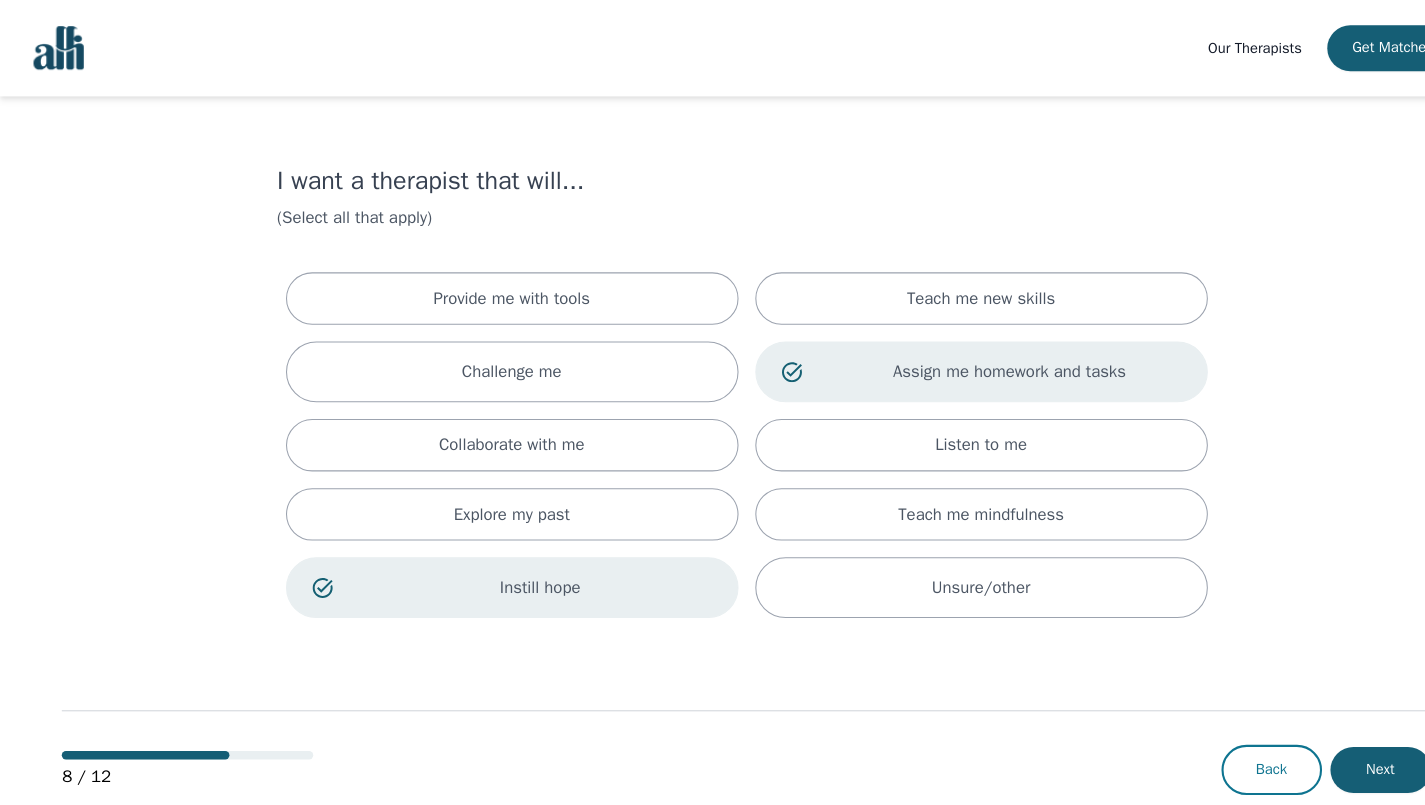 click on "Back" at bounding box center [1214, 735] 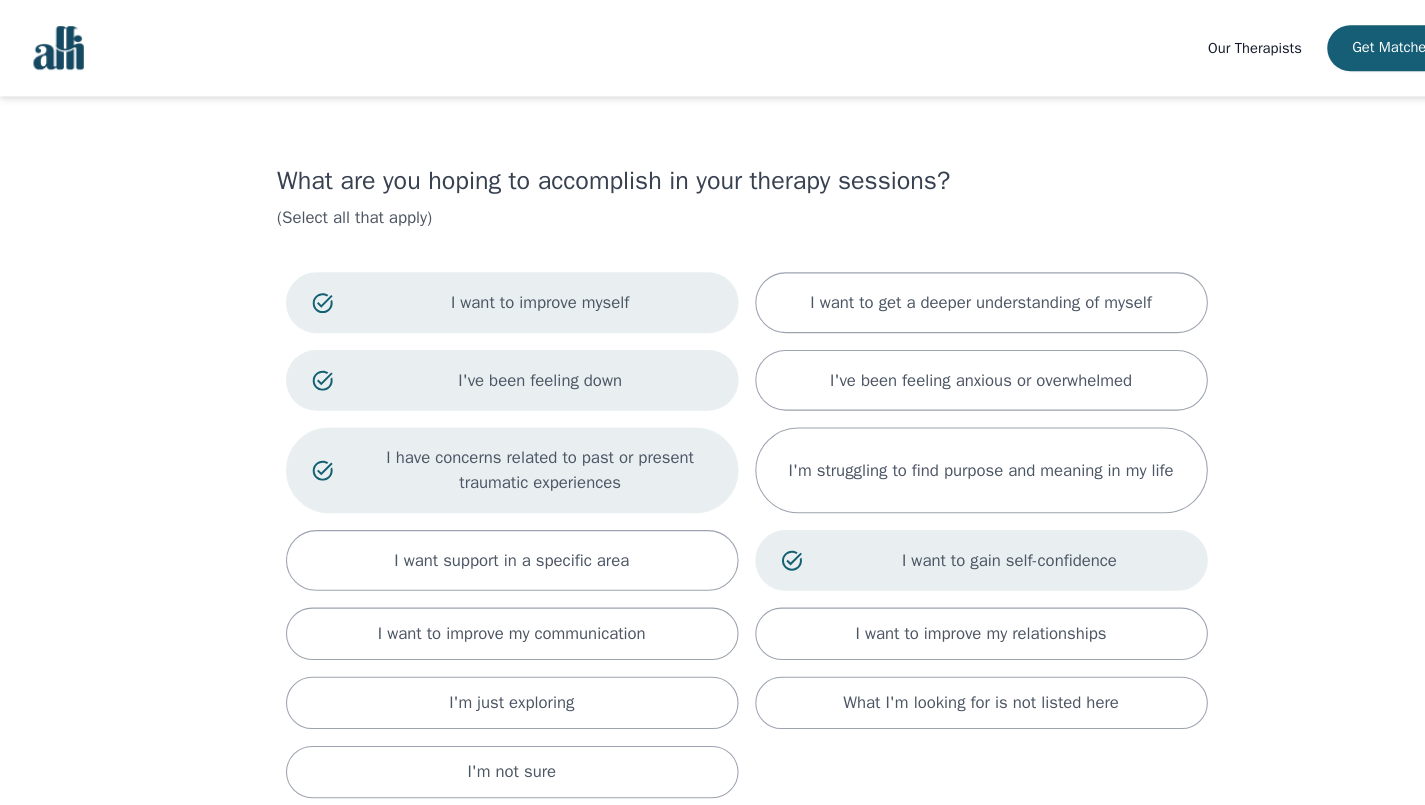 click on "I have concerns related to past or present traumatic experiences" at bounding box center [516, 449] 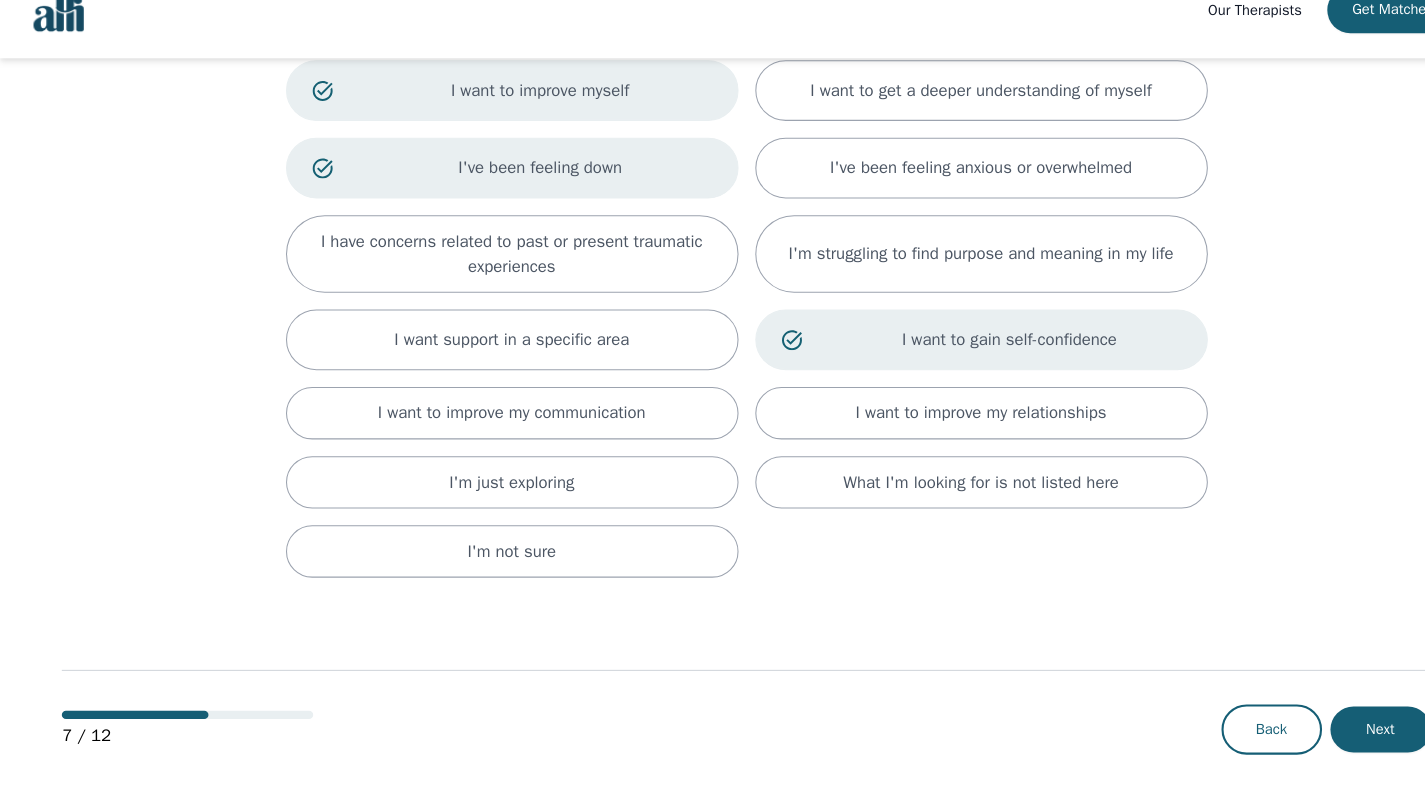 scroll, scrollTop: 166, scrollLeft: 0, axis: vertical 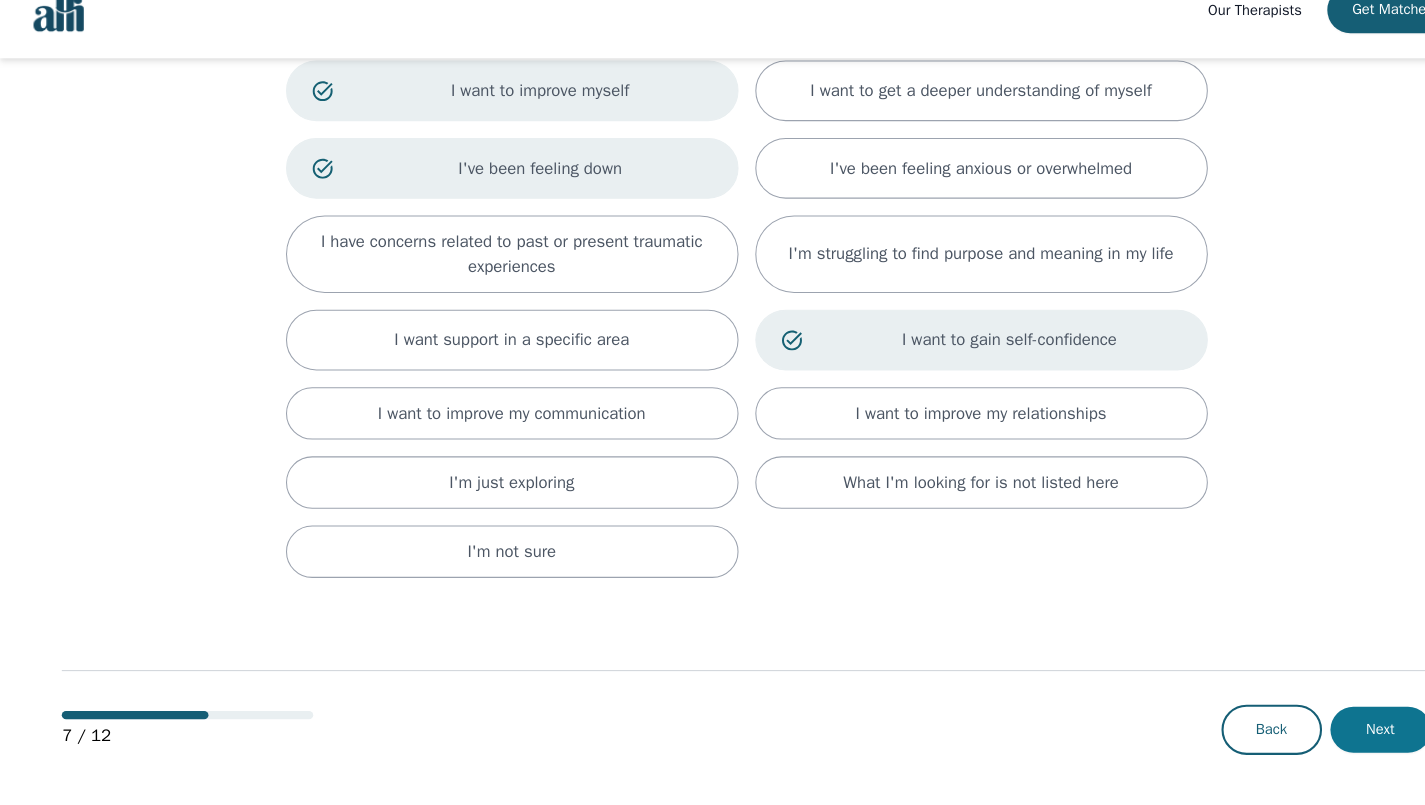 click on "Next" at bounding box center (1318, 733) 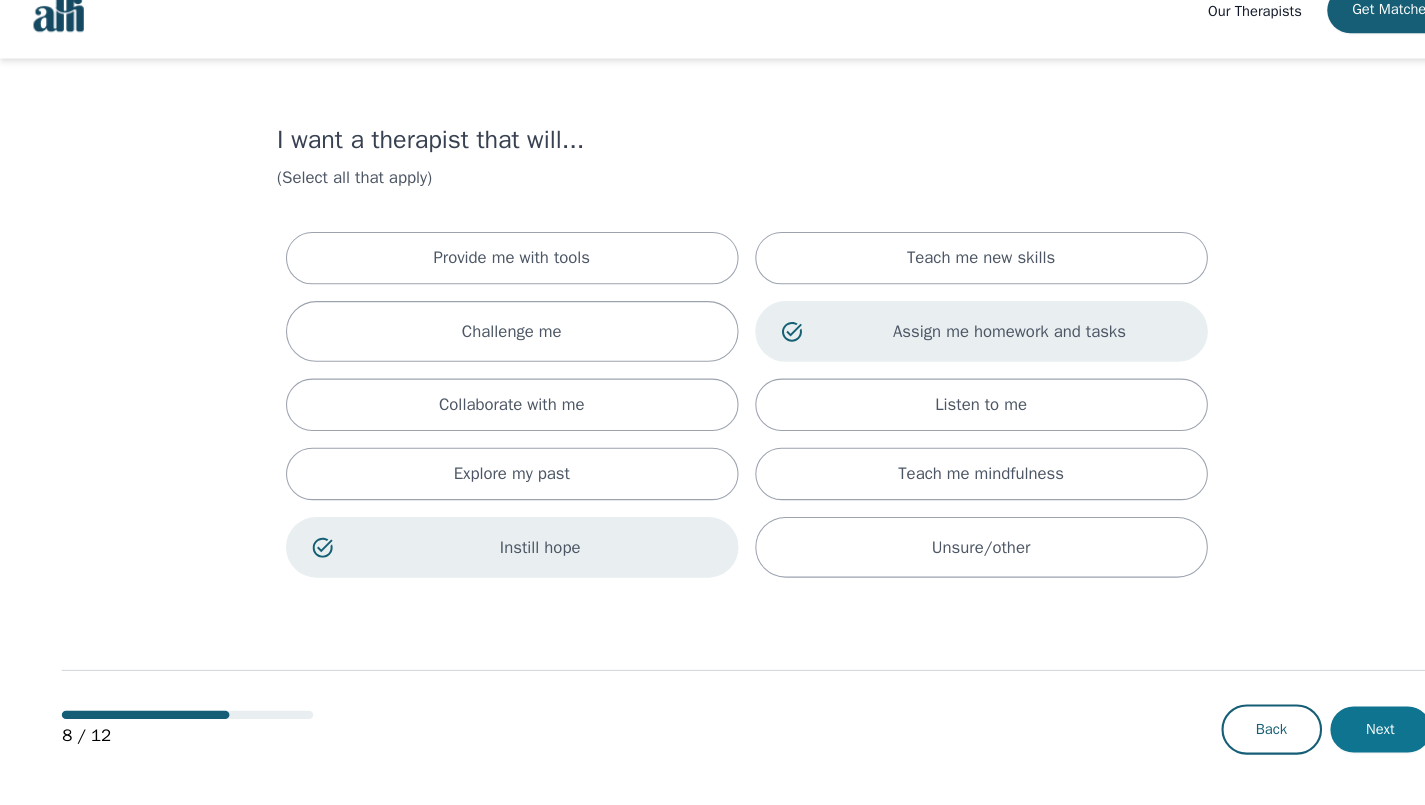 scroll, scrollTop: 17, scrollLeft: 0, axis: vertical 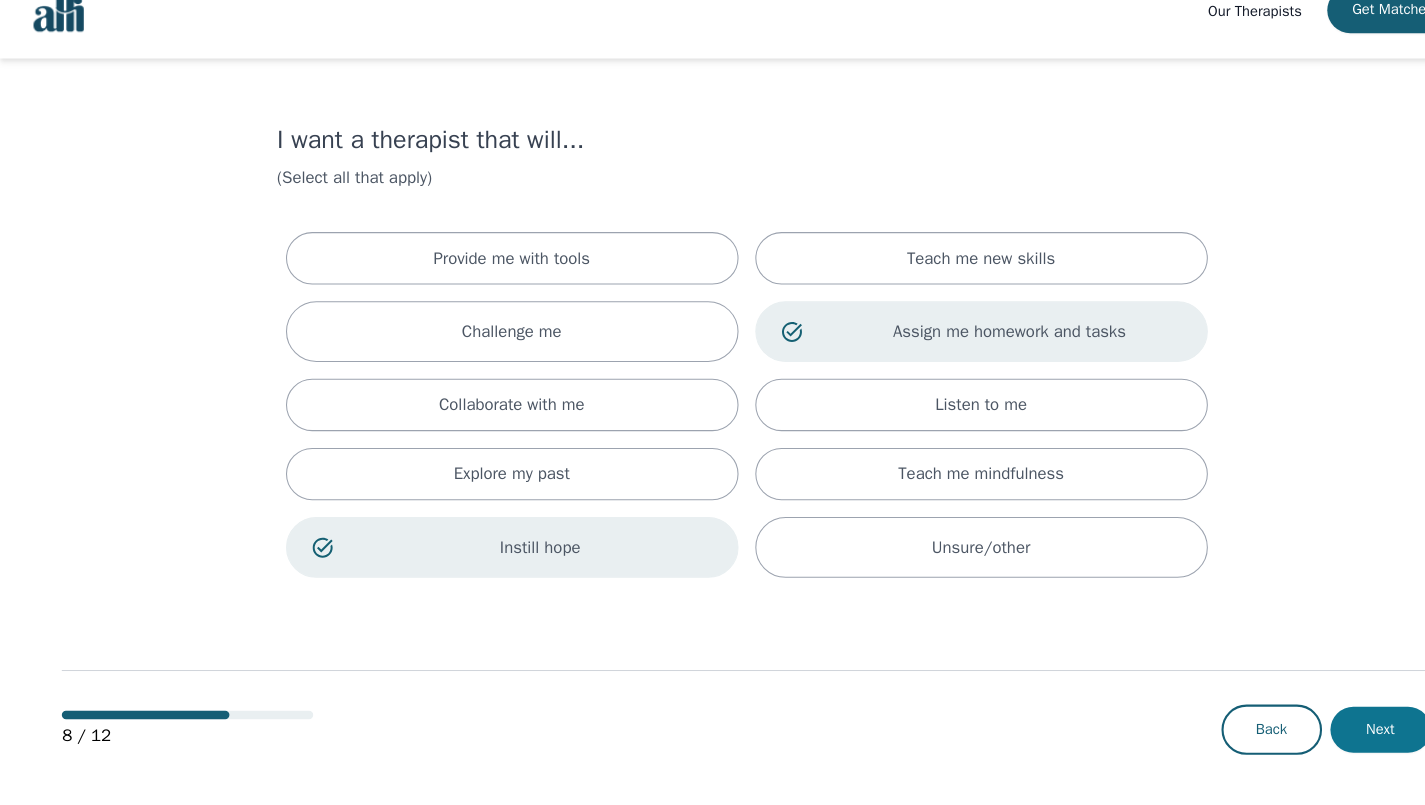 click on "Next" at bounding box center [1318, 733] 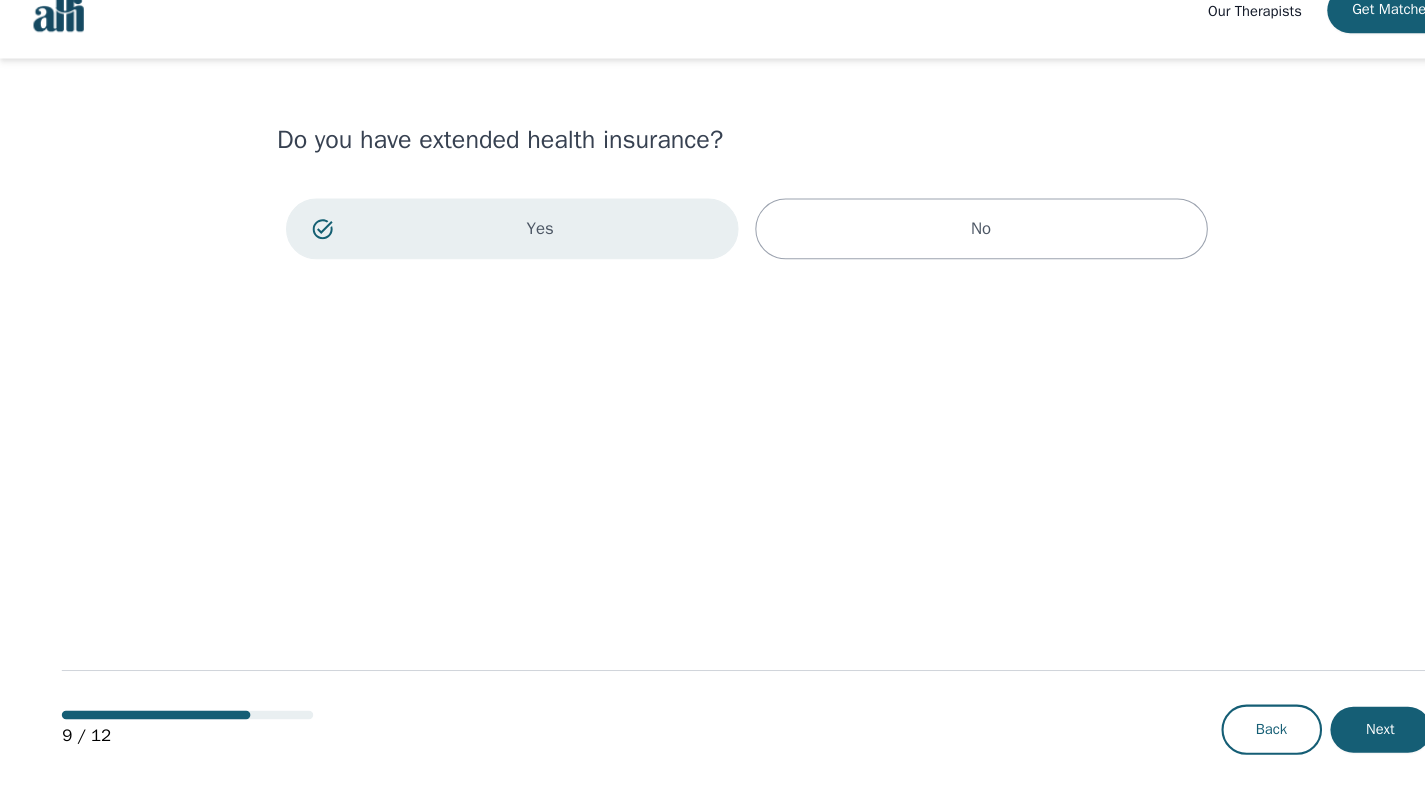 scroll, scrollTop: 0, scrollLeft: 0, axis: both 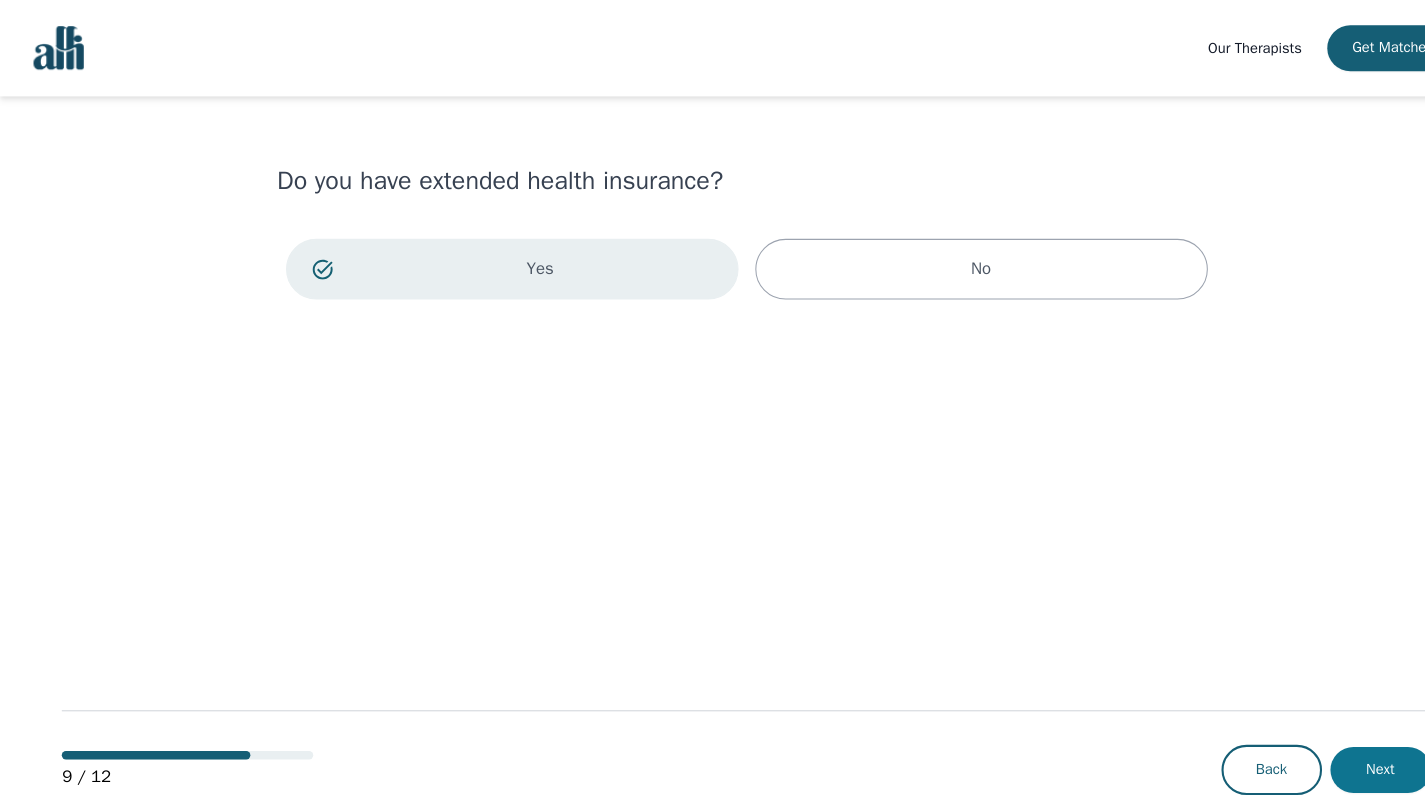 click on "Next" at bounding box center (1318, 735) 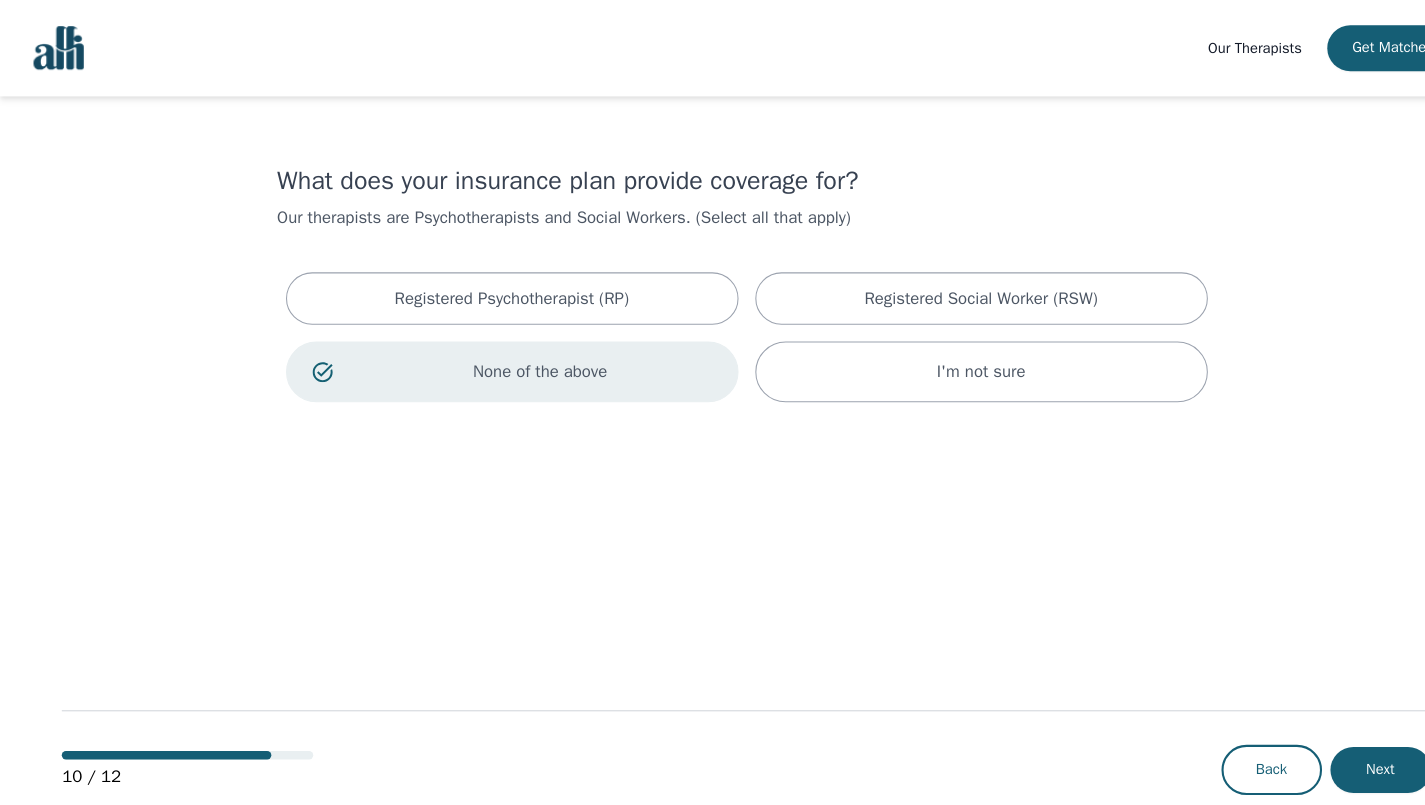 click on "Next" at bounding box center [1318, 735] 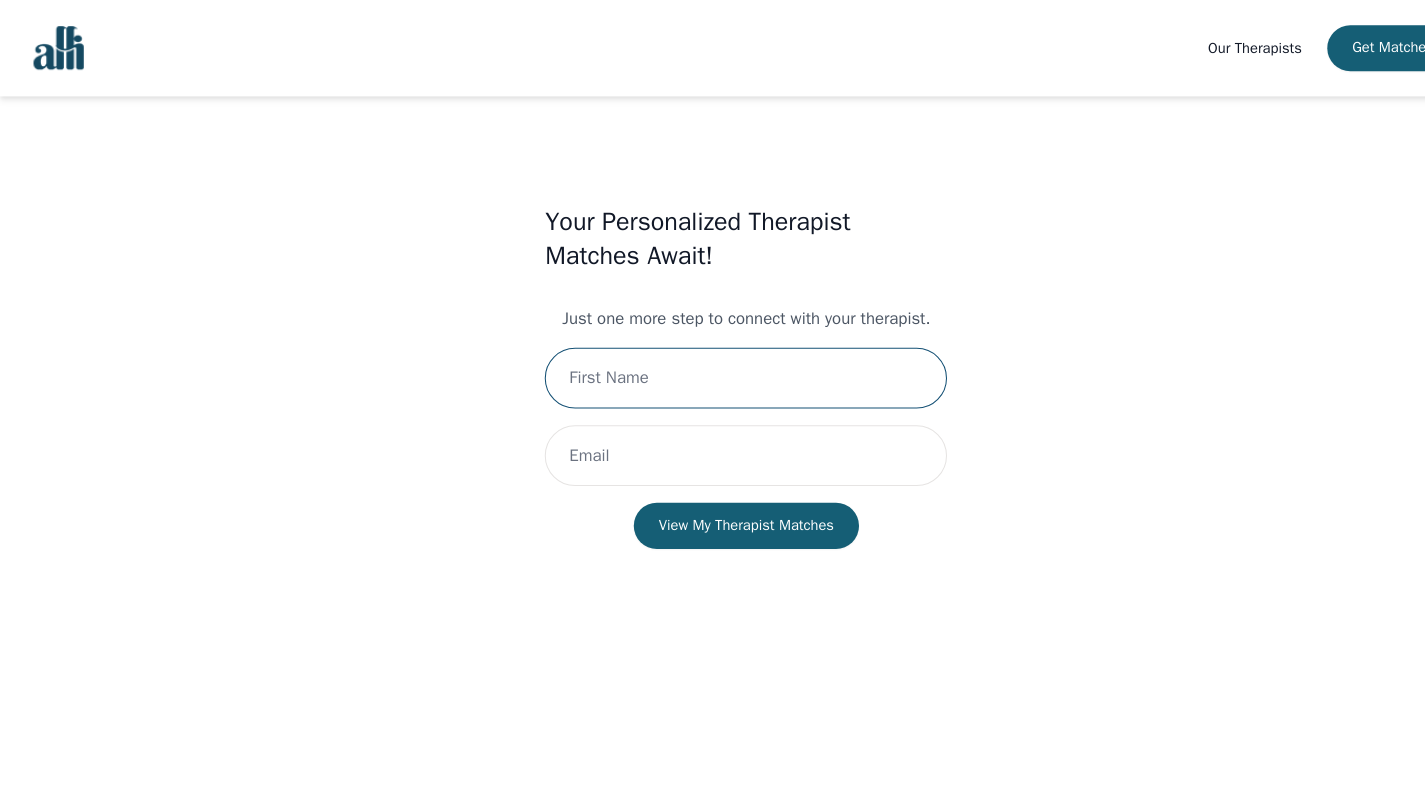 click at bounding box center (712, 361) 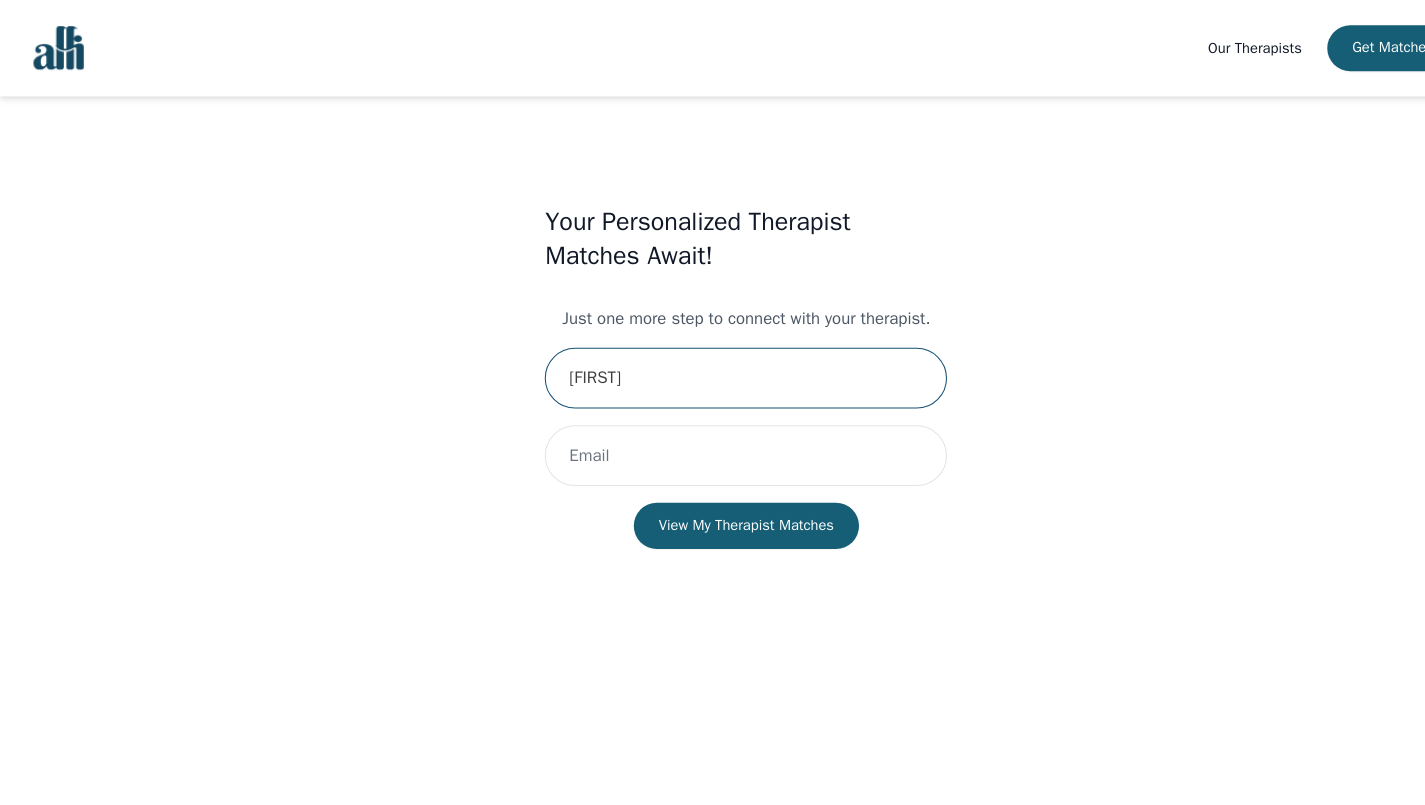 type on "[FIRST]" 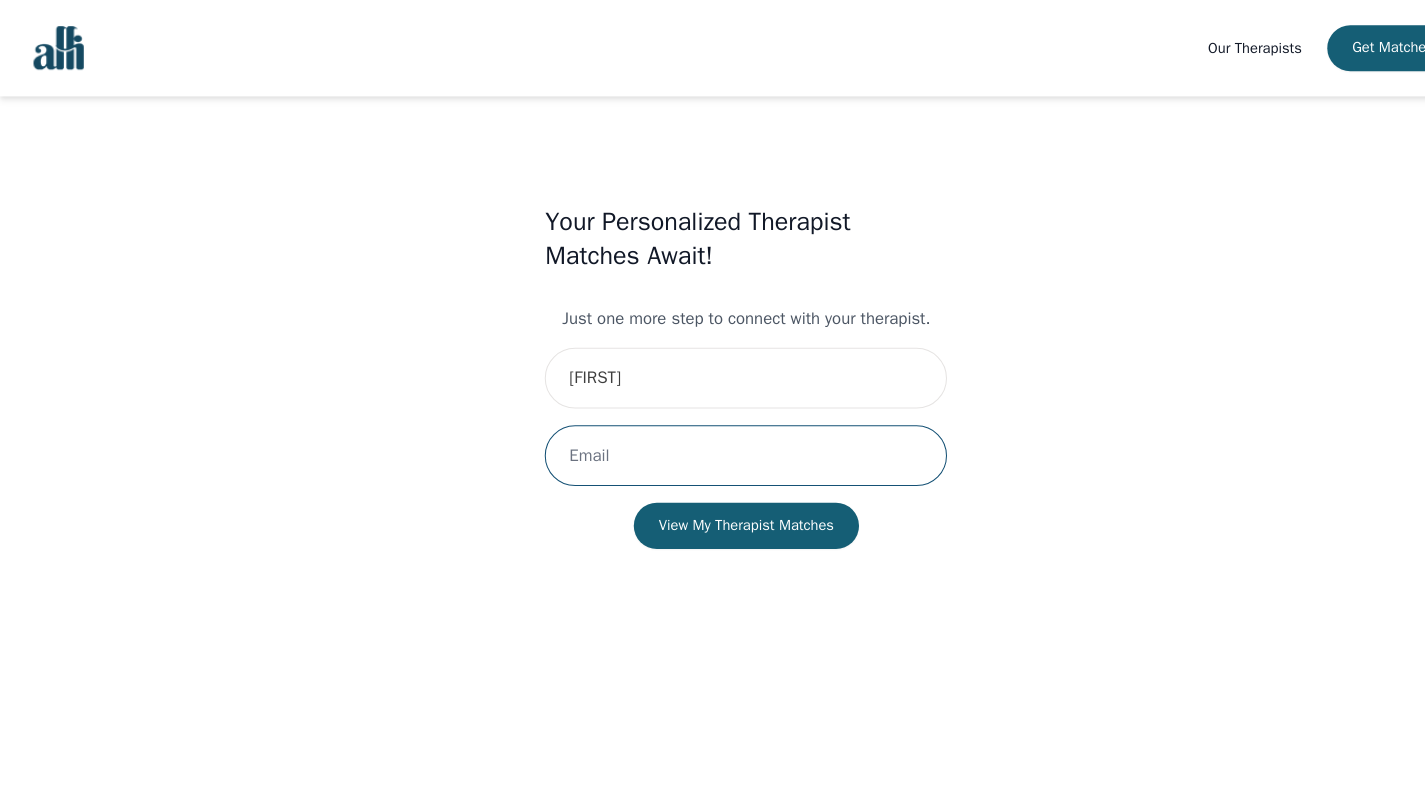 click at bounding box center [712, 435] 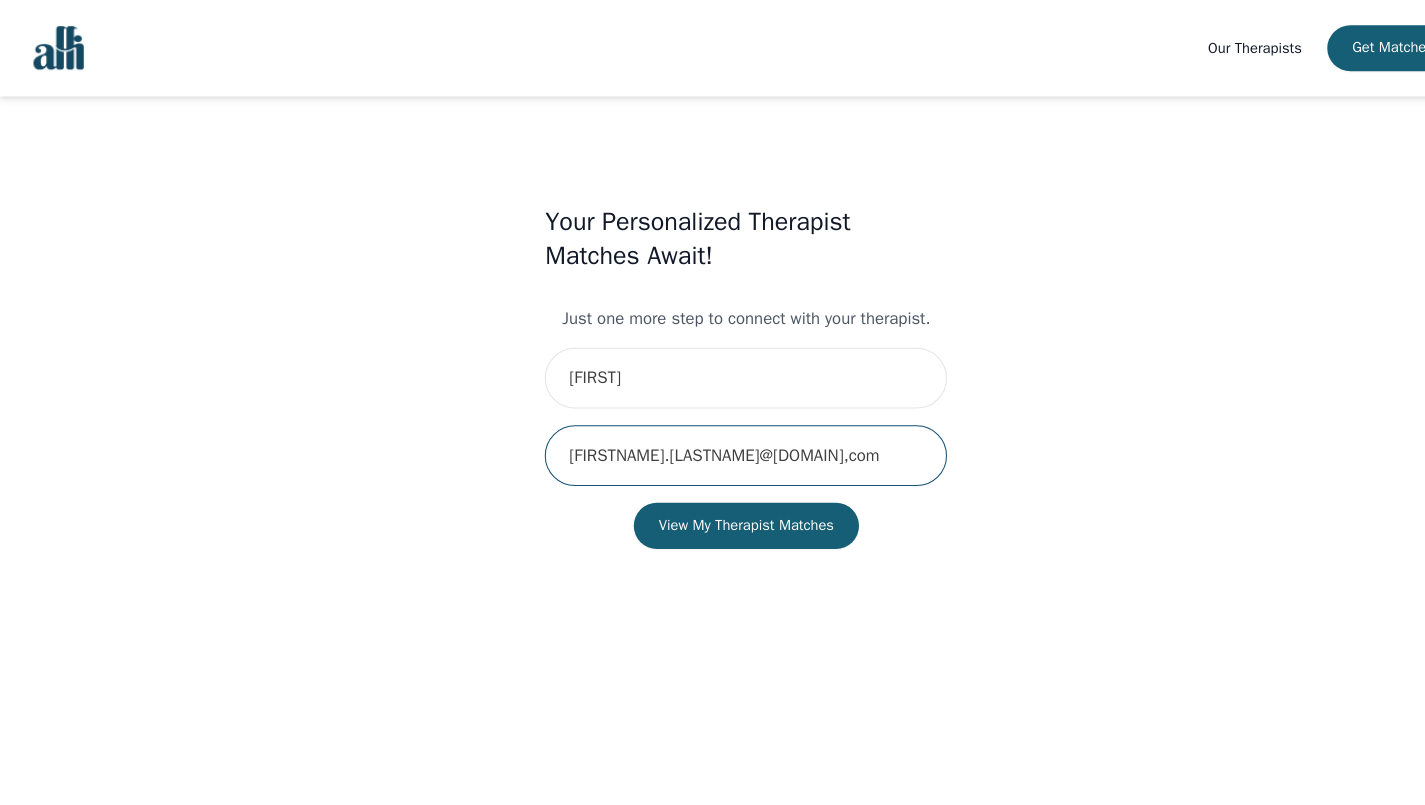 type on "[FIRSTNAME].[LASTNAME]@[DOMAIN],com" 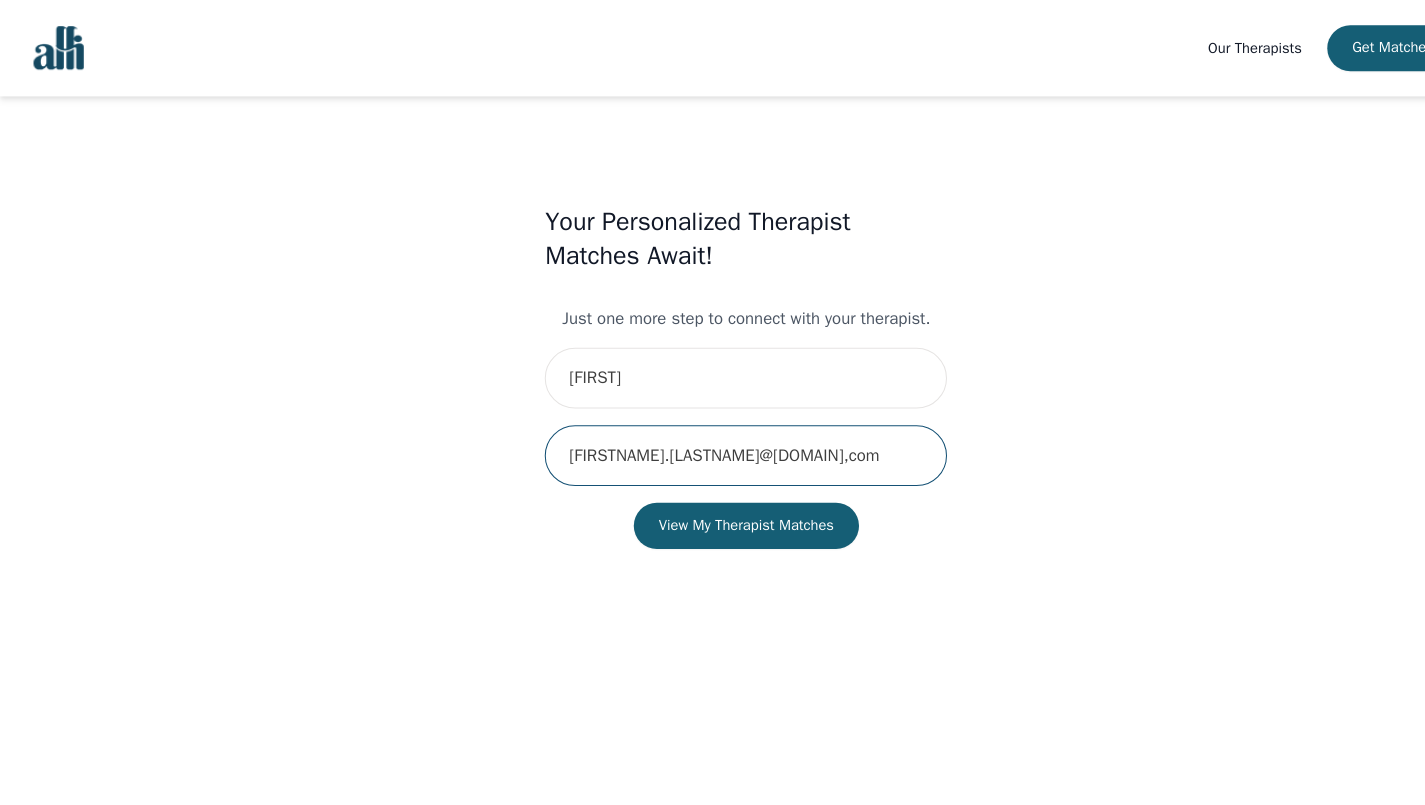 click on "View My Therapist Matches" at bounding box center [712, 502] 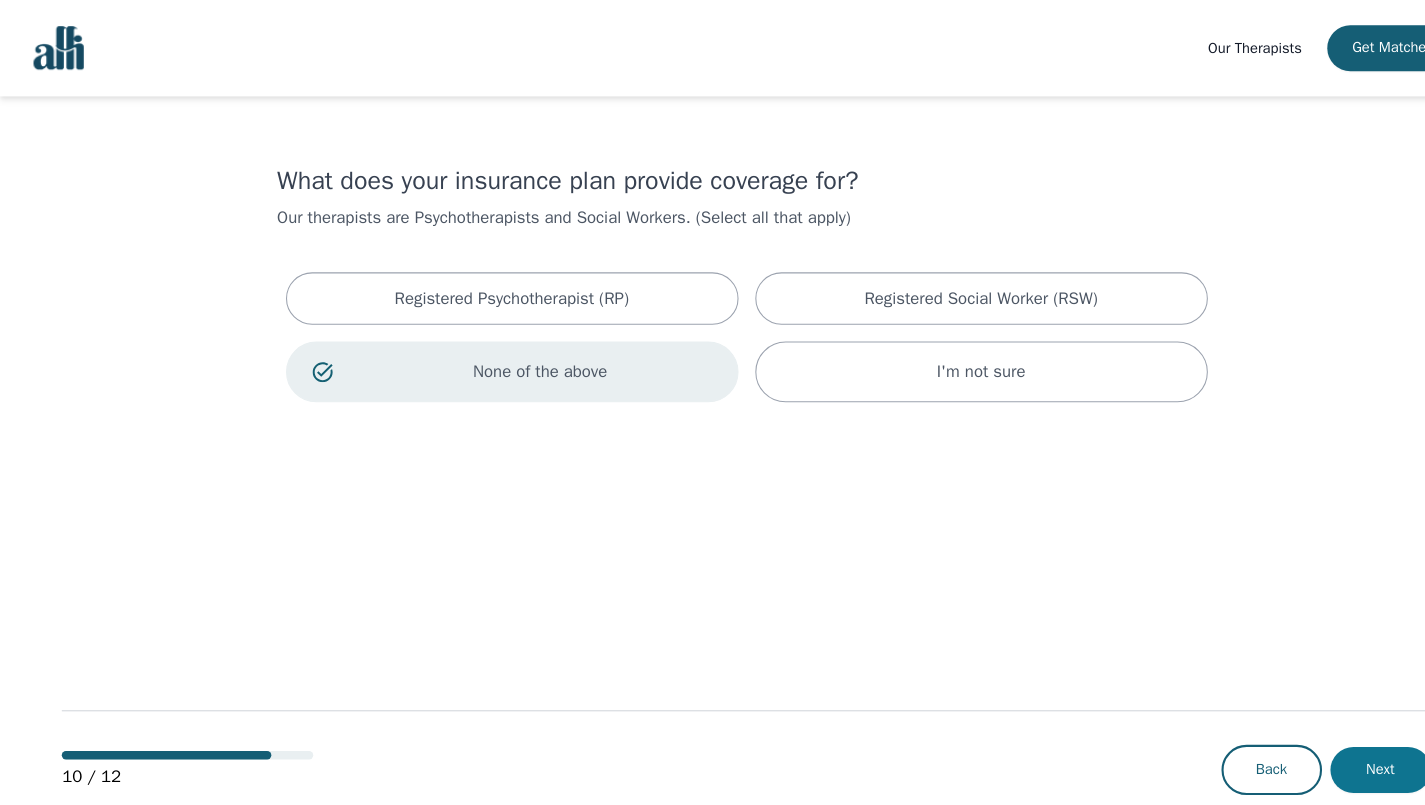 click on "Next" at bounding box center [1318, 735] 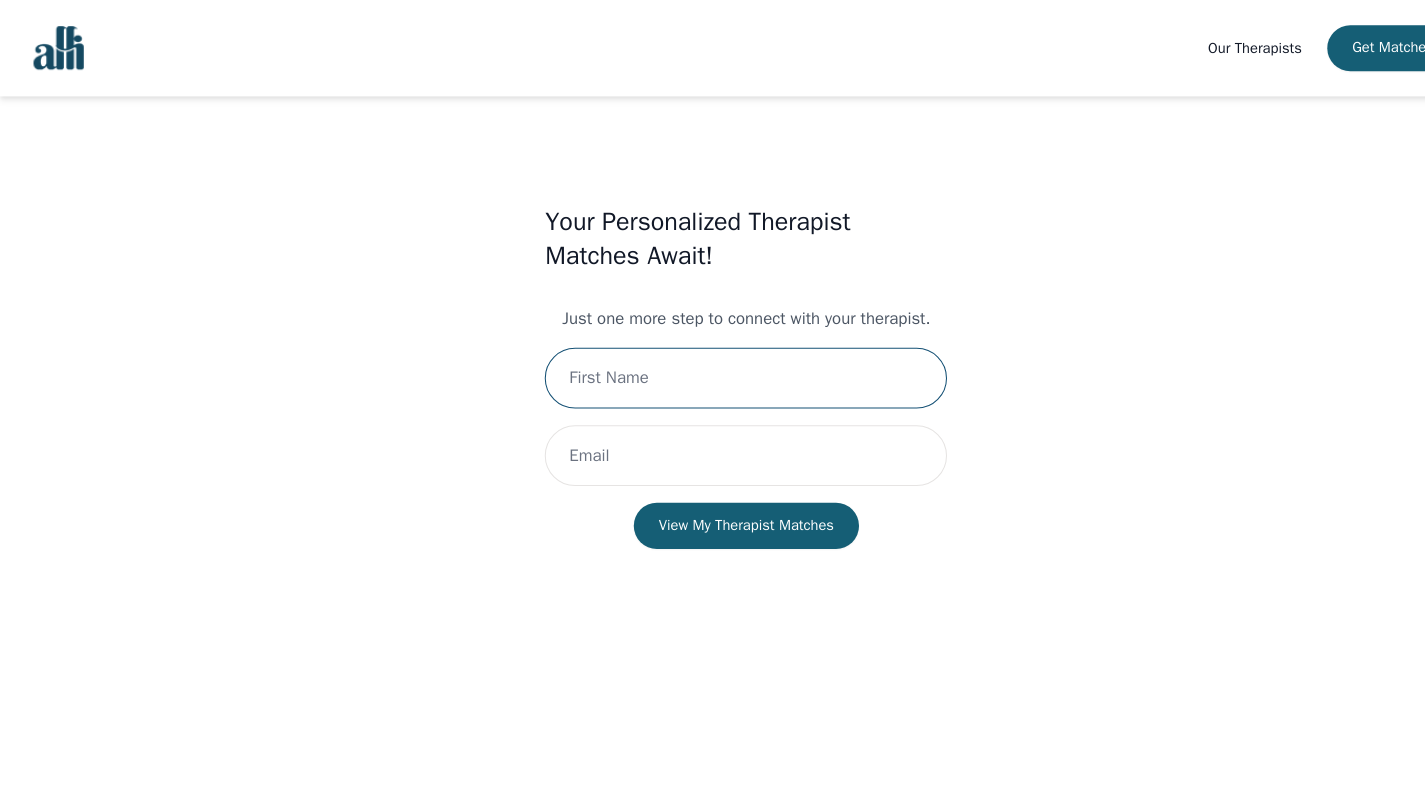 click at bounding box center [712, 361] 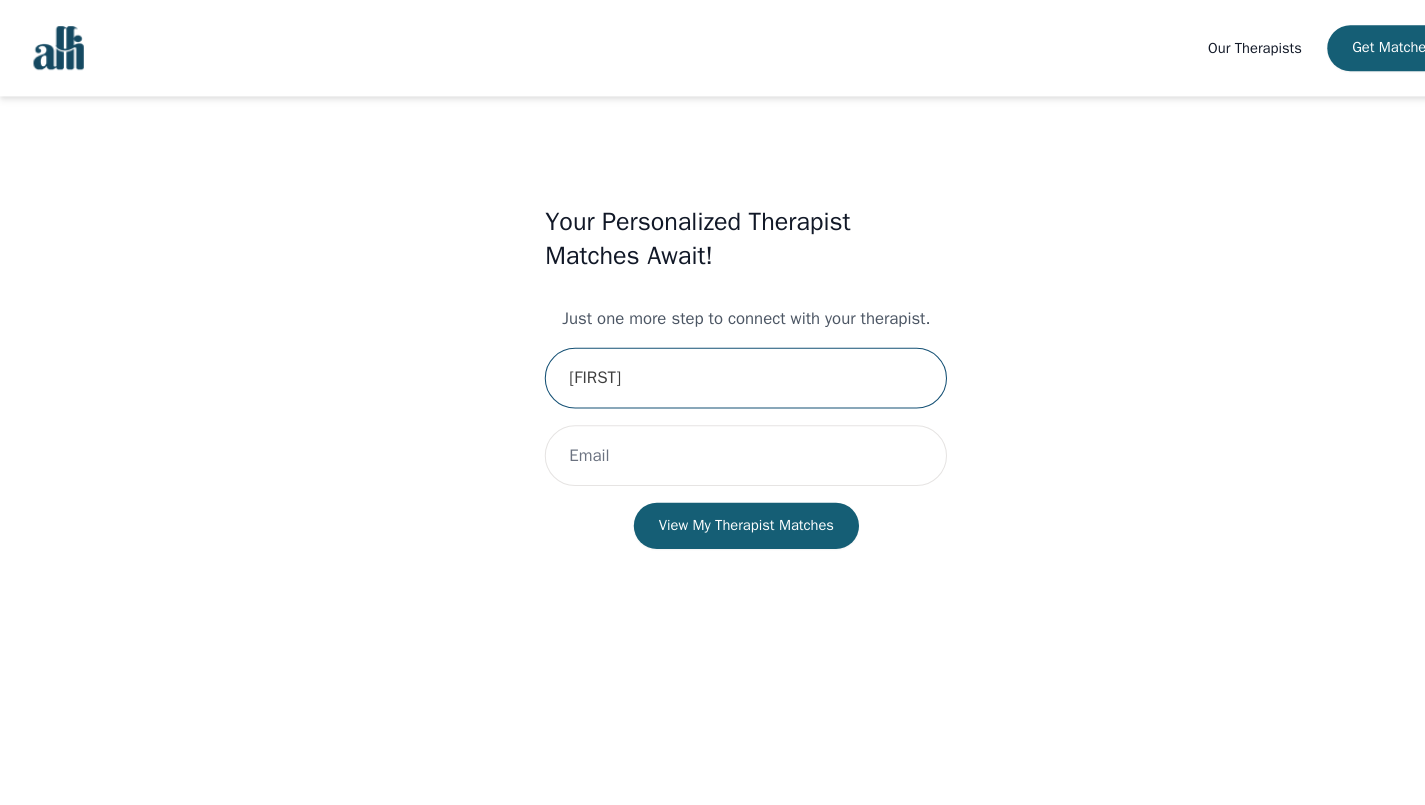 type on "[FIRST]" 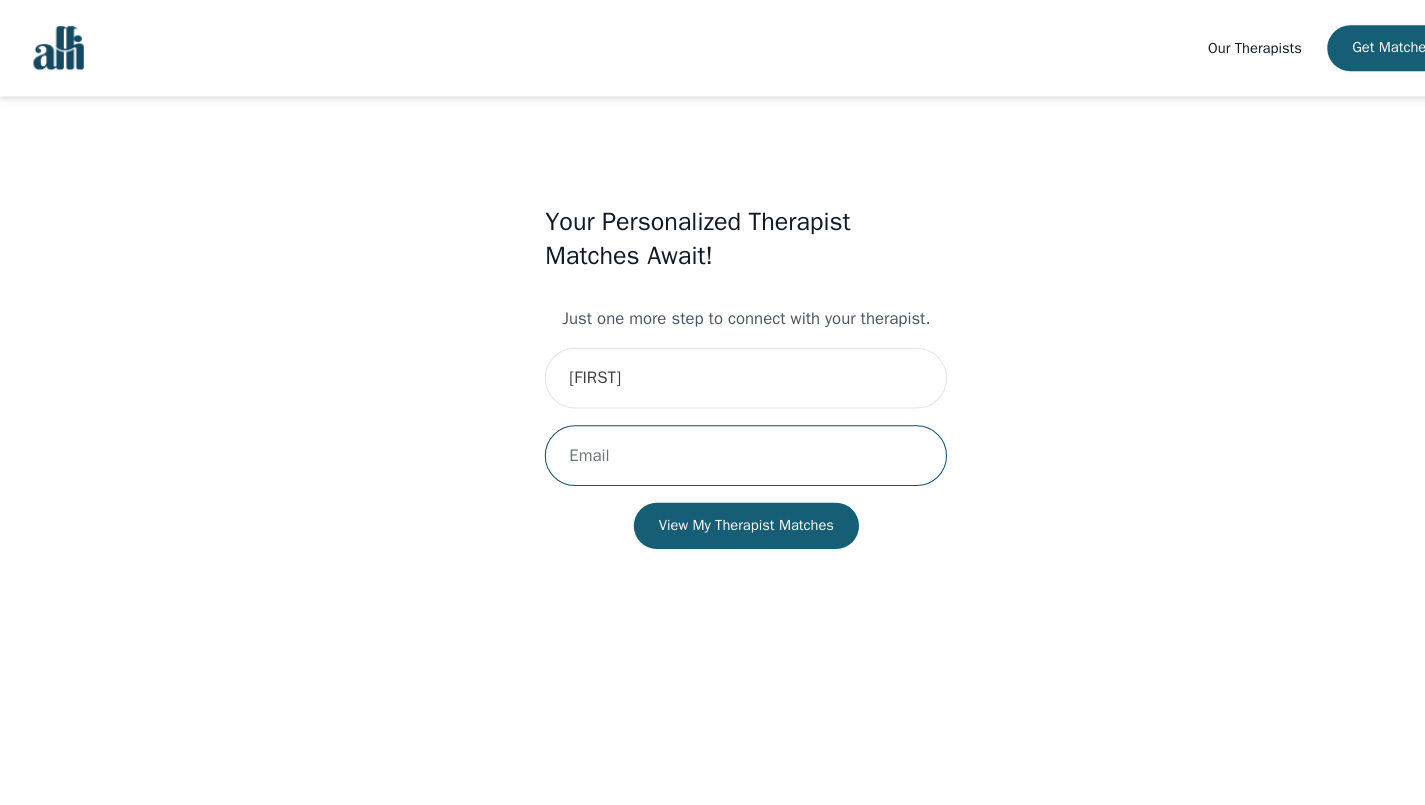 click at bounding box center [712, 435] 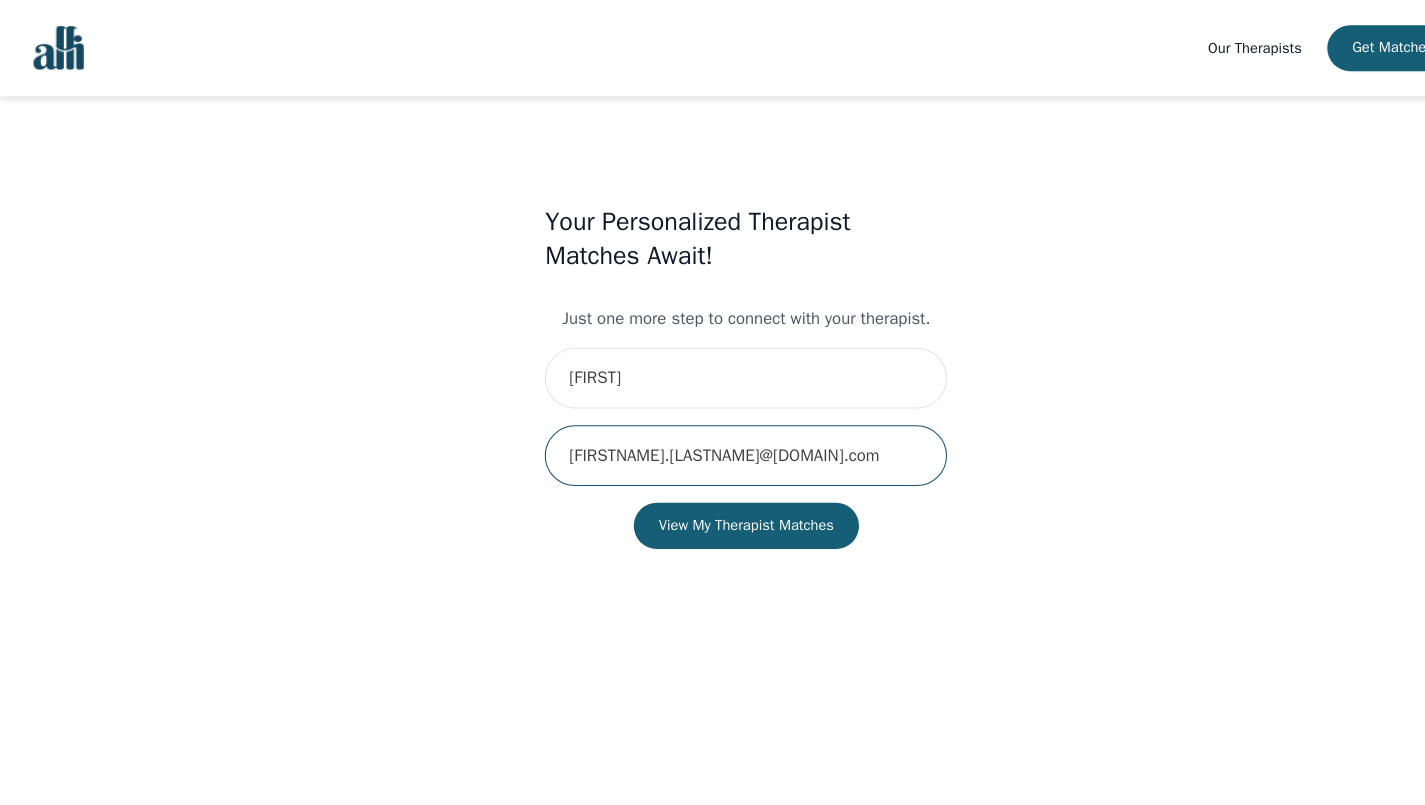 type on "[FIRSTNAME].[LASTNAME]@[DOMAIN].com" 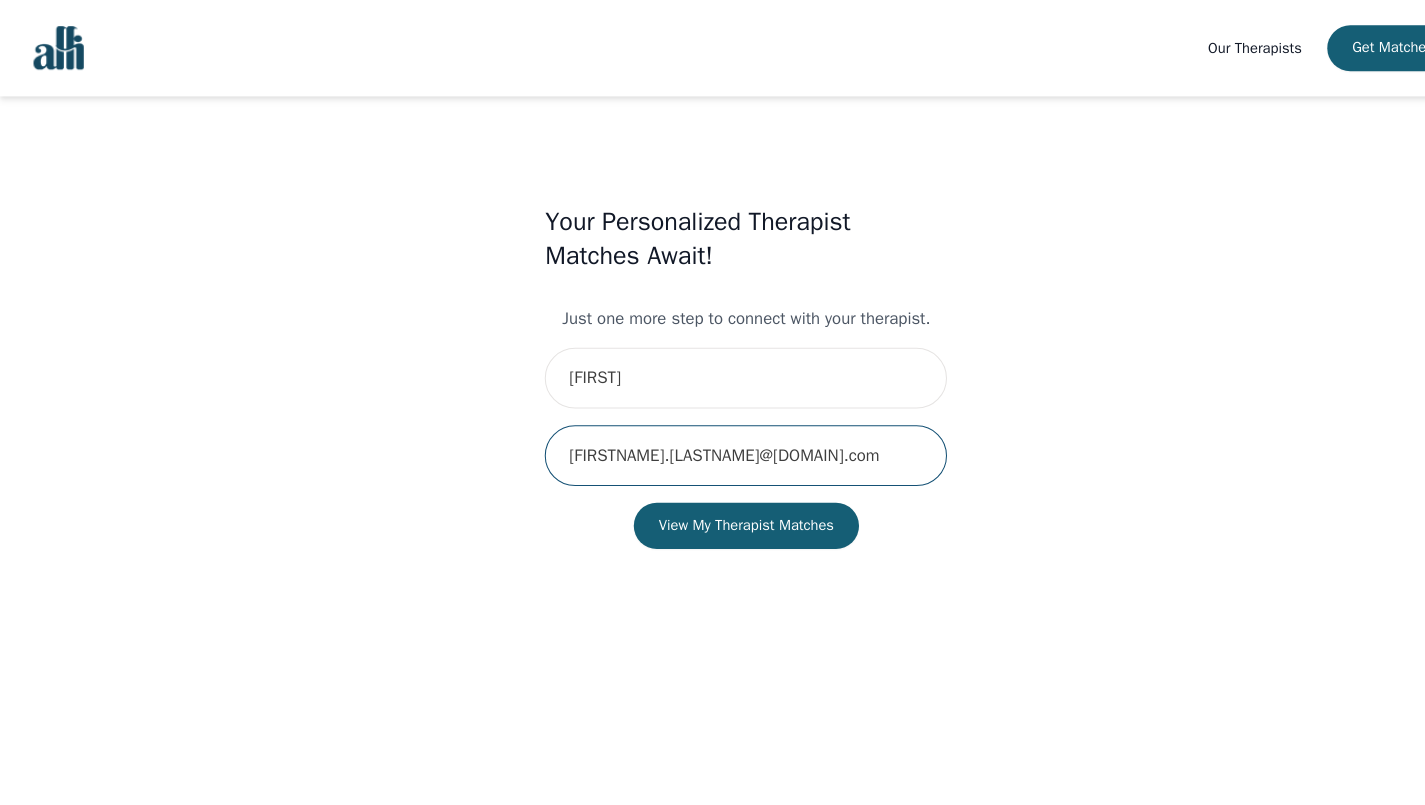 click on "View My Therapist Matches" at bounding box center [712, 502] 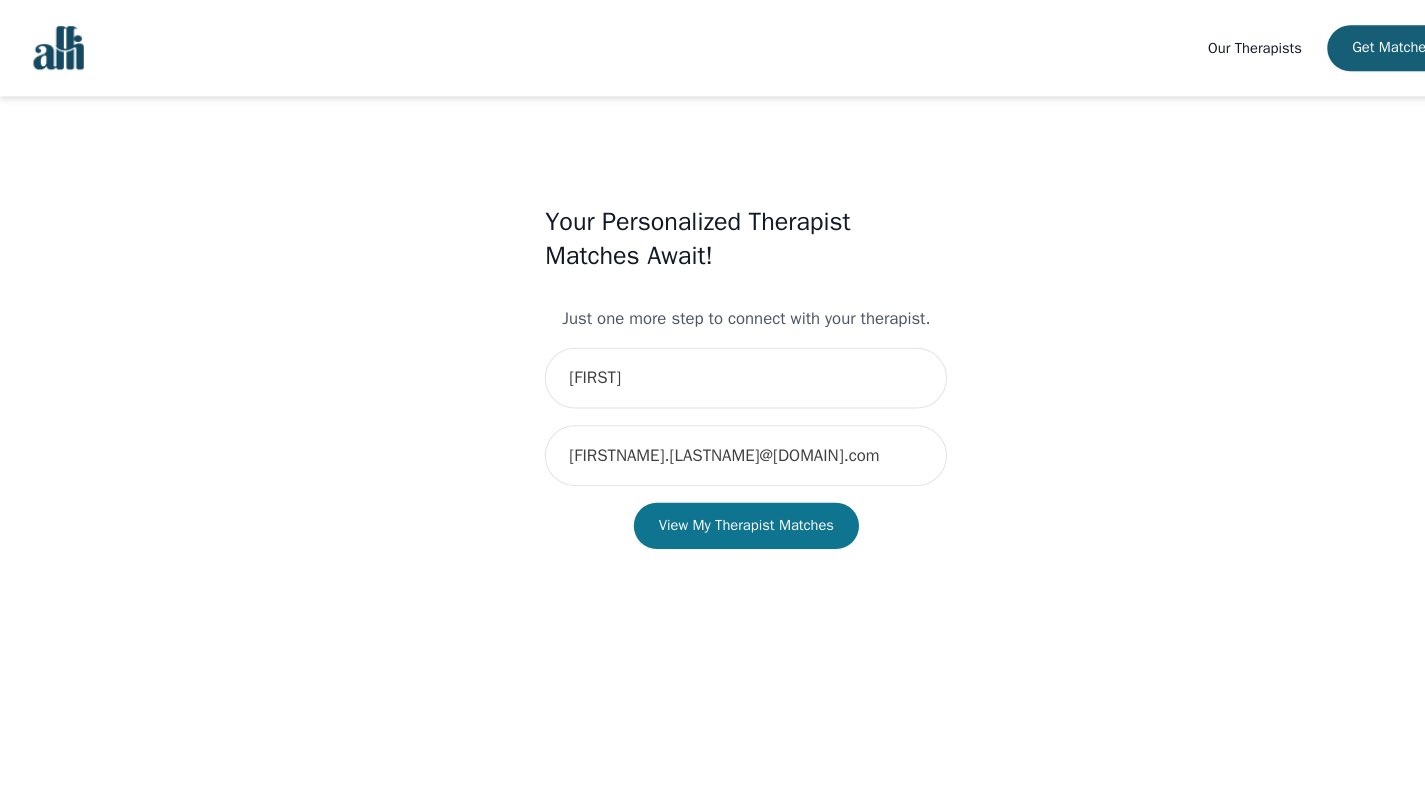 click on "View My Therapist Matches" at bounding box center [712, 502] 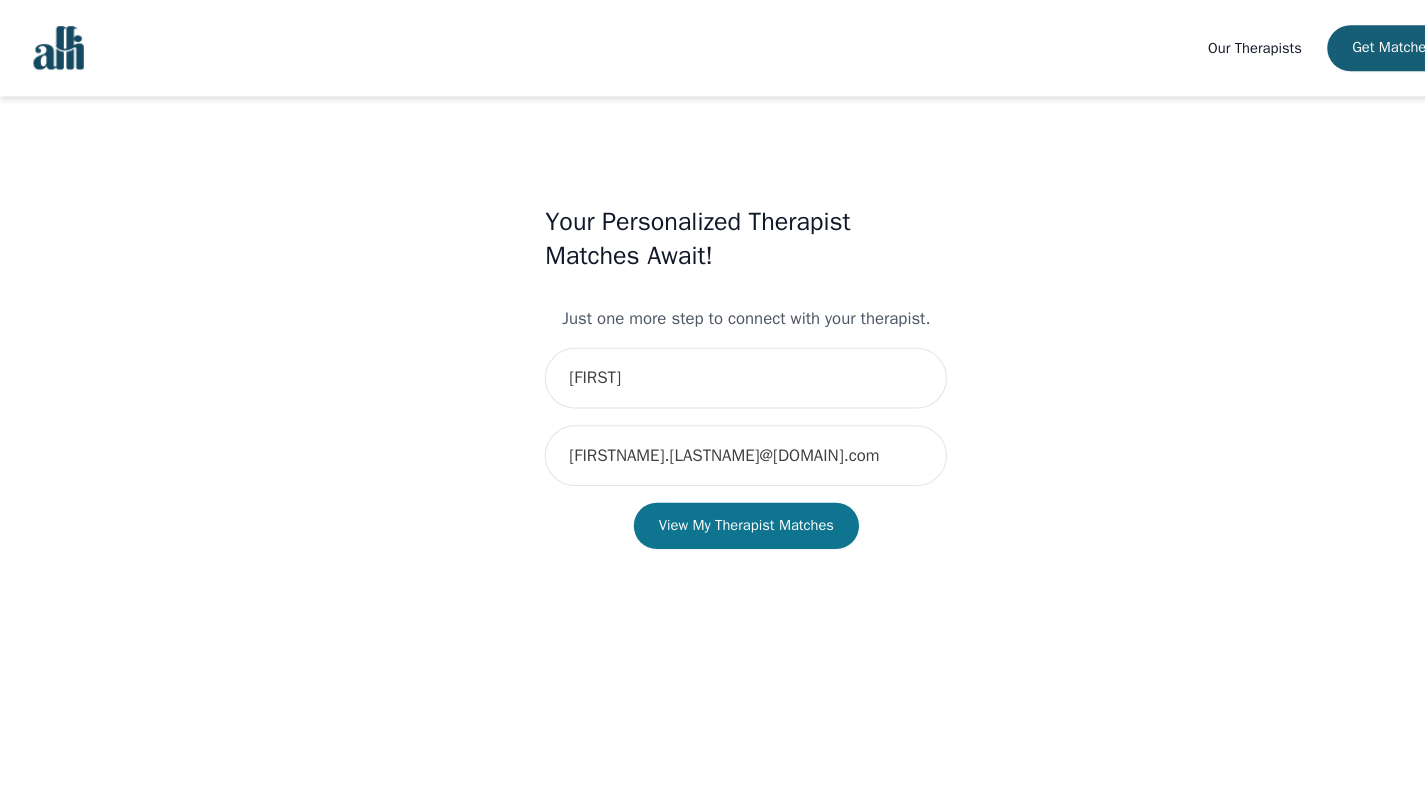 click on "View My Therapist Matches" at bounding box center (712, 502) 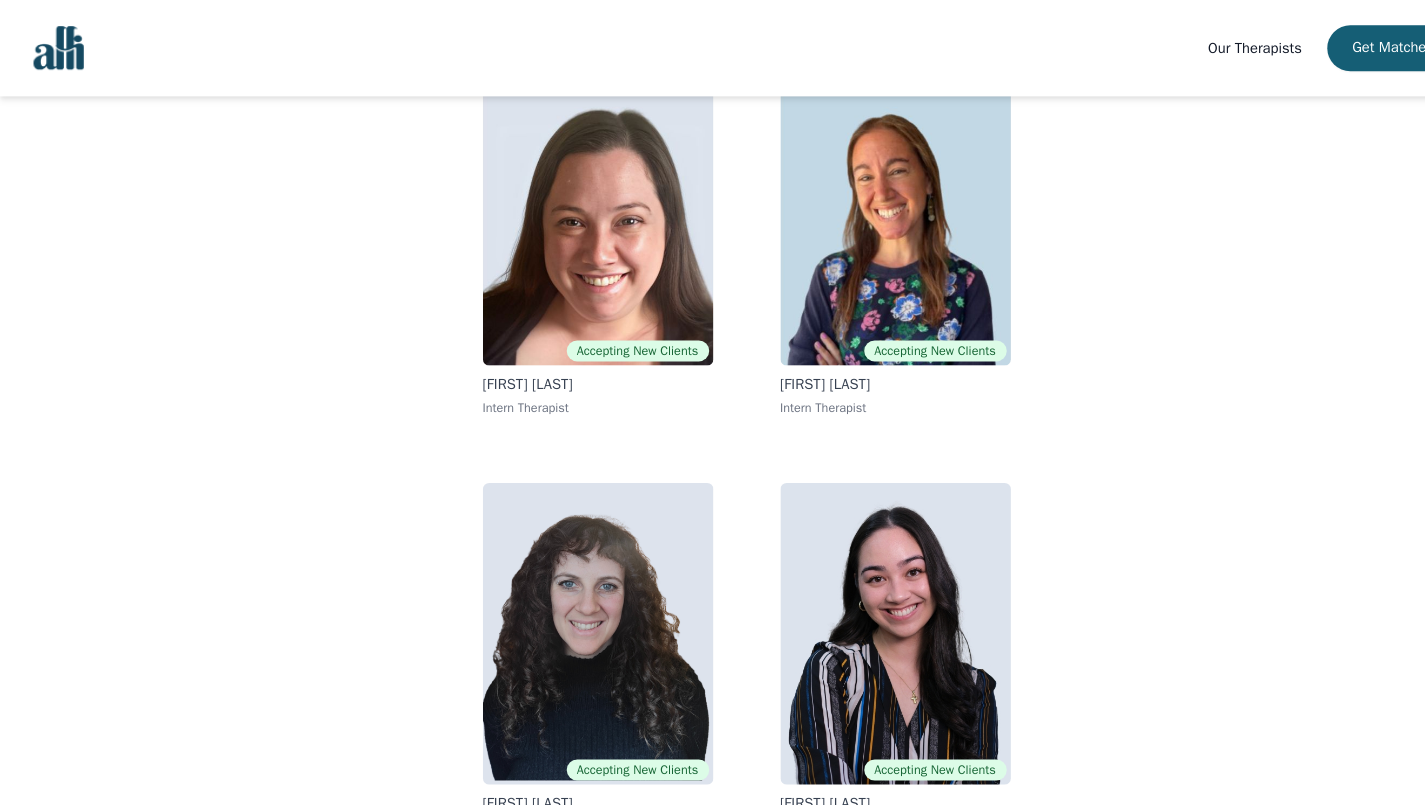 scroll, scrollTop: 228, scrollLeft: 0, axis: vertical 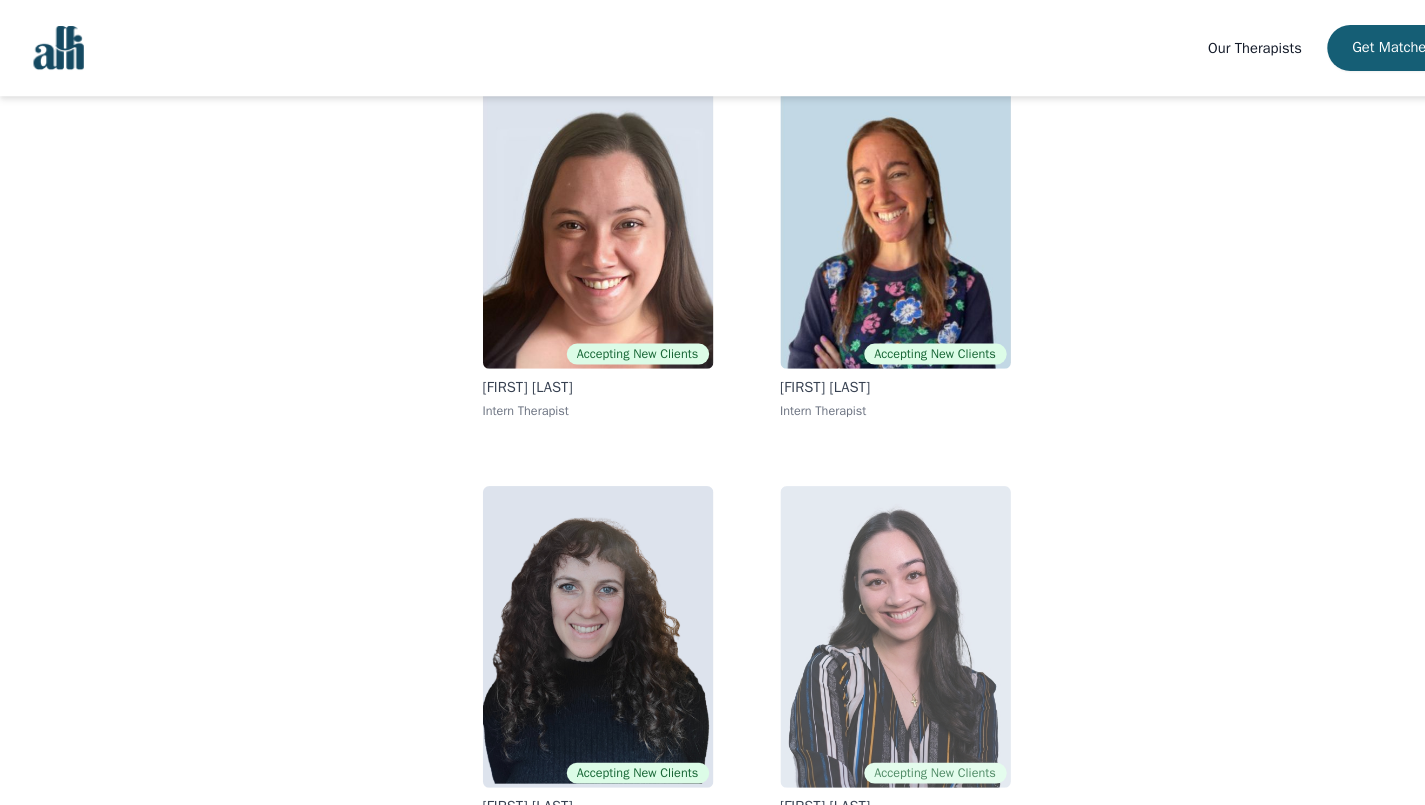 click at bounding box center (855, 608) 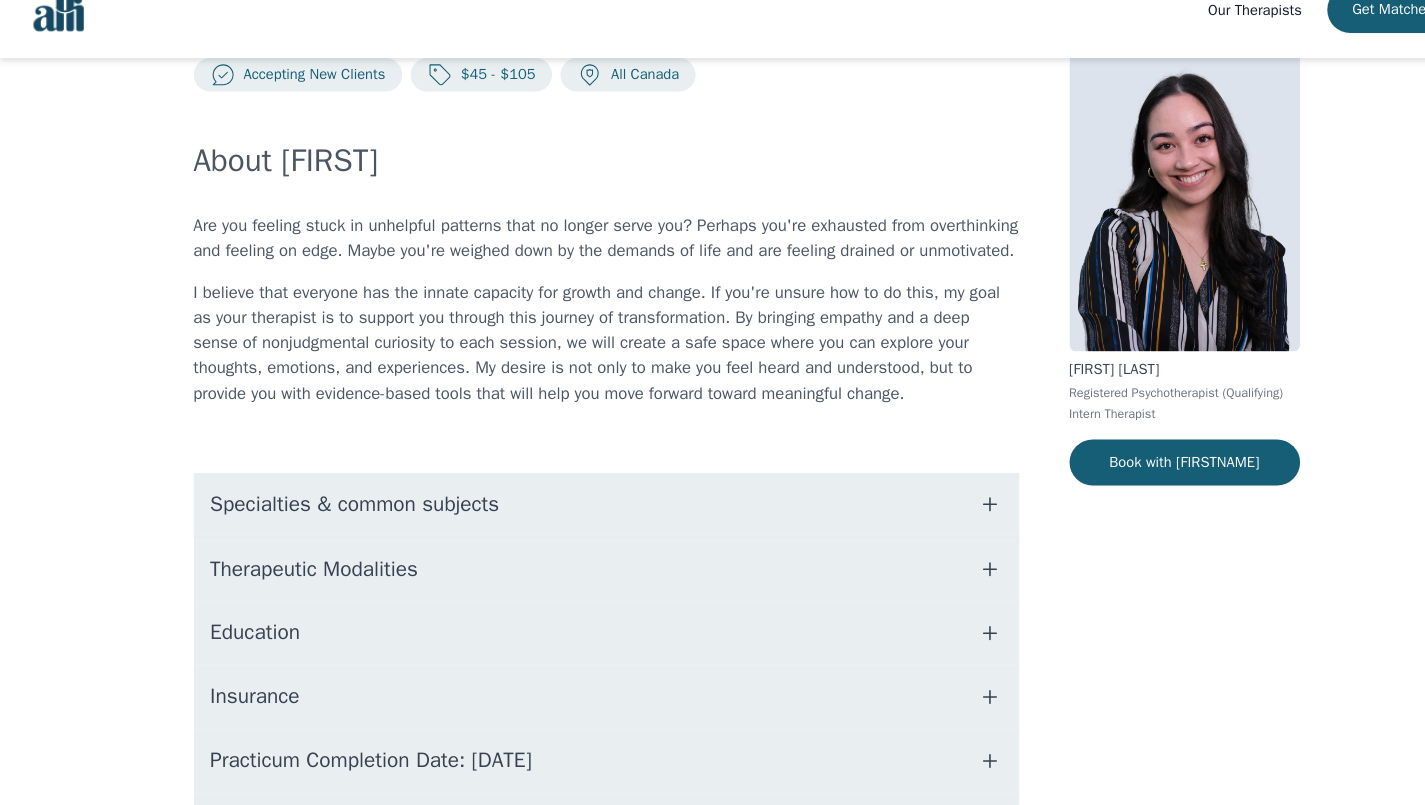 scroll, scrollTop: 68, scrollLeft: 0, axis: vertical 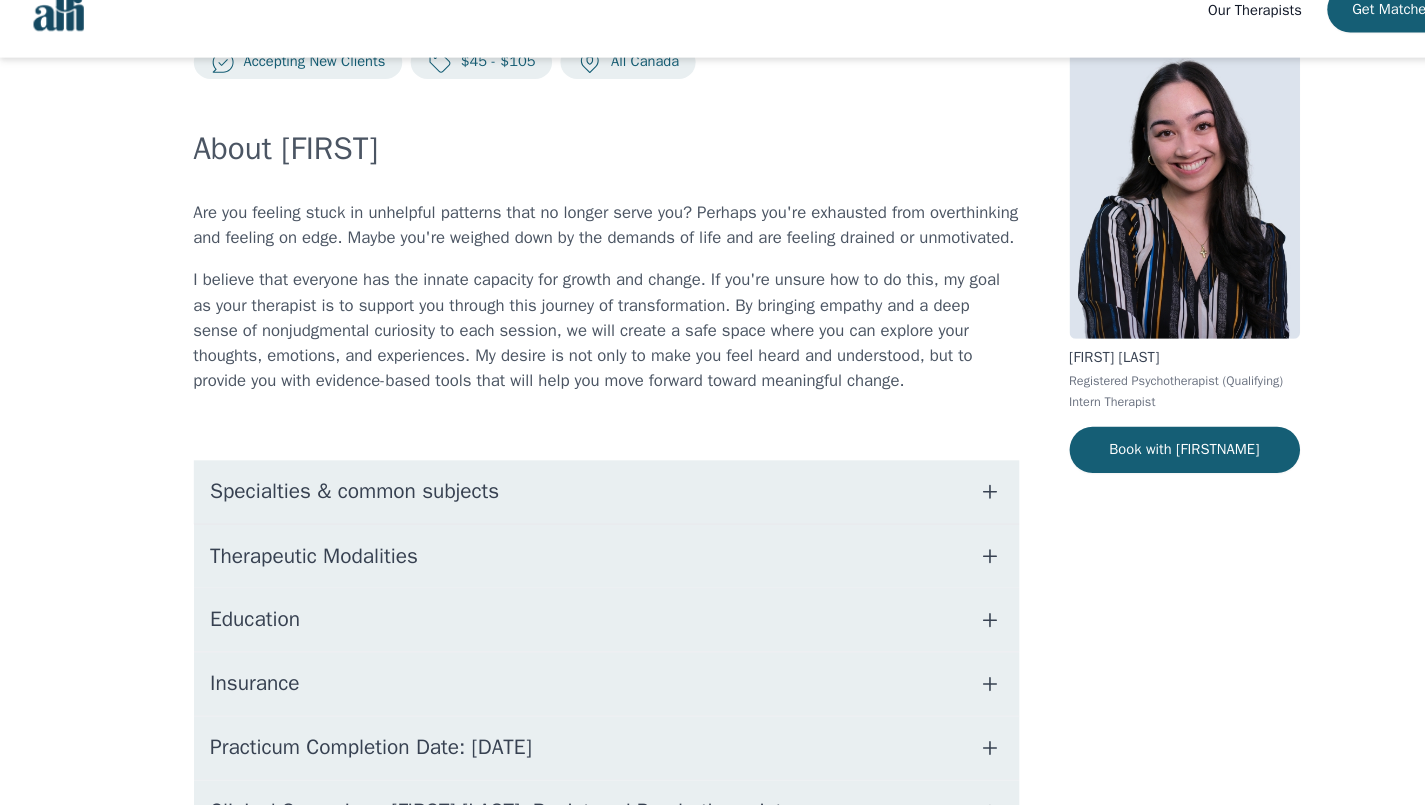 click on "Therapeutic Modalities" at bounding box center [579, 568] 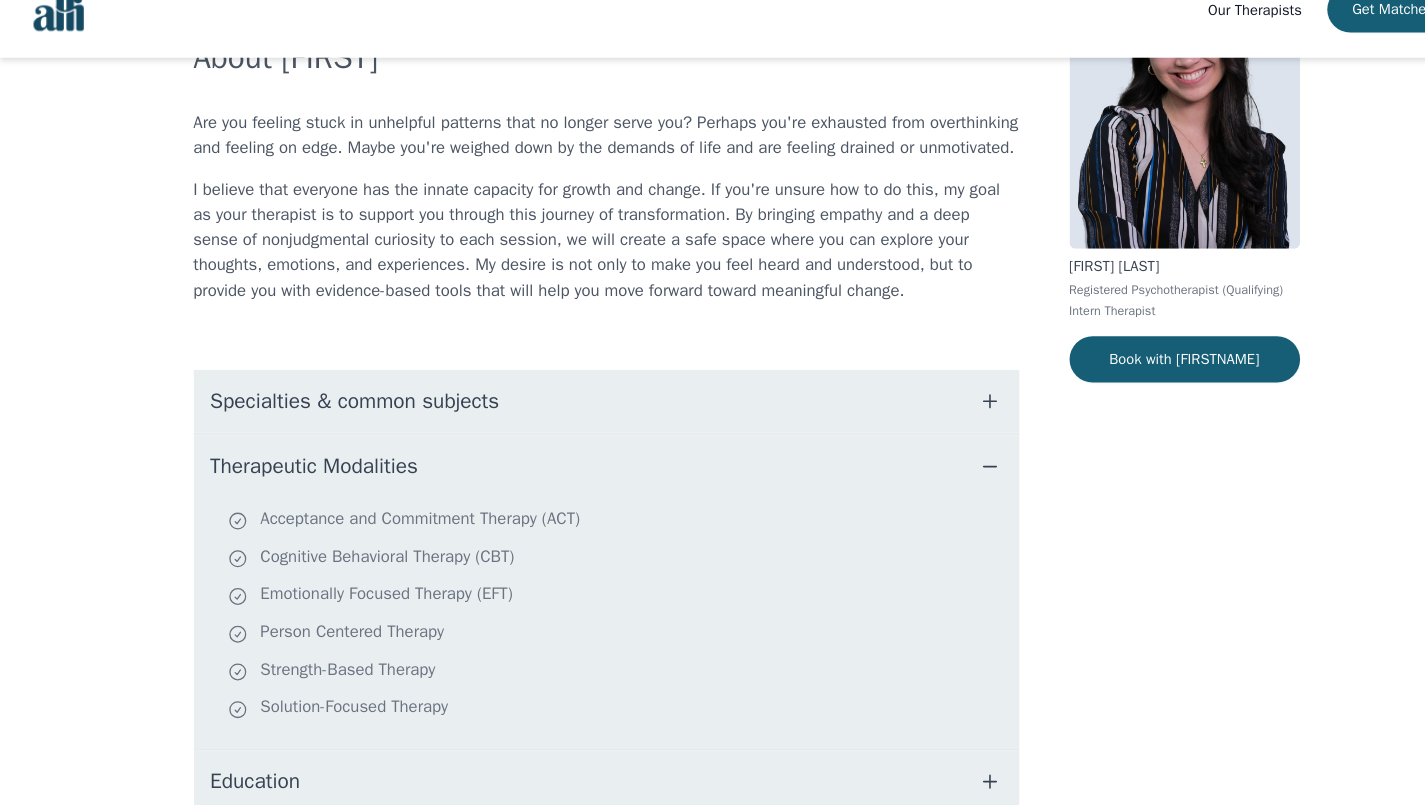 scroll, scrollTop: 156, scrollLeft: 0, axis: vertical 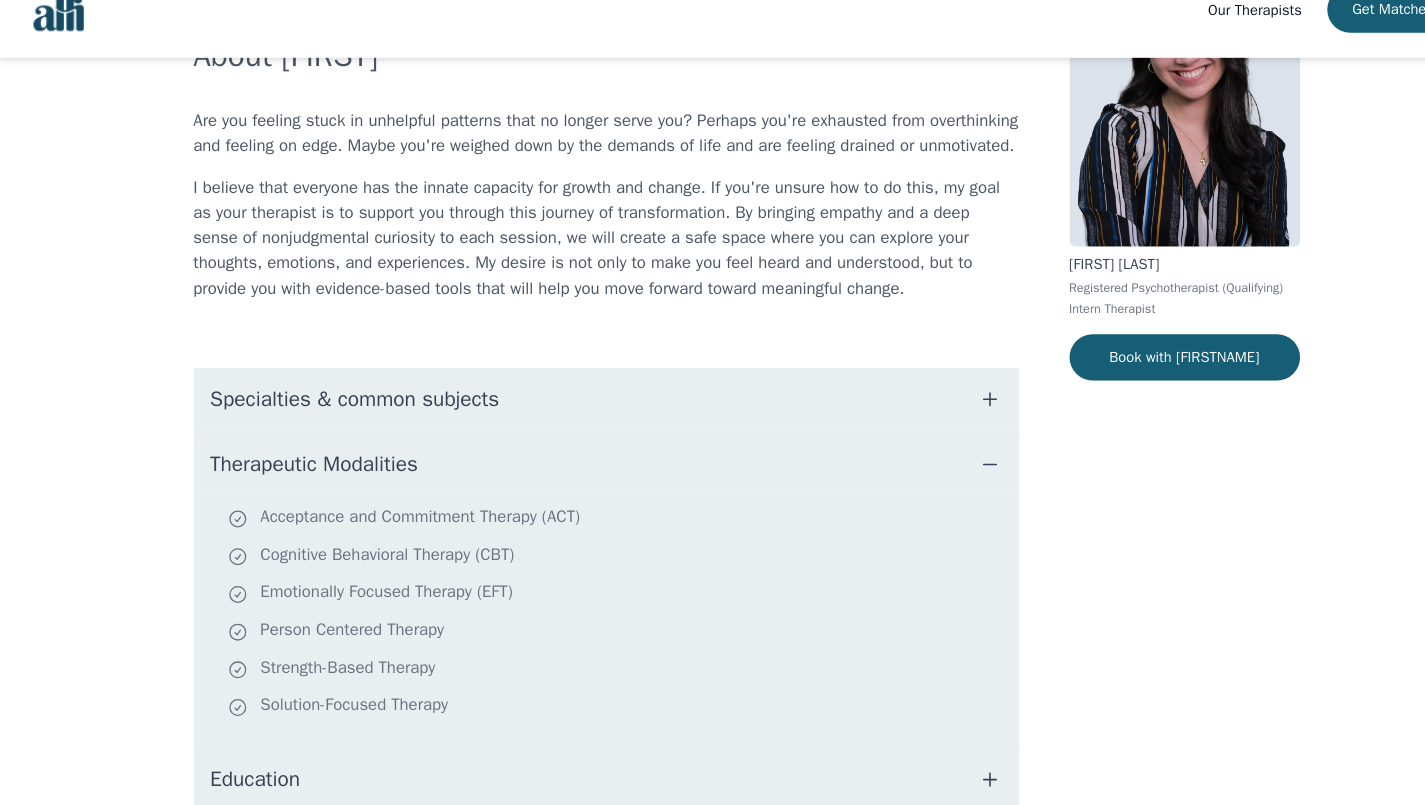 click on "Therapeutic Modalities" at bounding box center [579, 480] 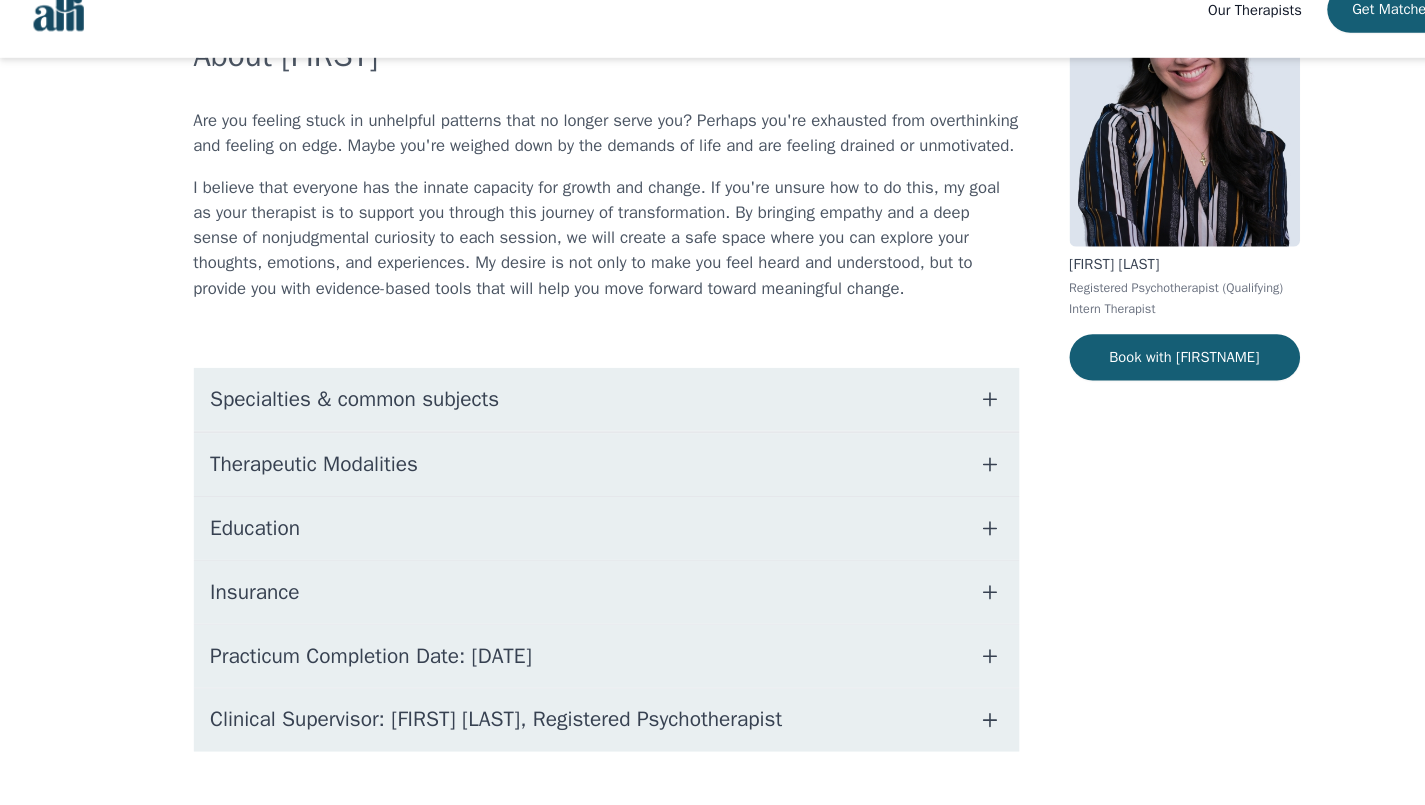 click on "Therapeutic Modalities" at bounding box center (579, 480) 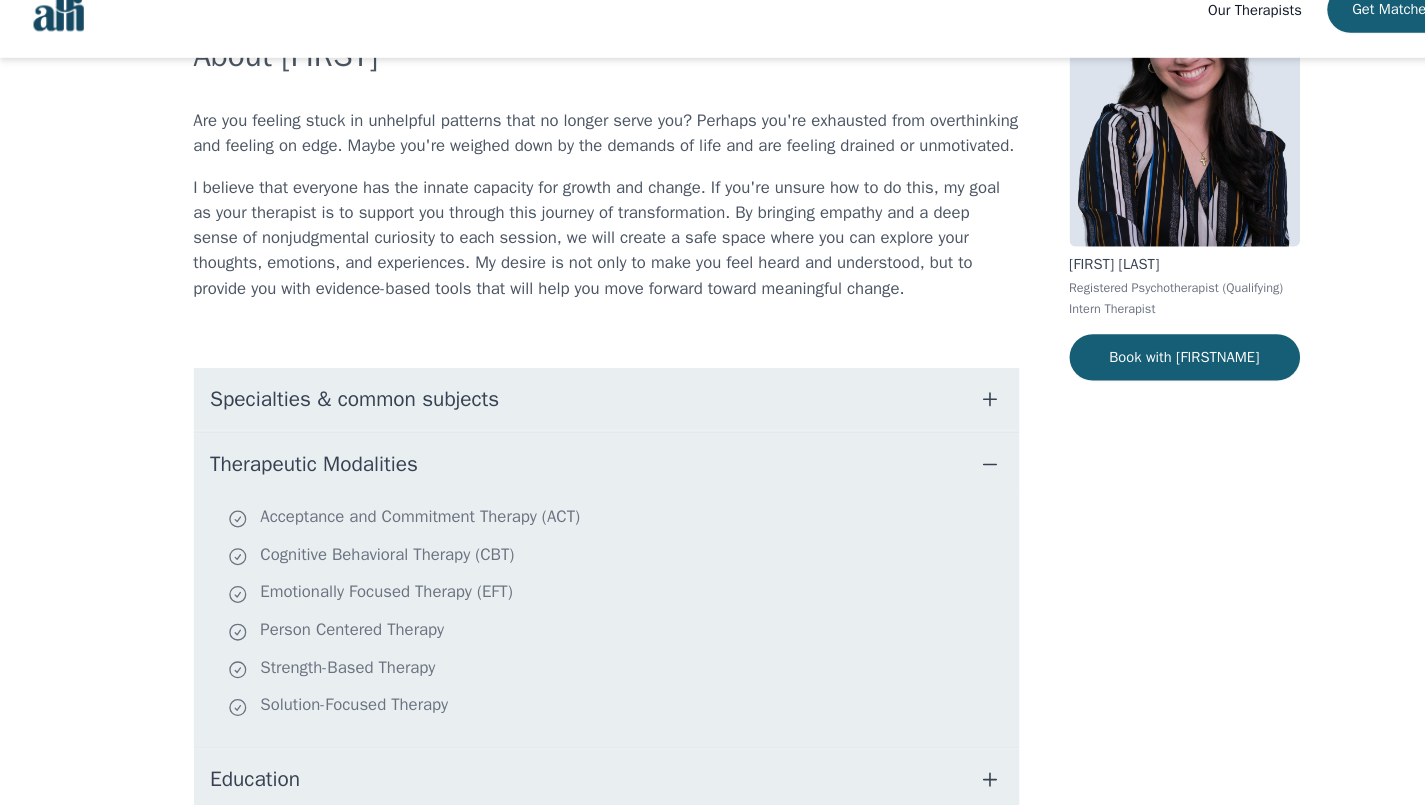 click on "Therapeutic Modalities" at bounding box center [579, 480] 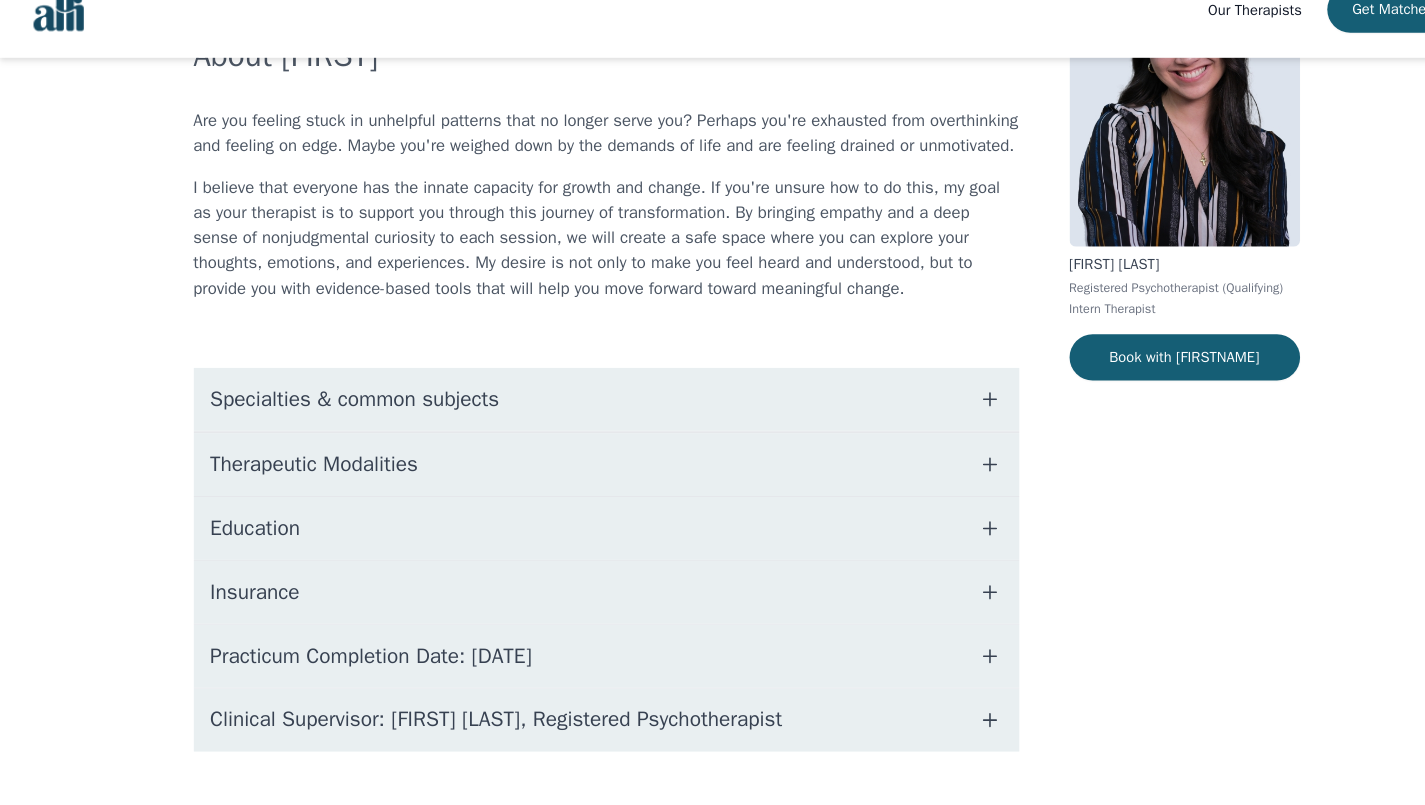 click on "Therapeutic Modalities" at bounding box center [579, 480] 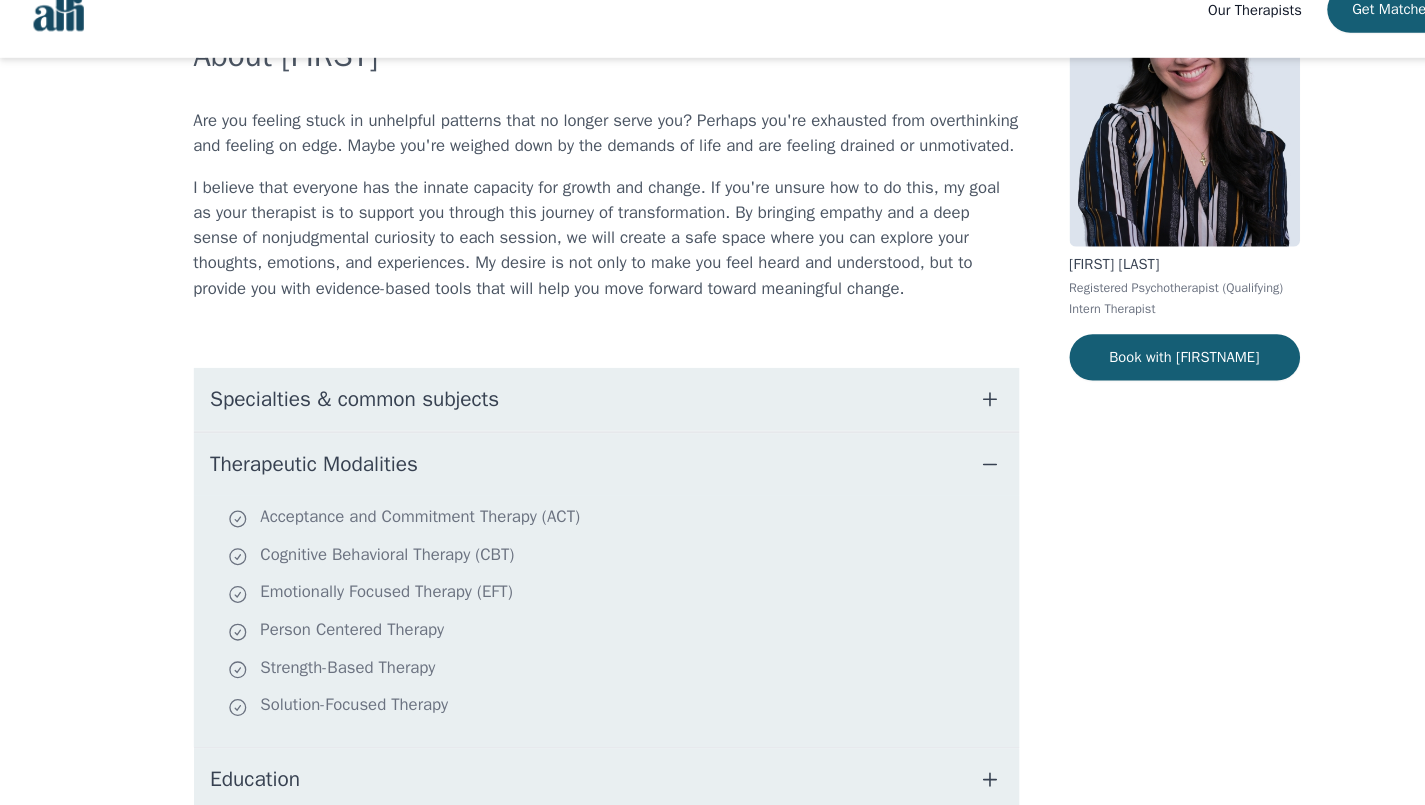 click on "Therapeutic Modalities" at bounding box center (579, 480) 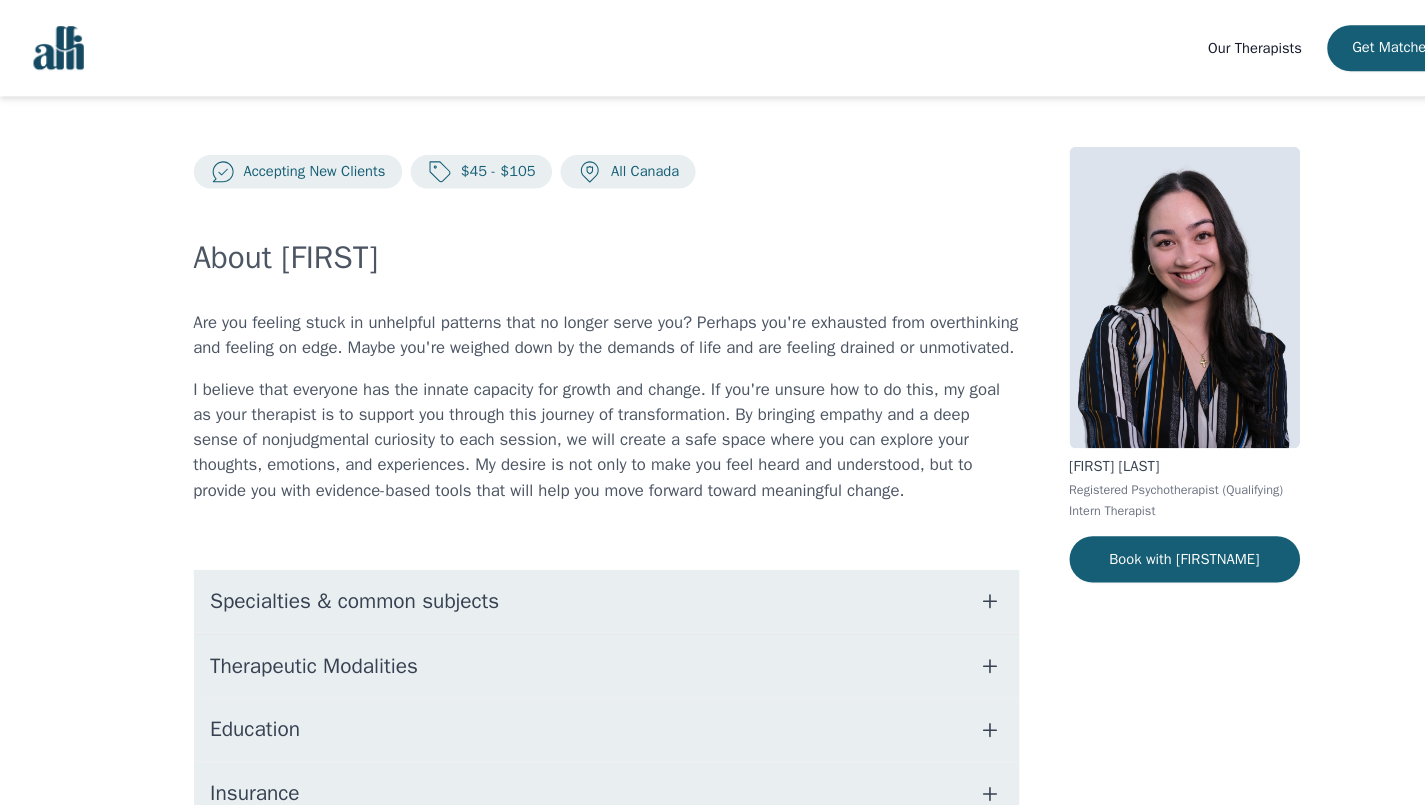 scroll, scrollTop: 0, scrollLeft: 0, axis: both 